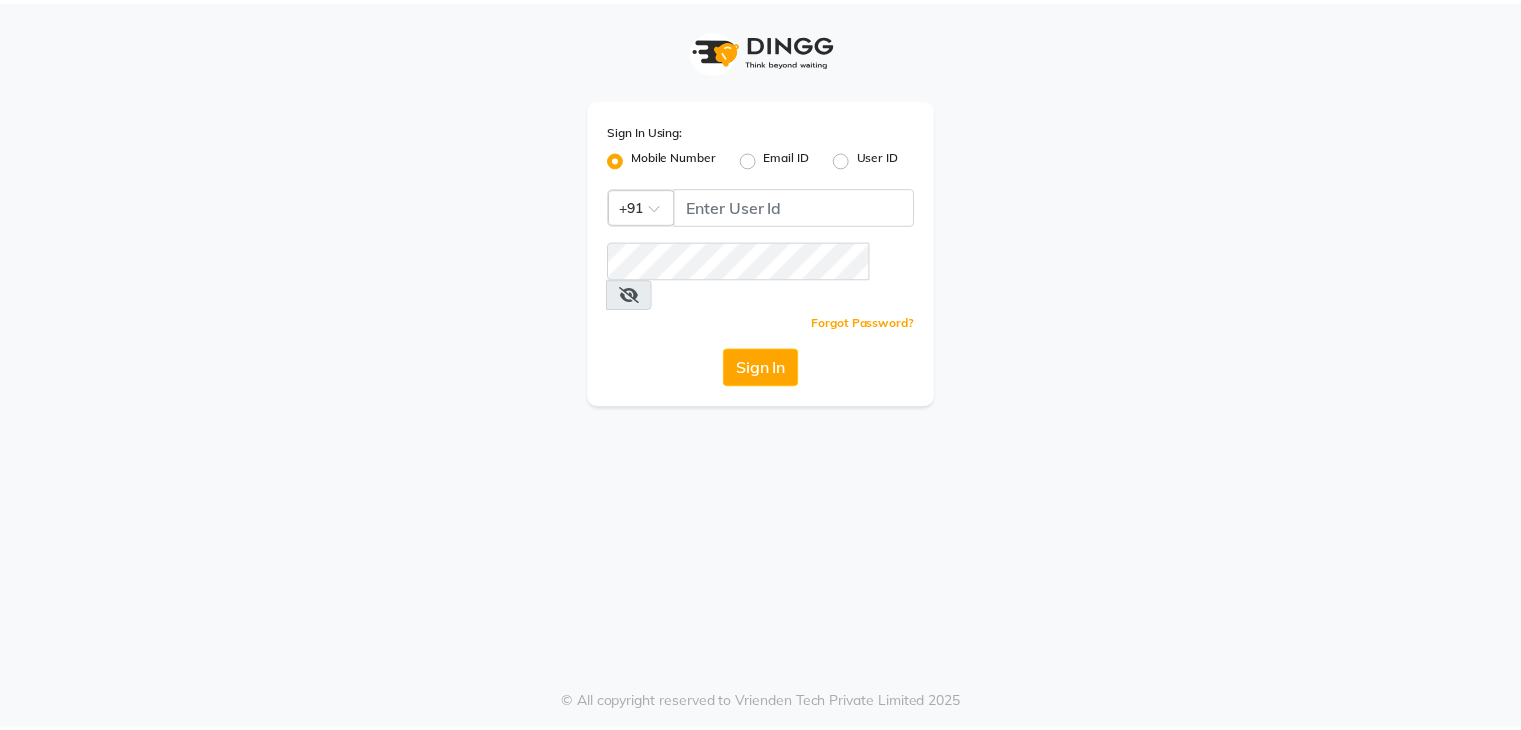 scroll, scrollTop: 0, scrollLeft: 0, axis: both 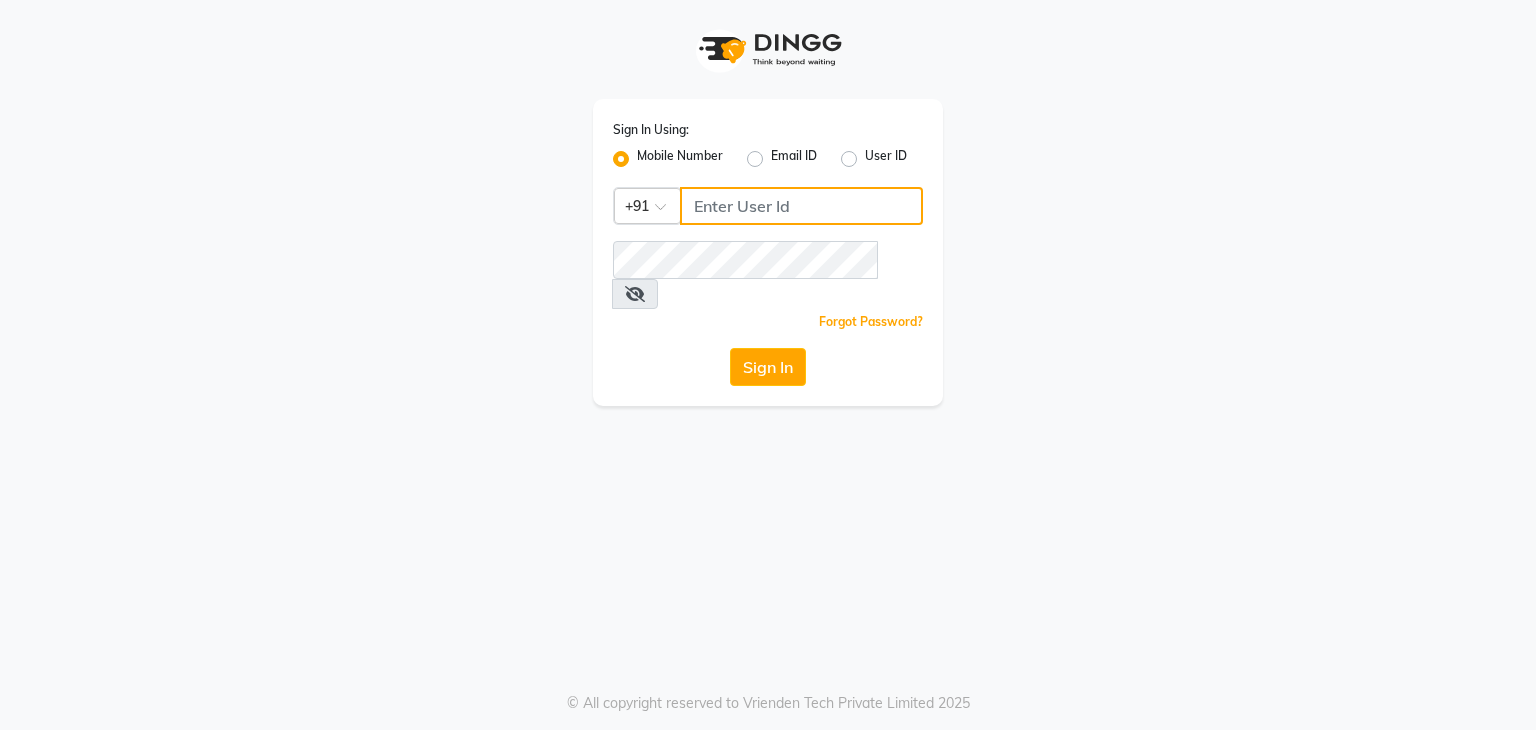 click 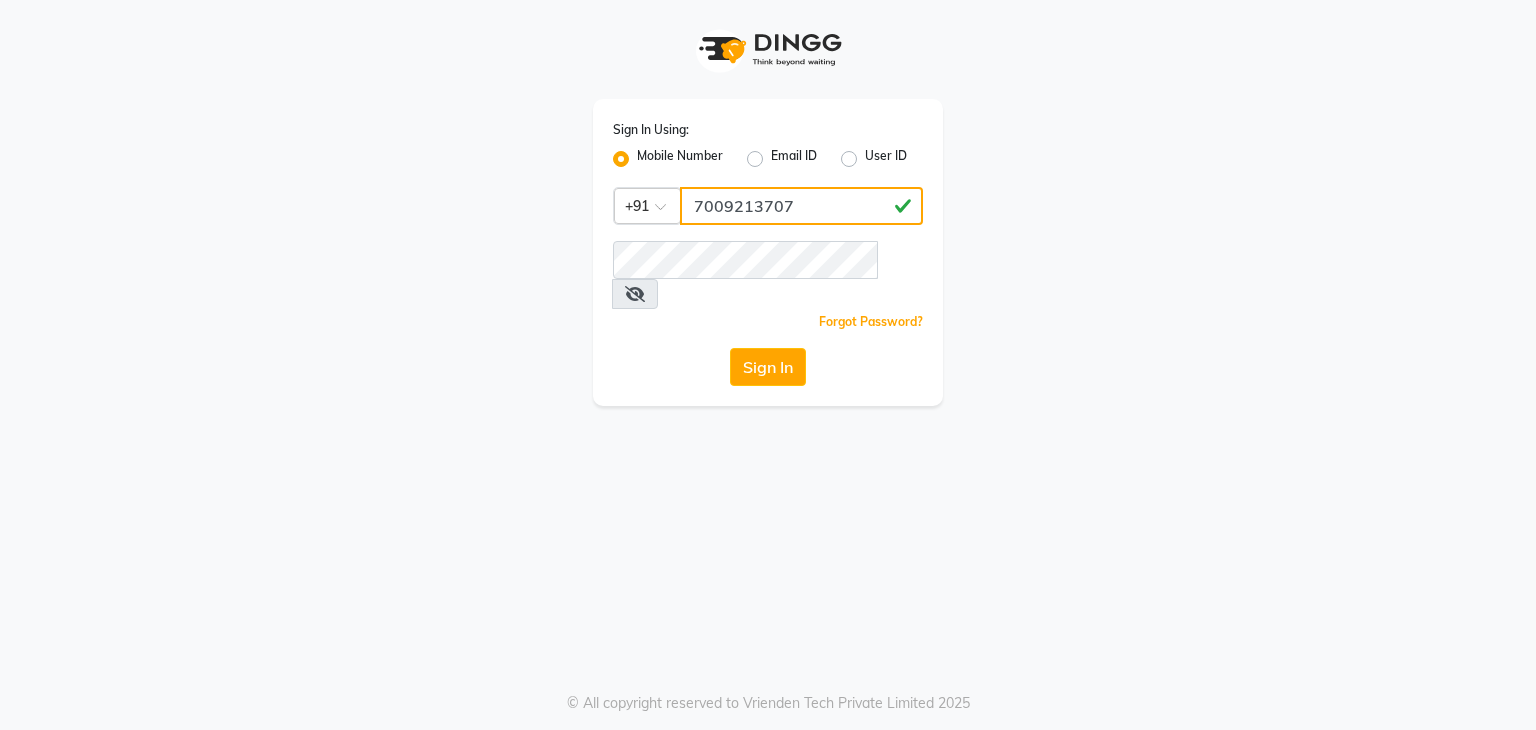 click on "7009213707" 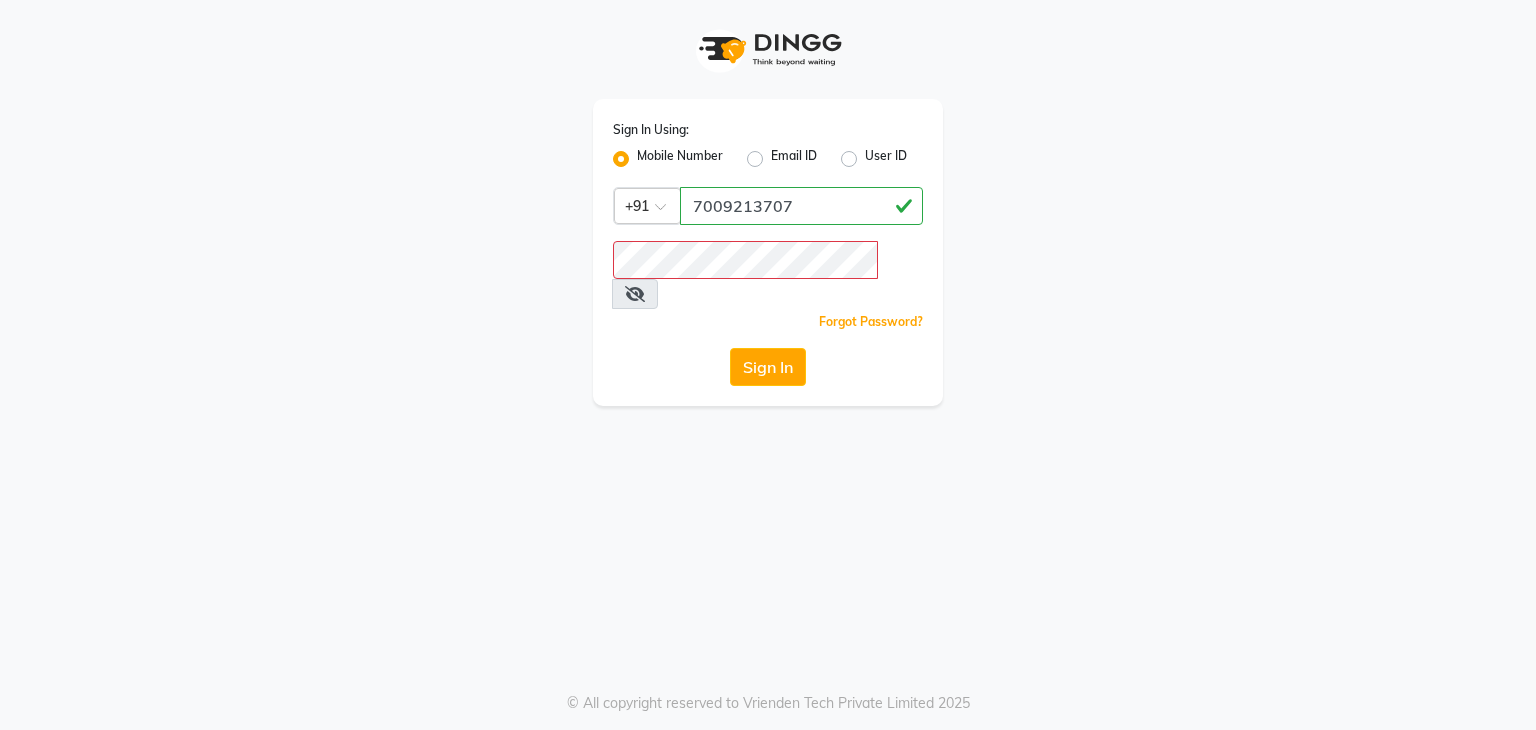 click on "Sign In Using: Mobile Number Email ID User ID Country Code × [PHONE_NUMBER]  Remember me Forgot Password?  Sign In" 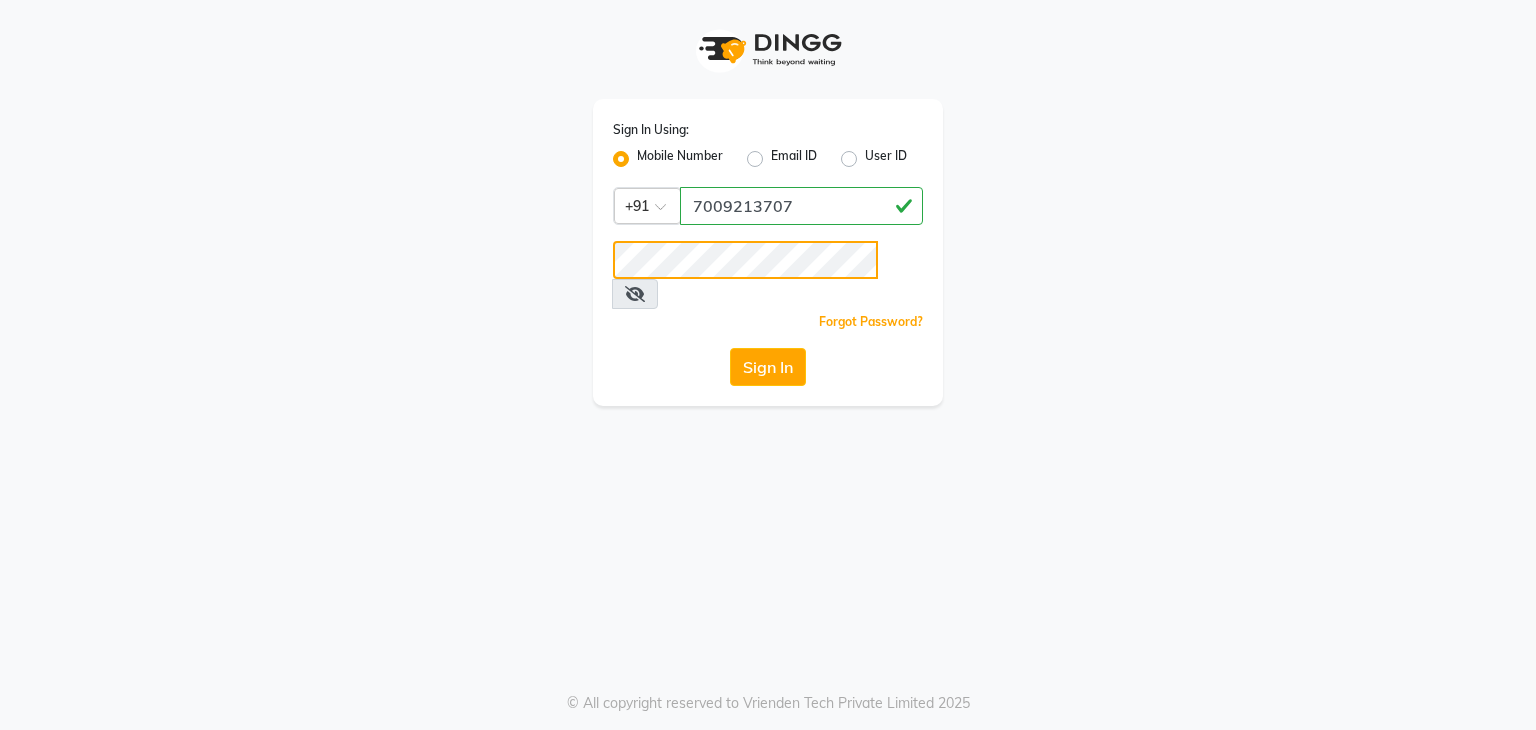click on "Sign In" 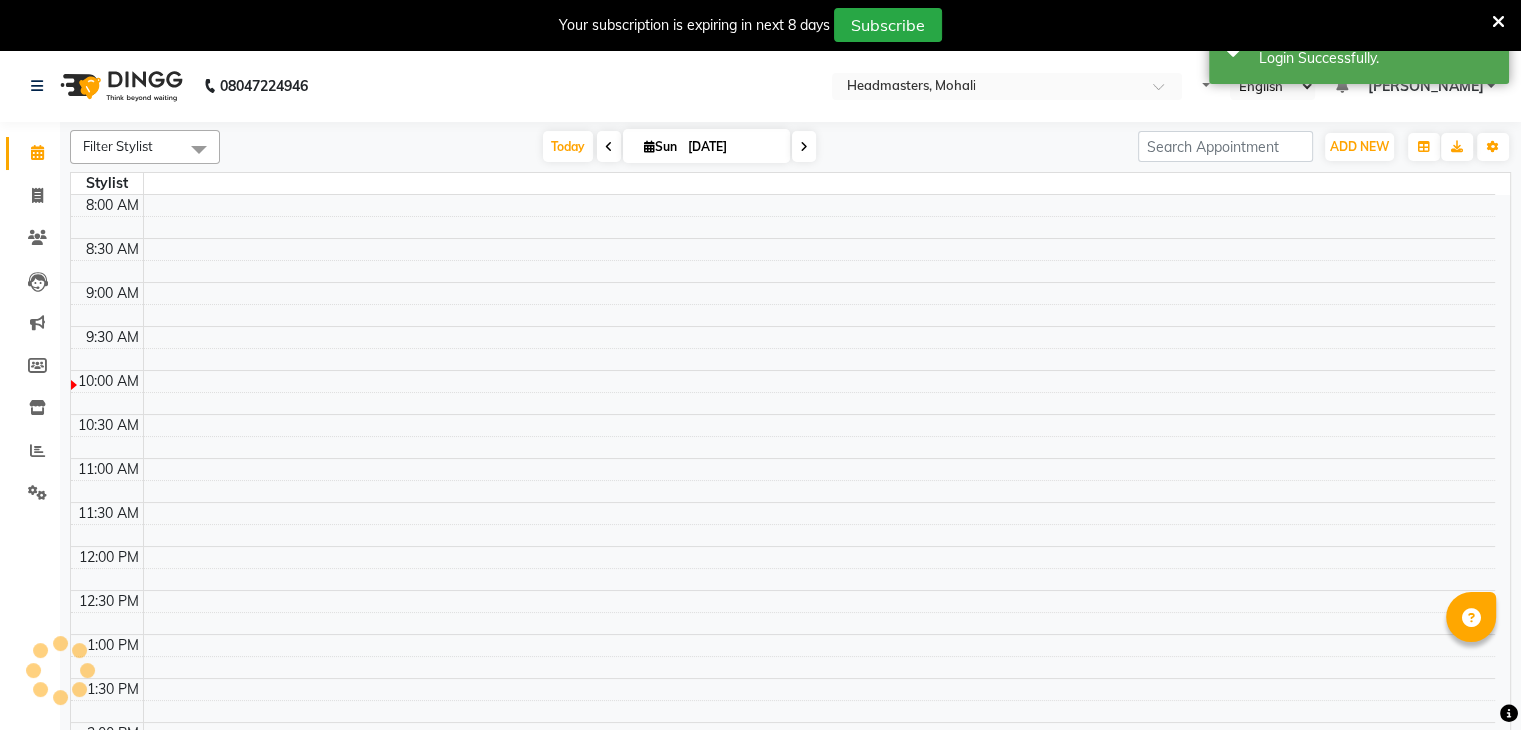 select on "en" 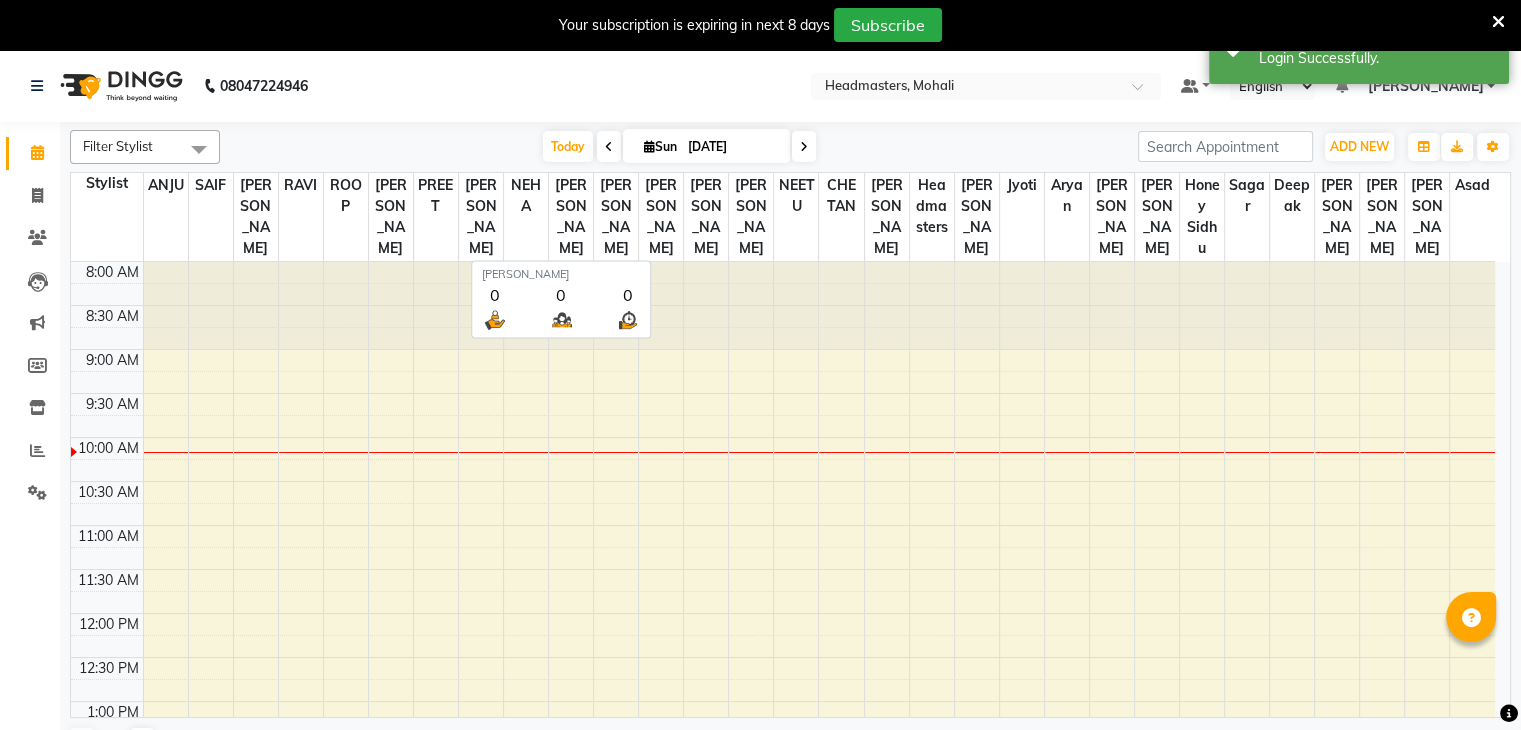 scroll, scrollTop: 0, scrollLeft: 0, axis: both 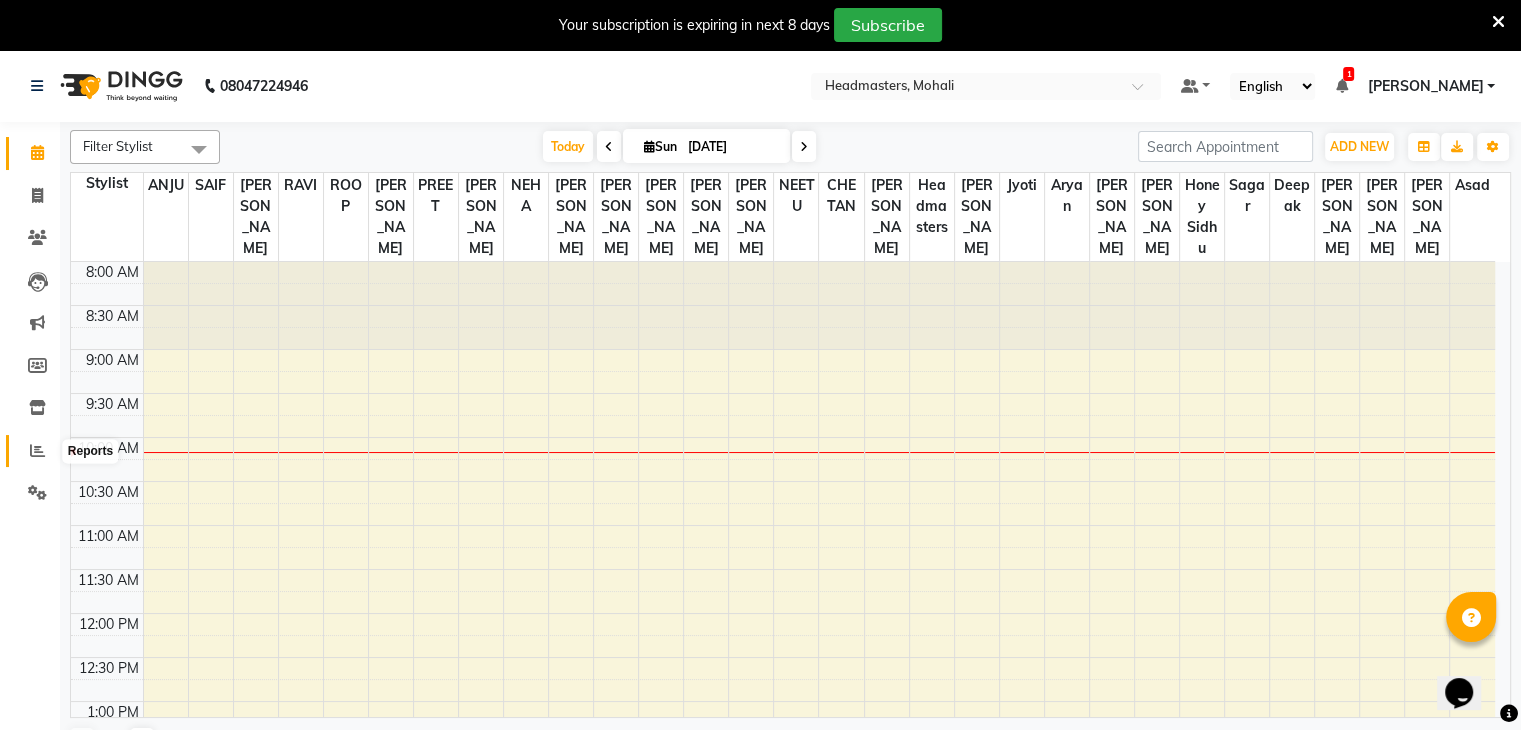 click 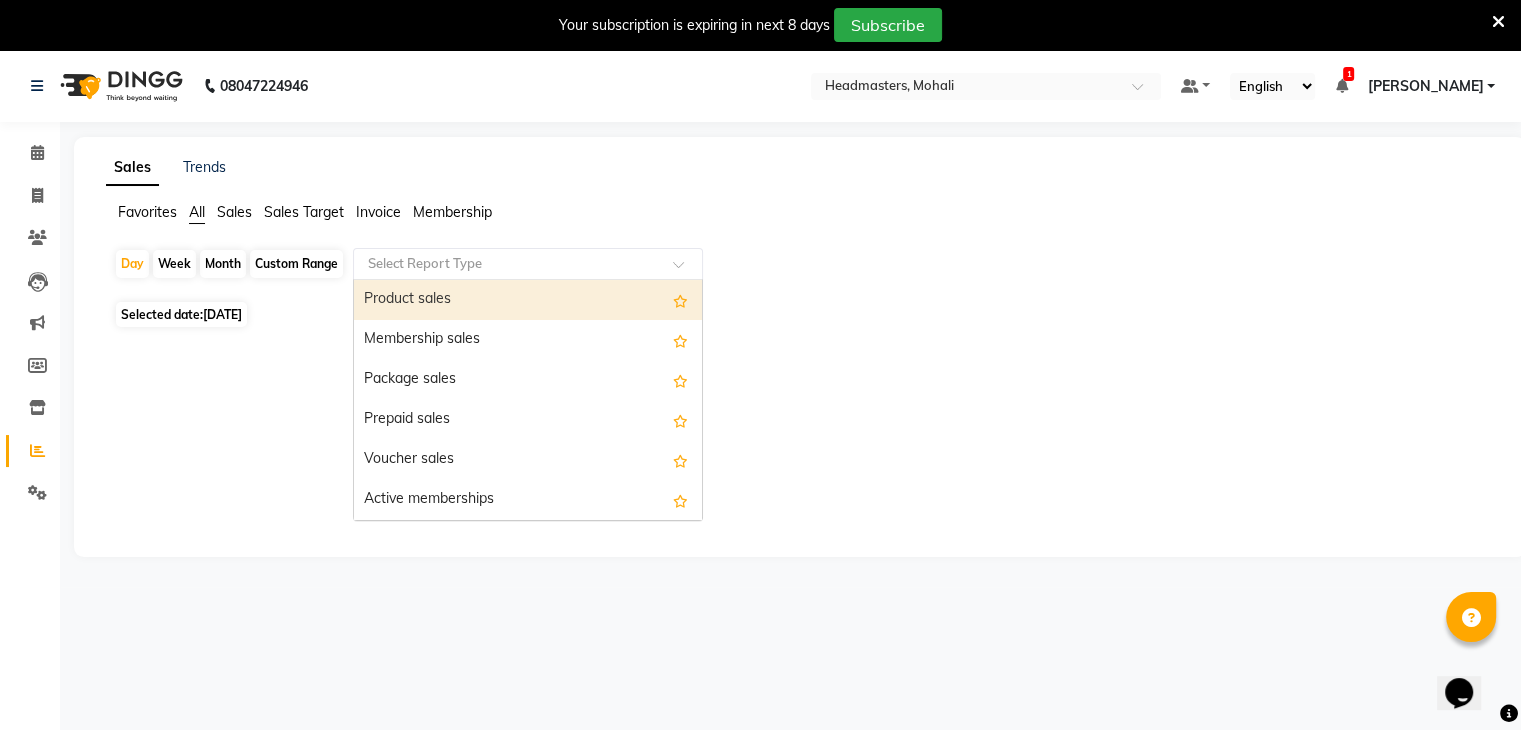 click 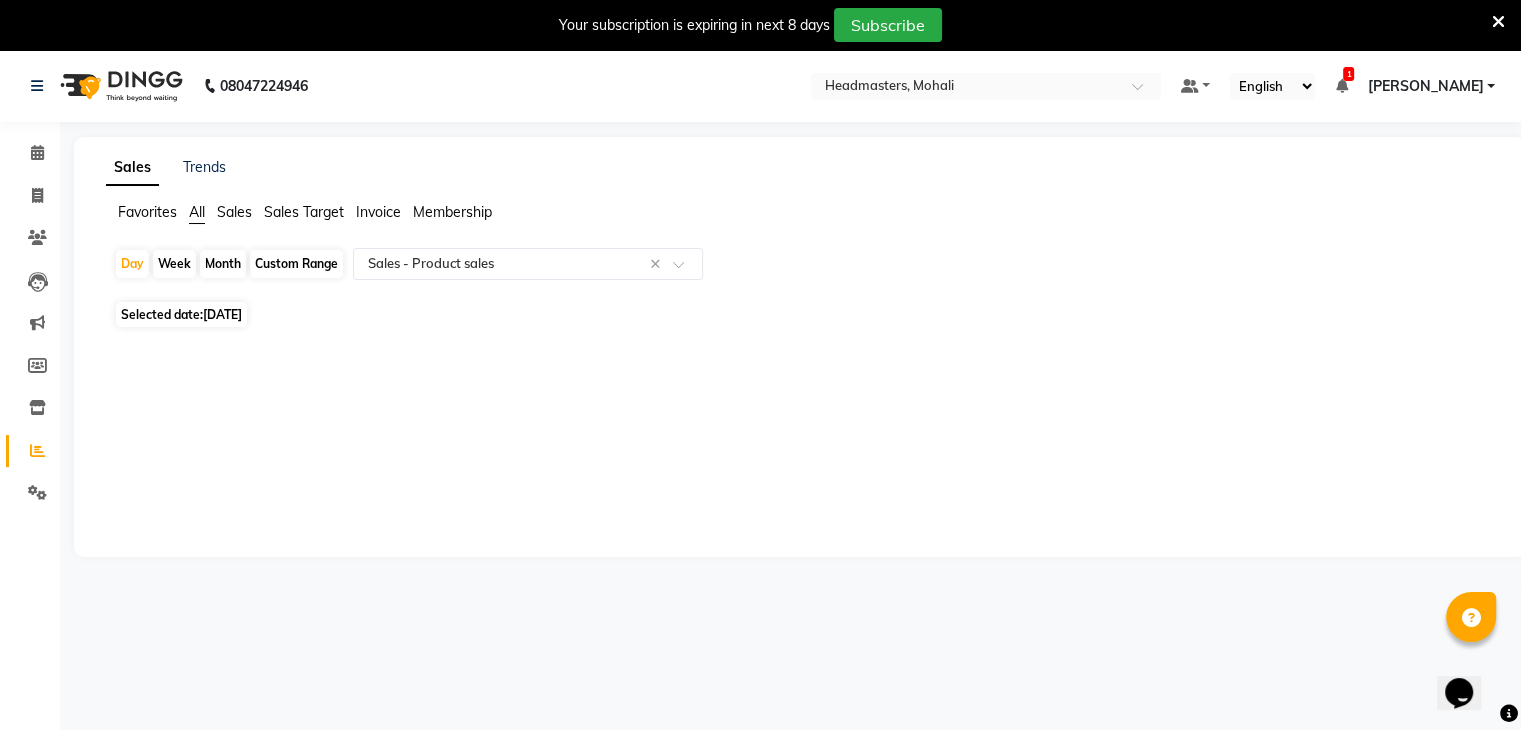 click on "[DATE]" 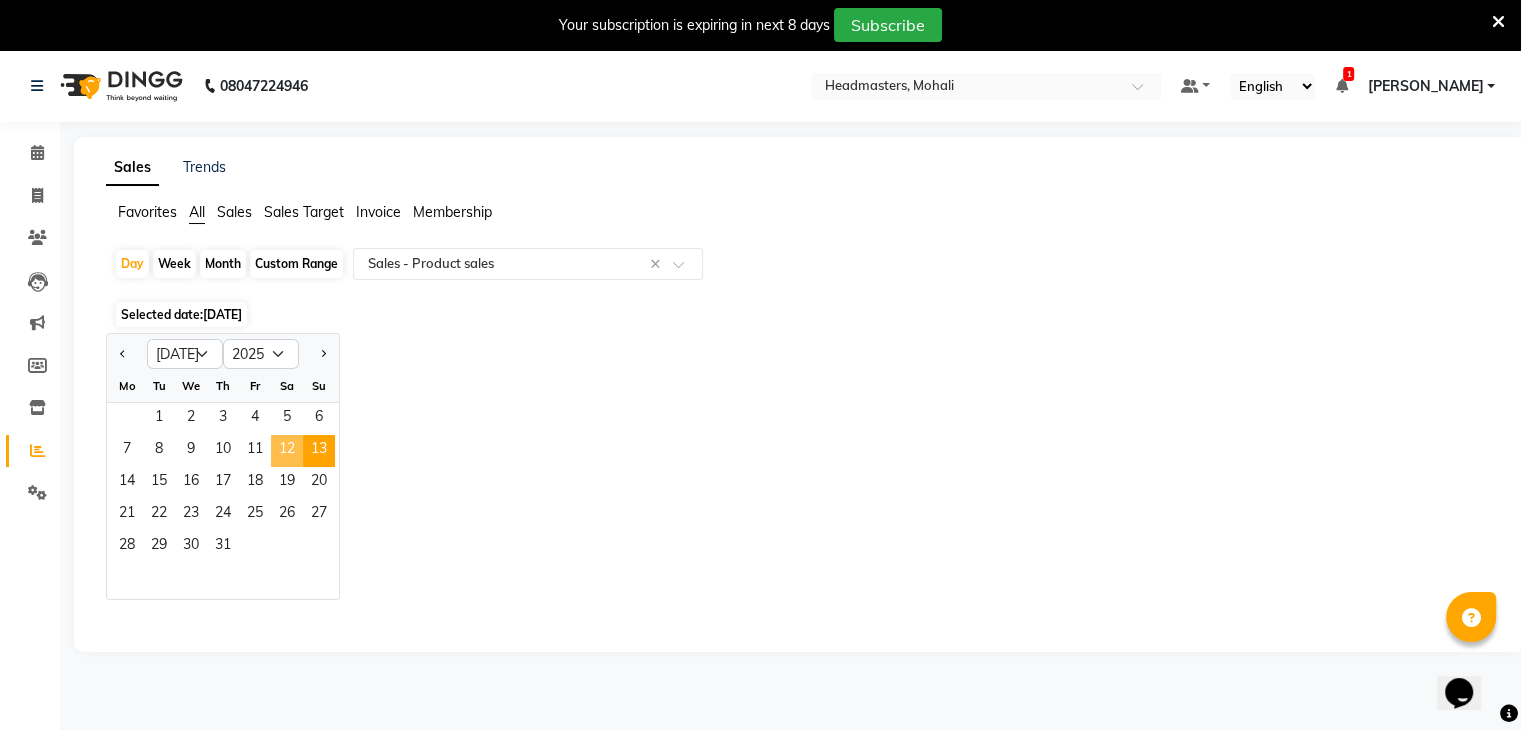 click on "12" 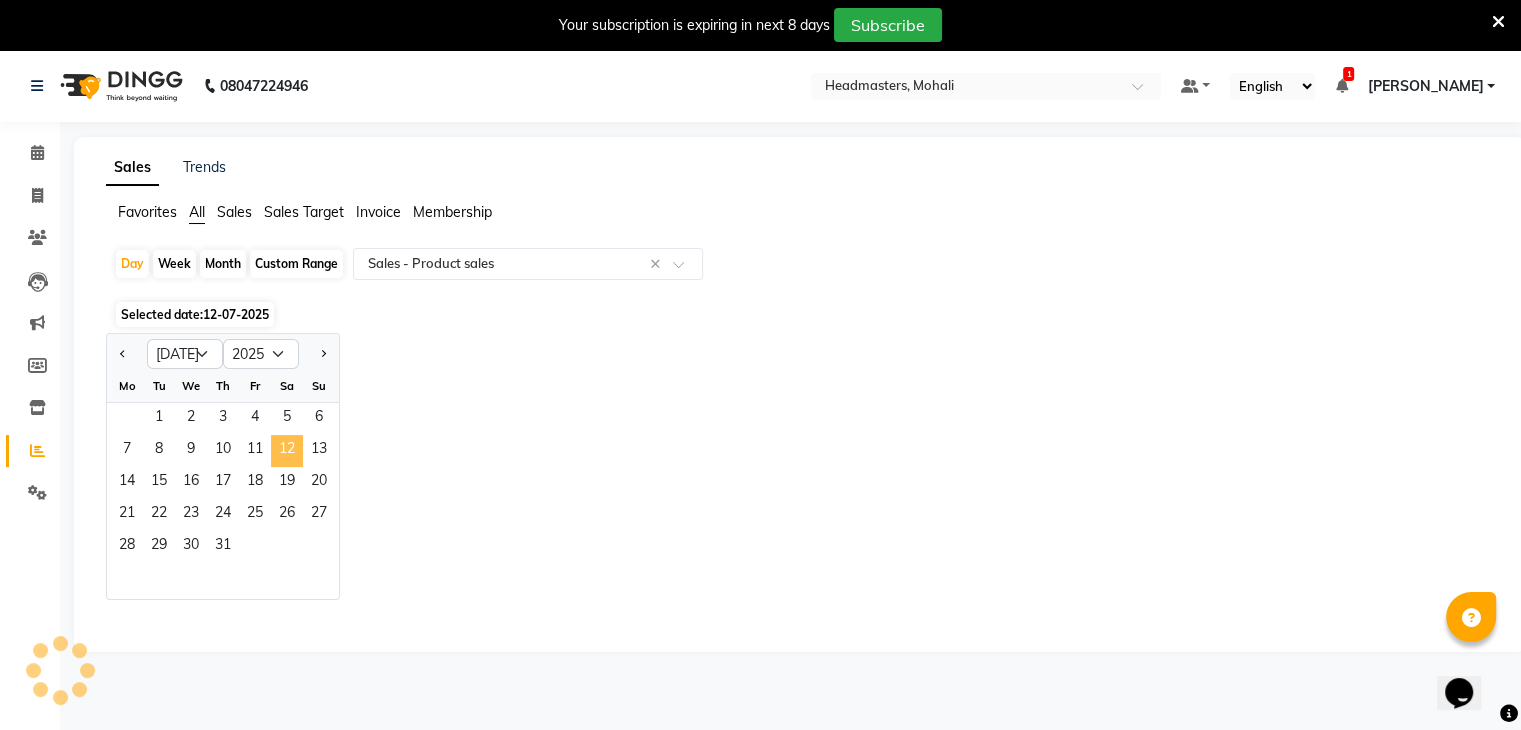 select on "csv" 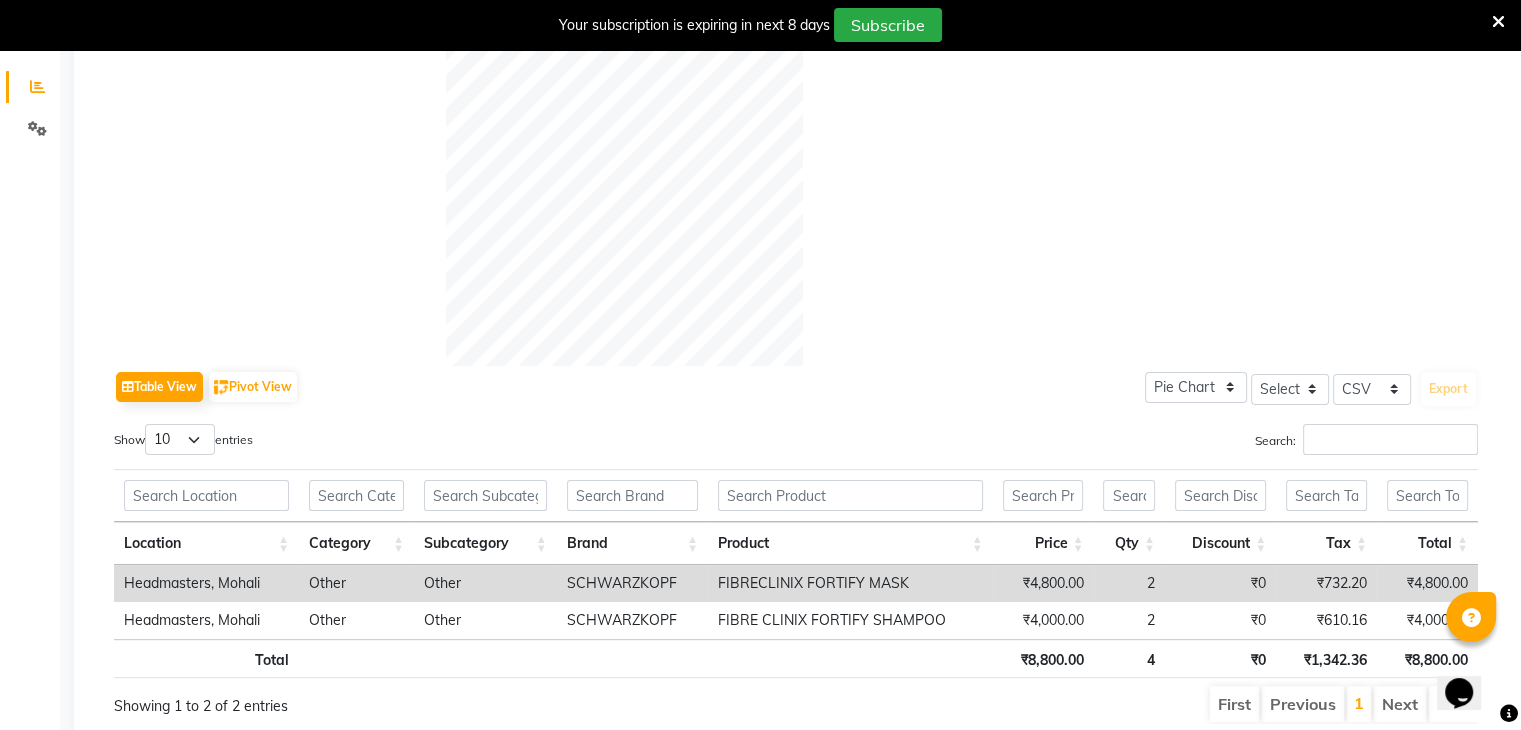 scroll, scrollTop: 0, scrollLeft: 0, axis: both 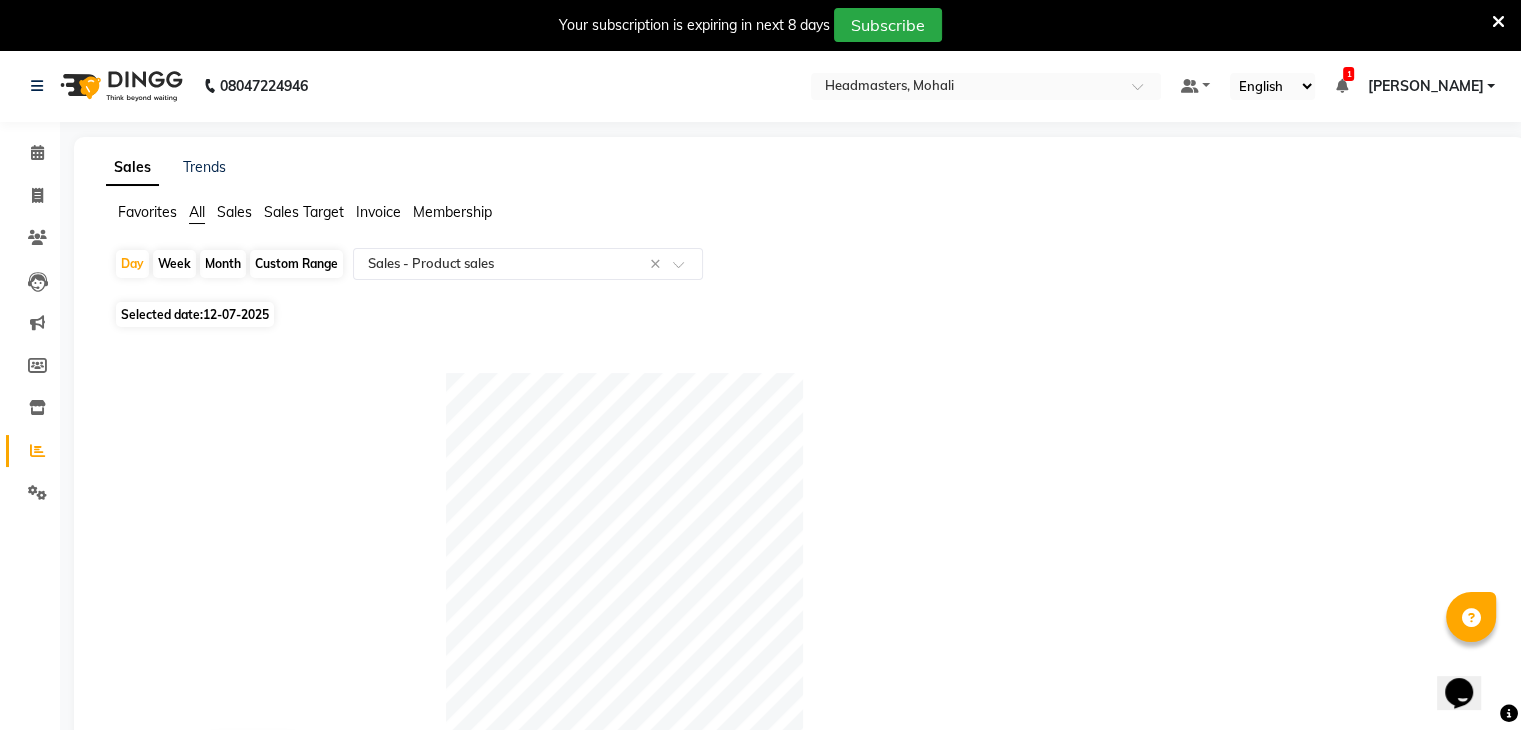 click on "12-07-2025" 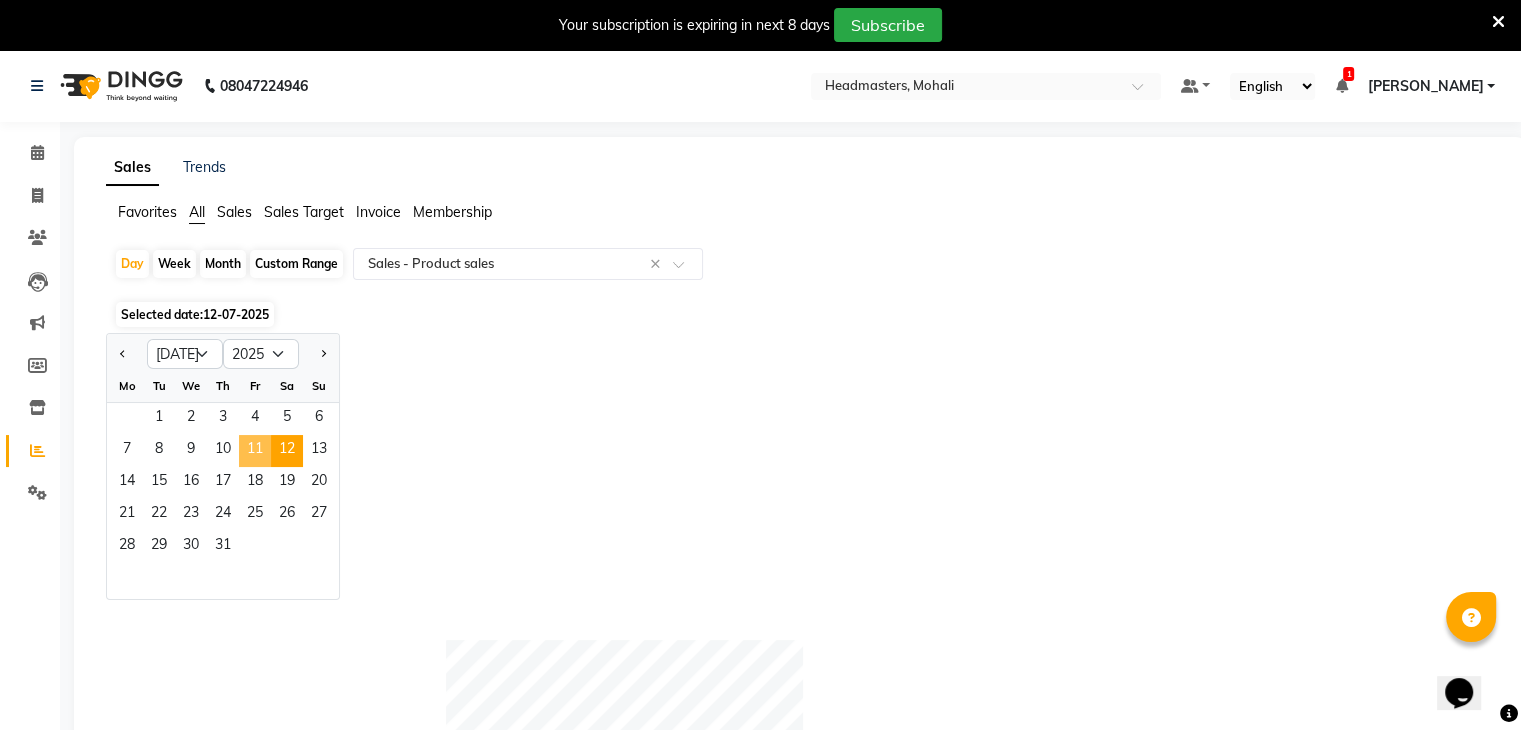 click on "11" 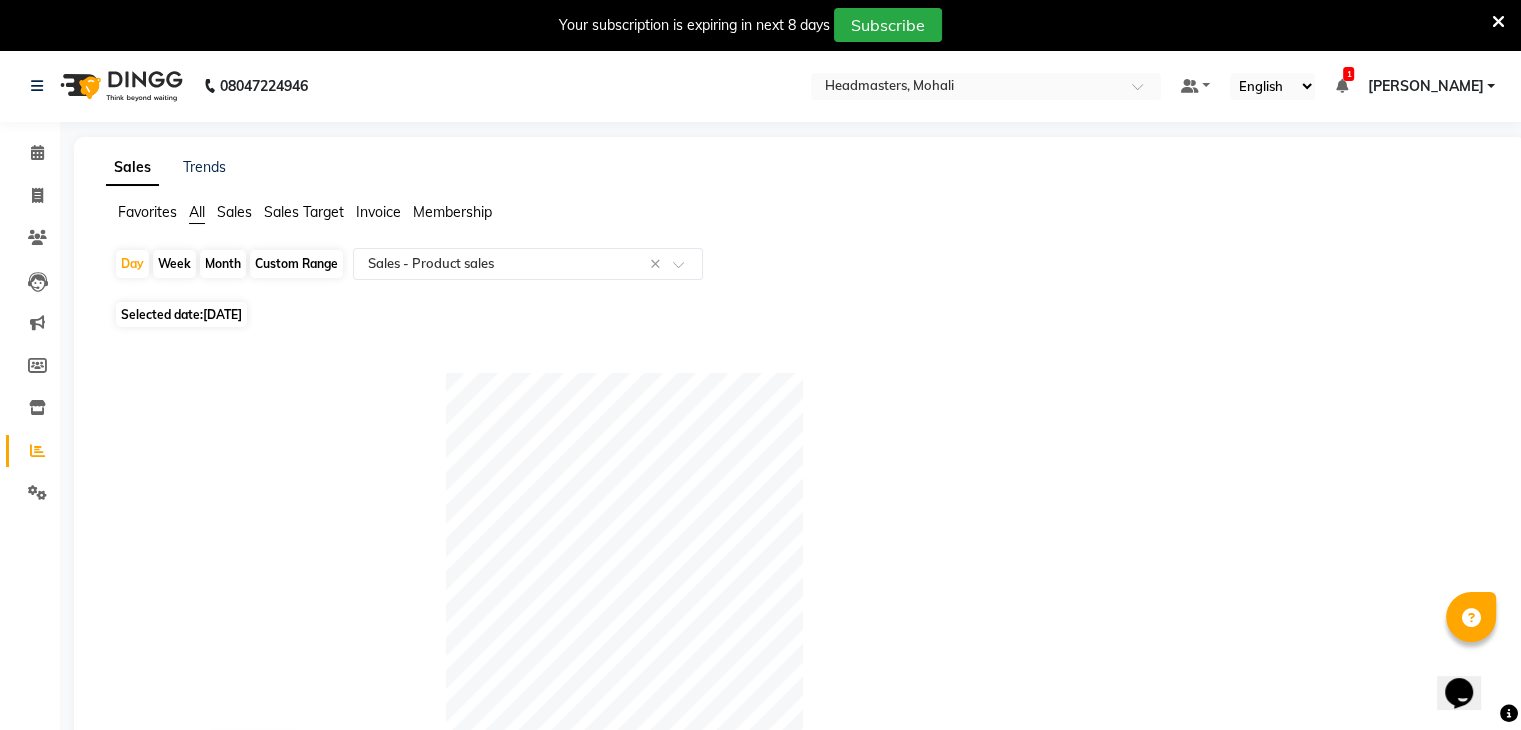 click on "[DATE]" 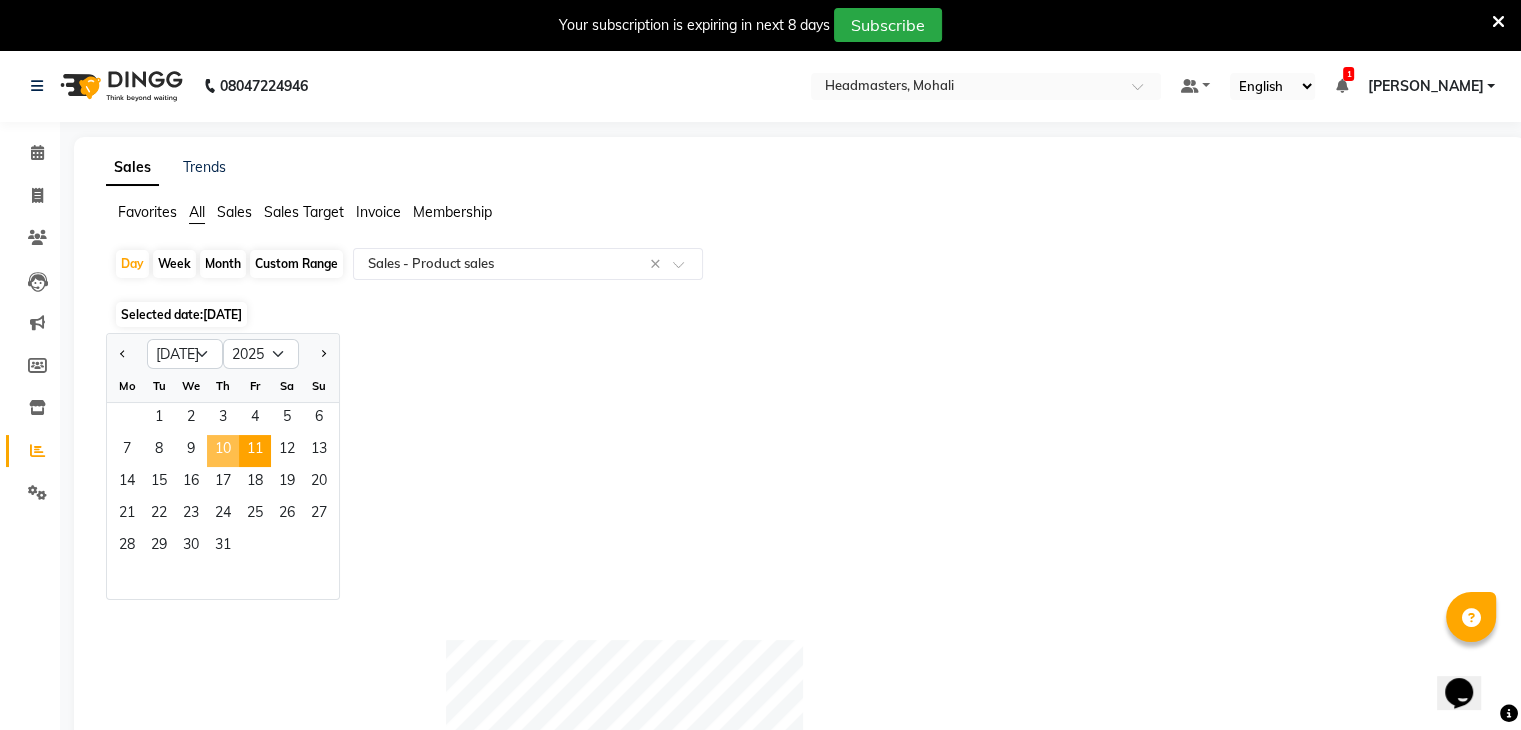 click on "10" 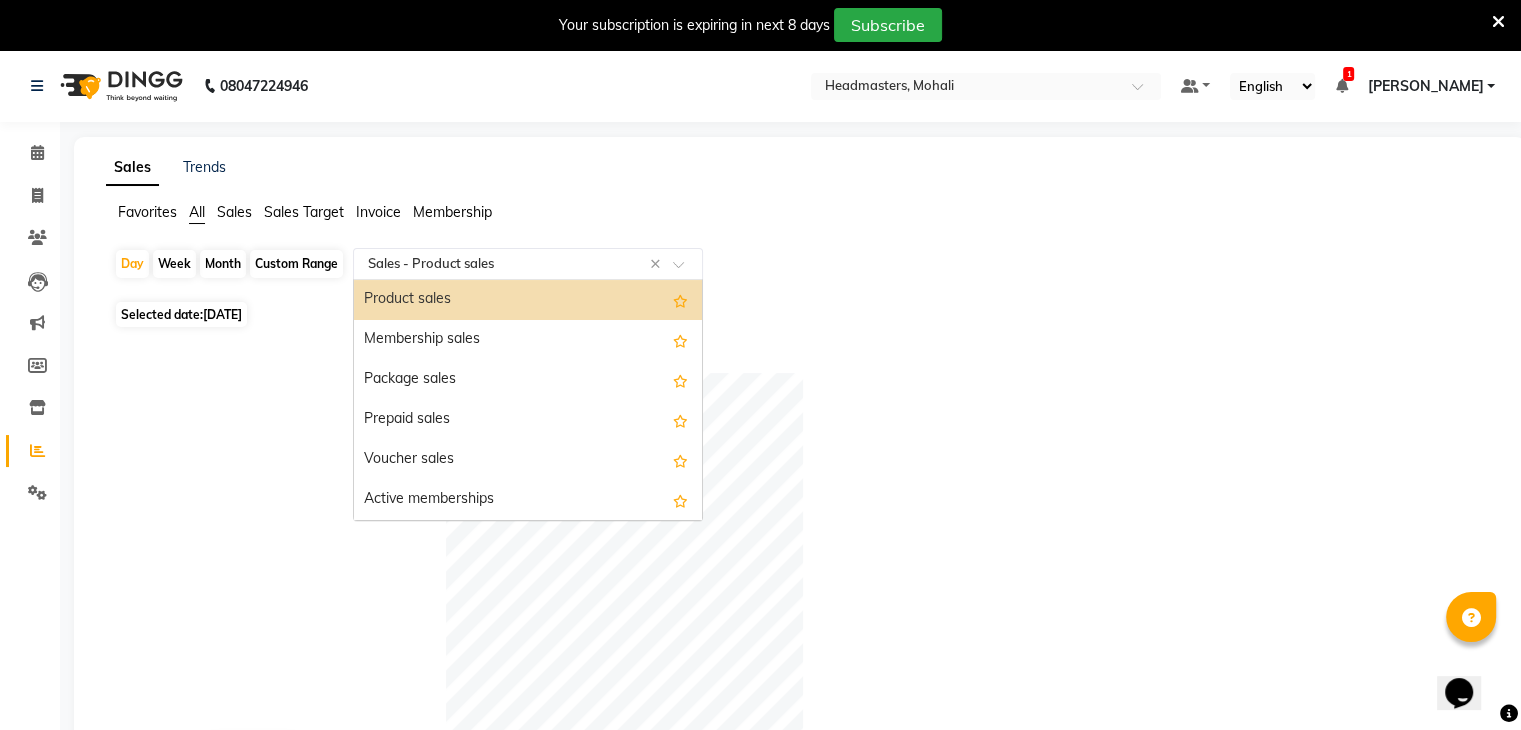 click 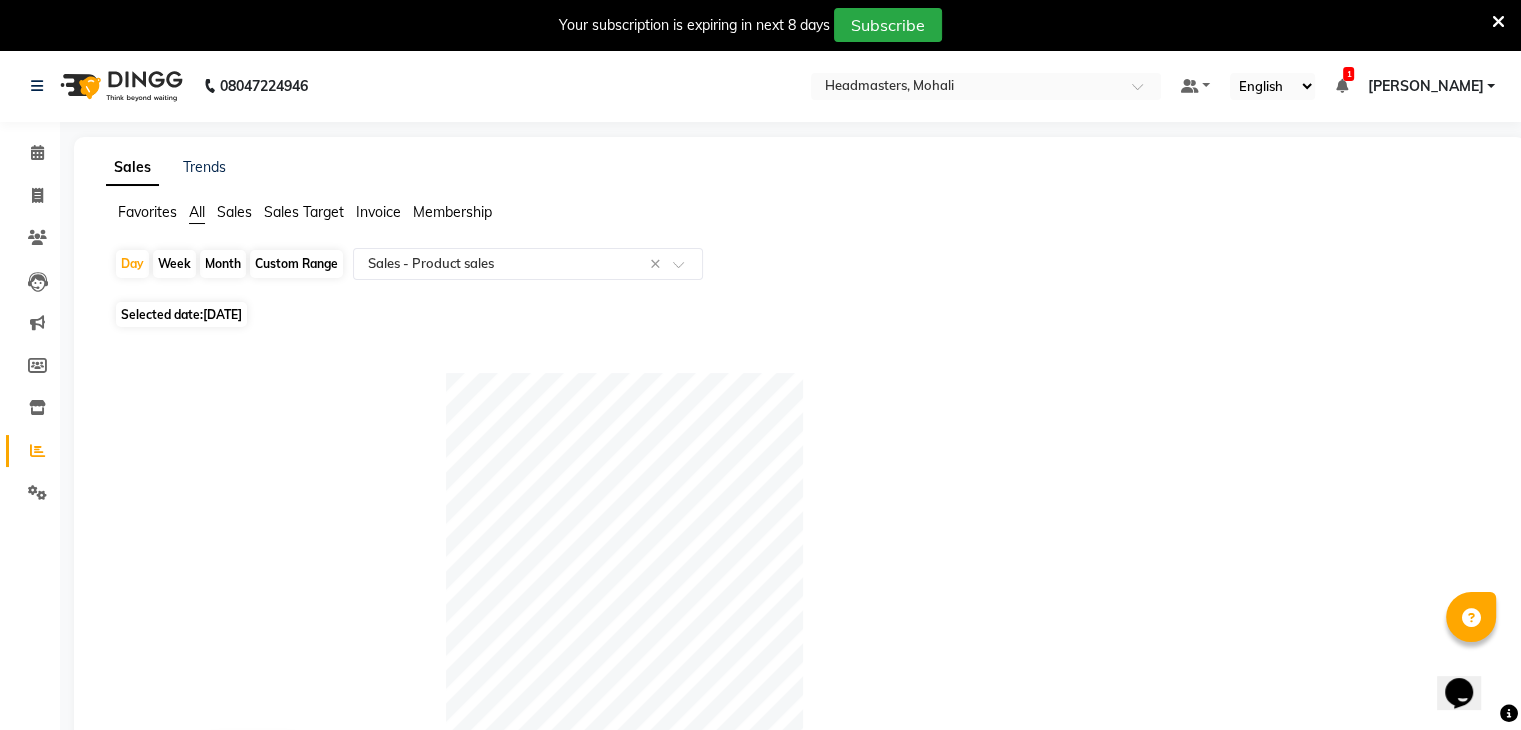 click 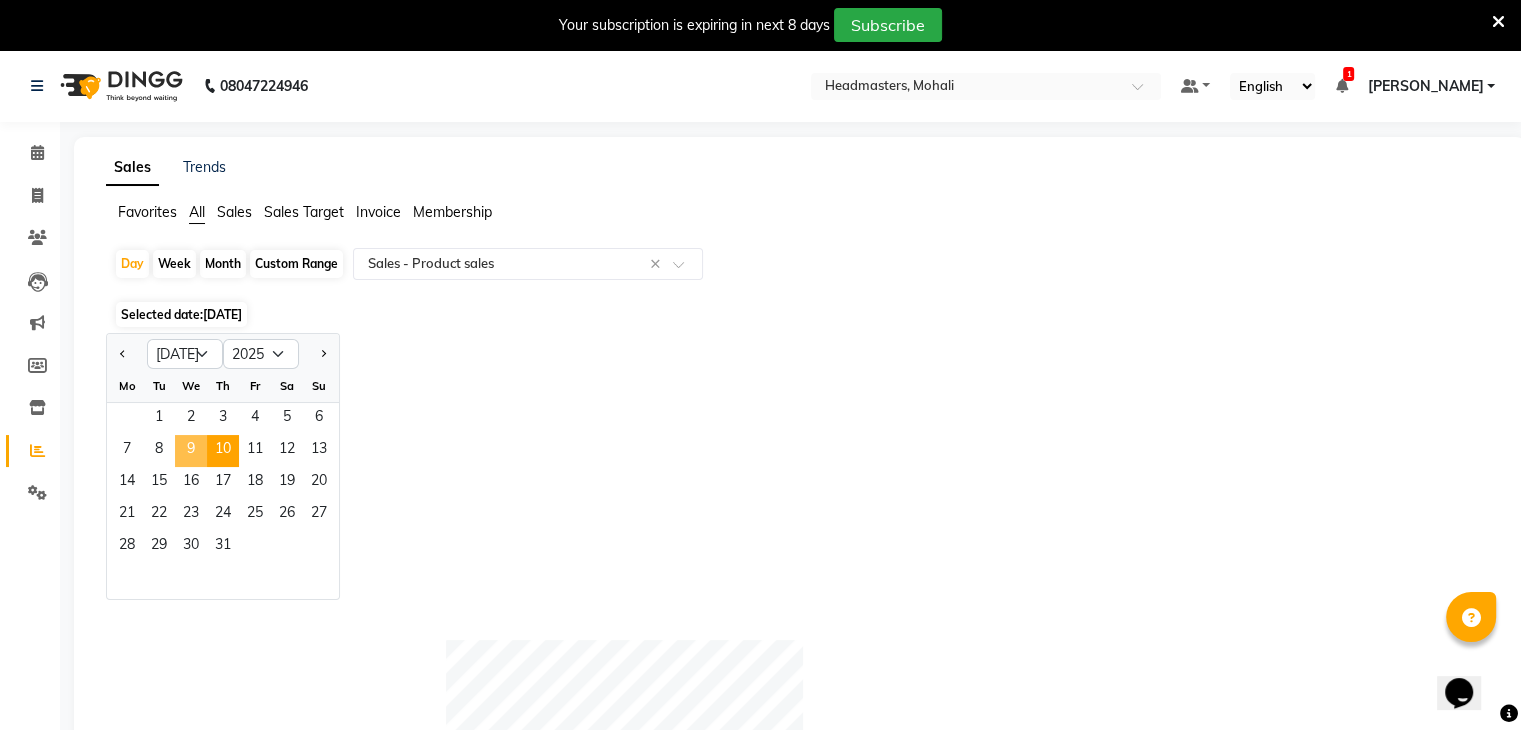 click on "9" 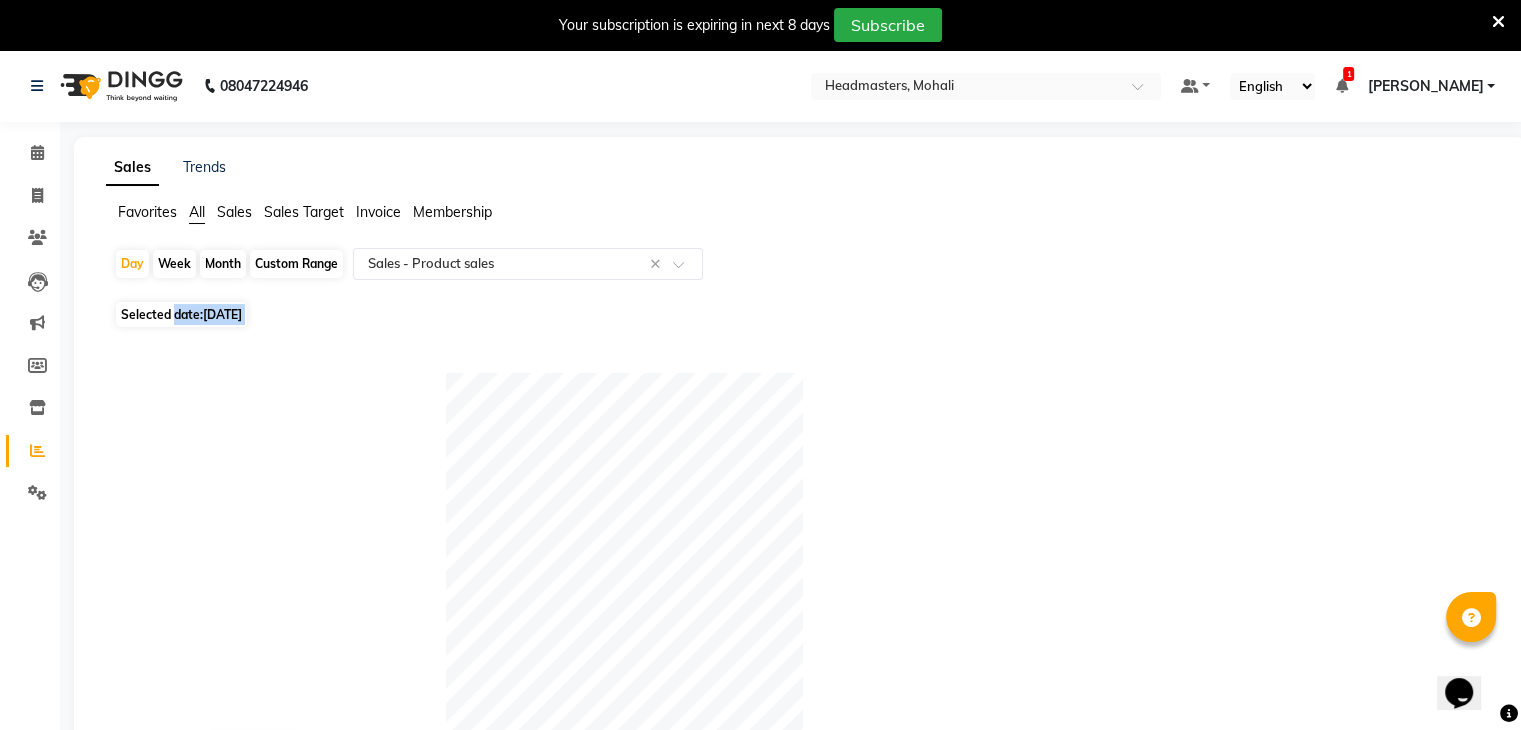 drag, startPoint x: 218, startPoint y: 453, endPoint x: 177, endPoint y: 317, distance: 142.04576 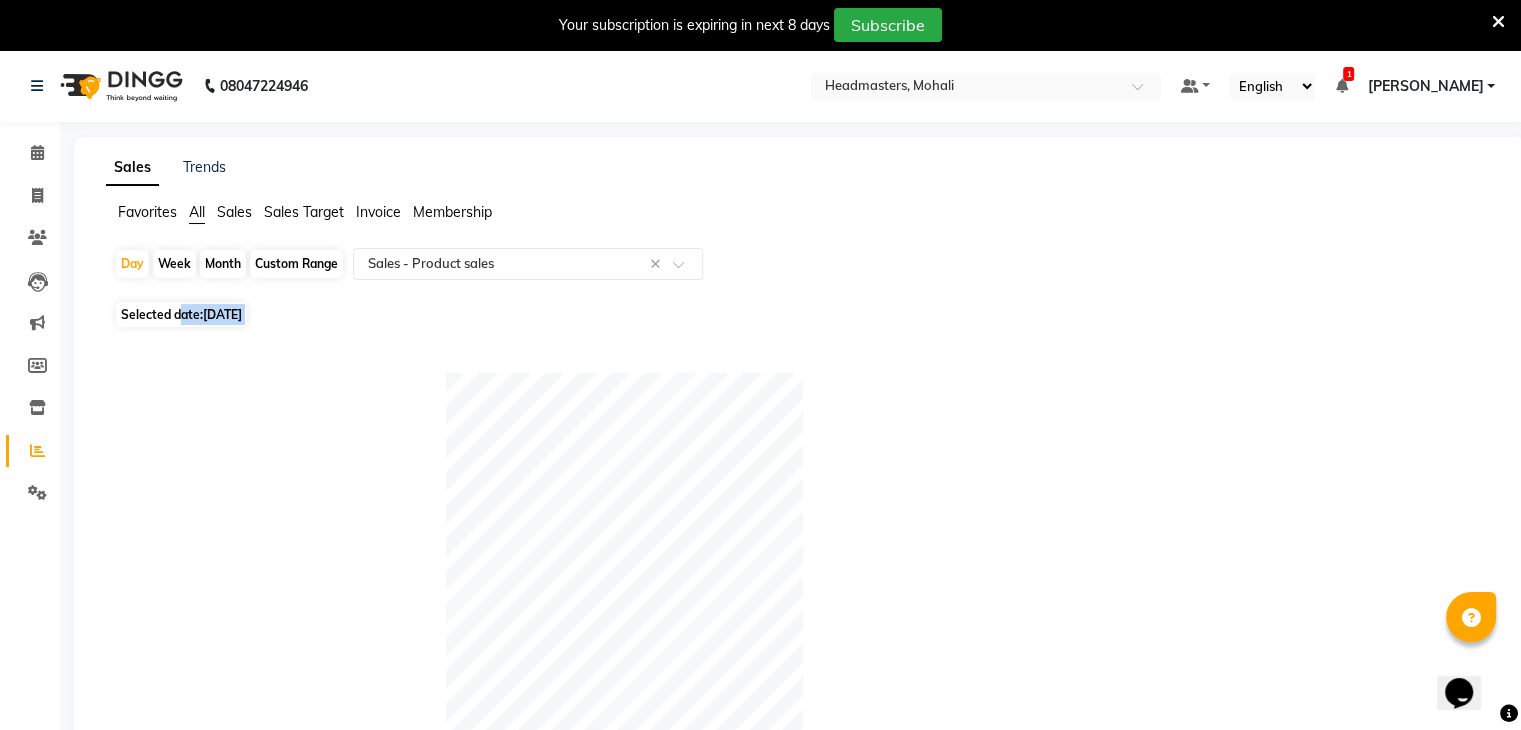 click on "Selected date:  [DATE]" 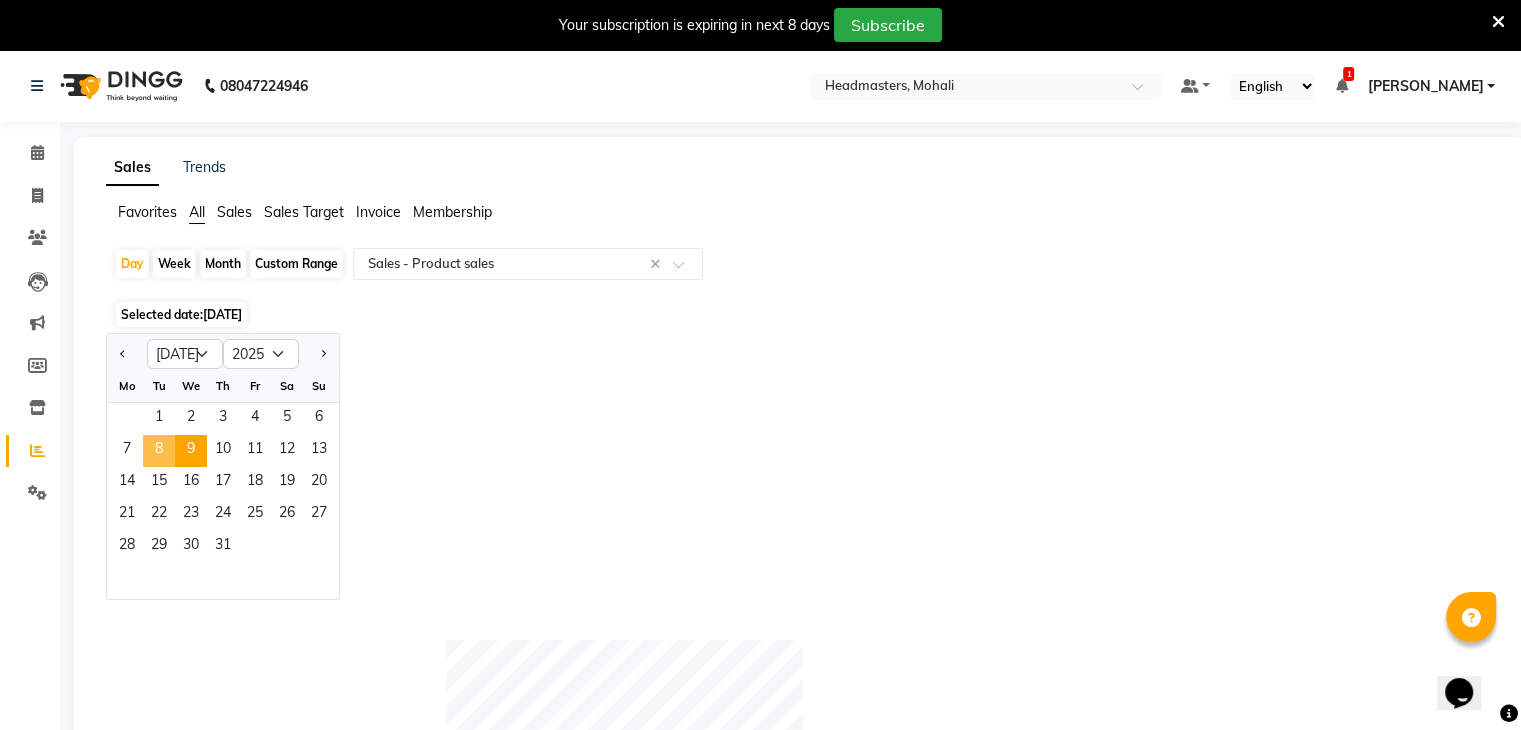 click on "8" 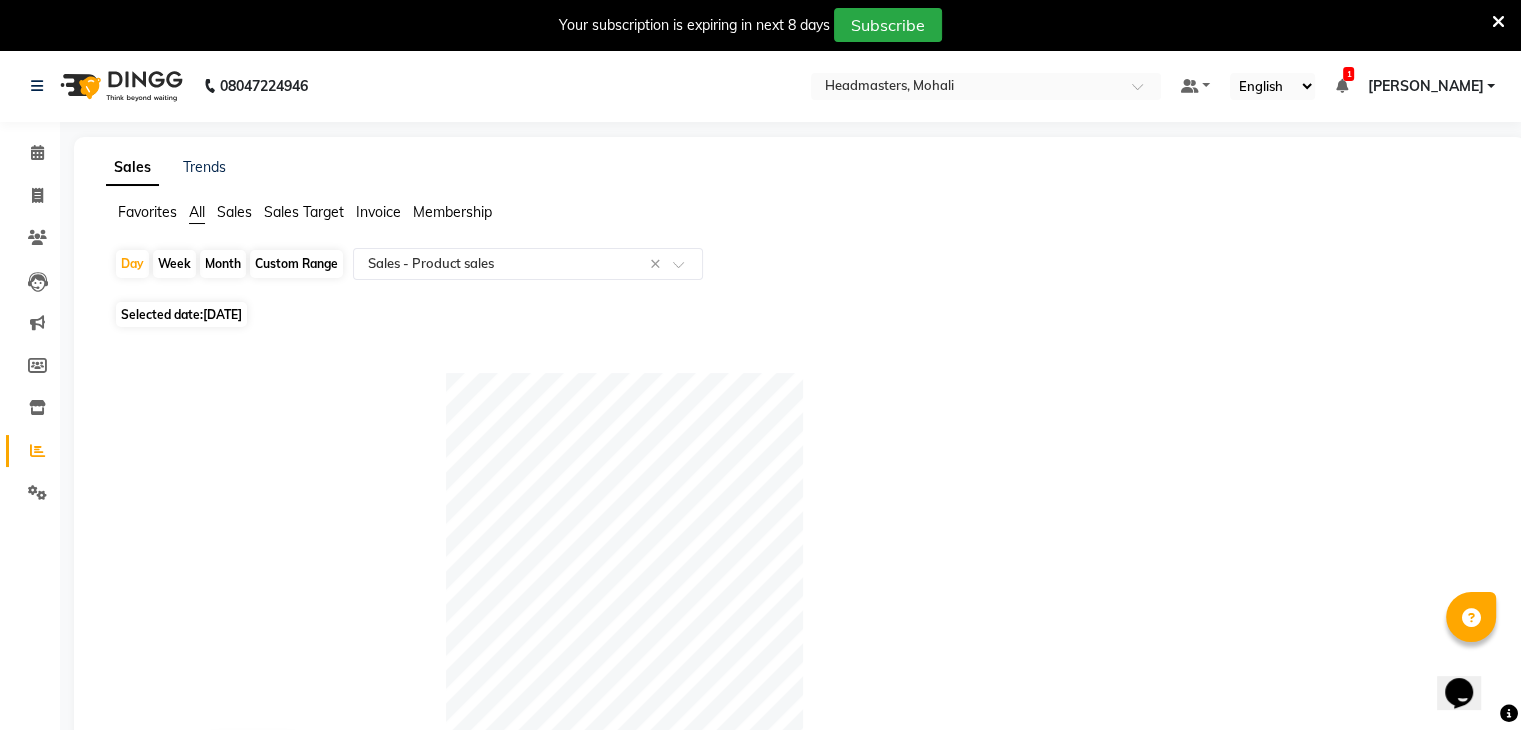click on "[DATE]" 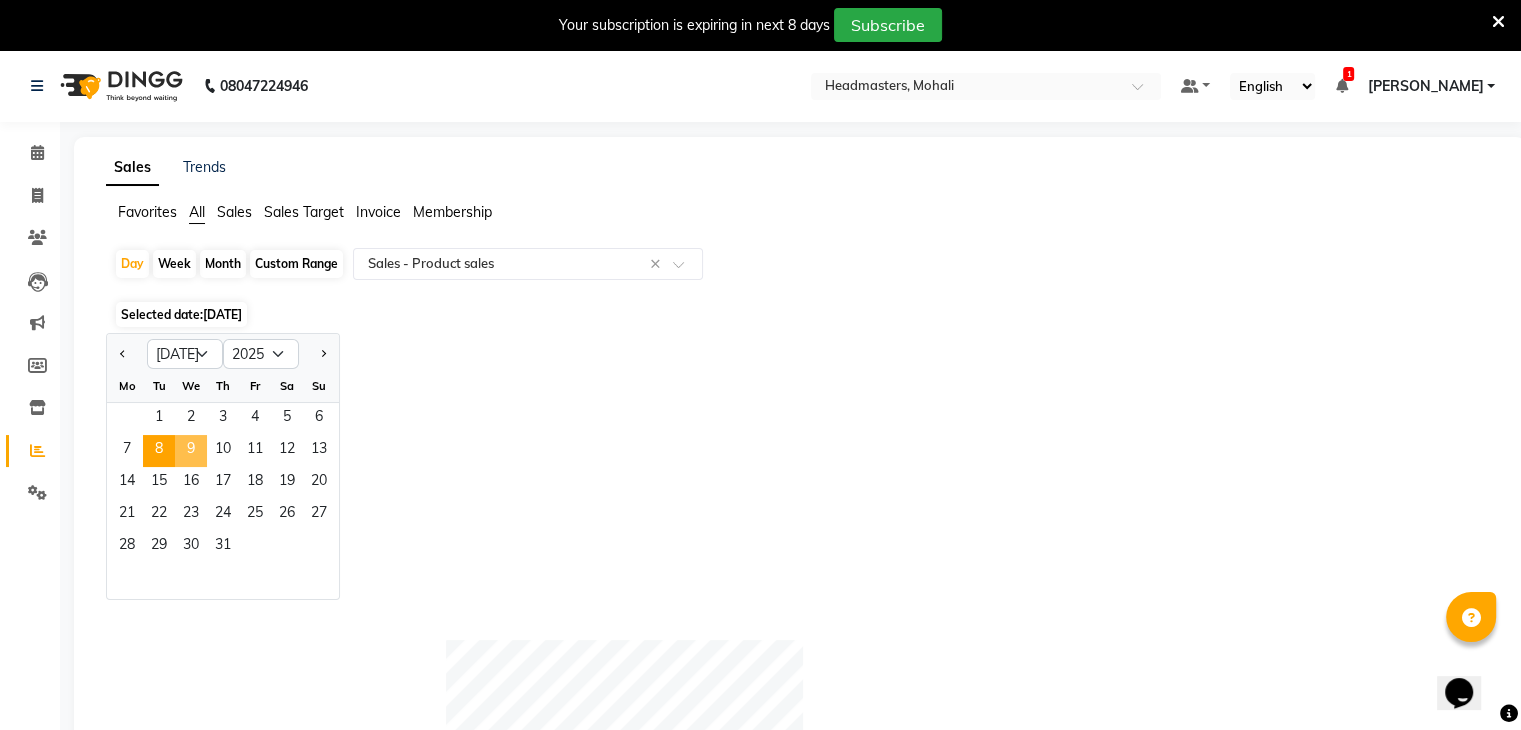 click on "9" 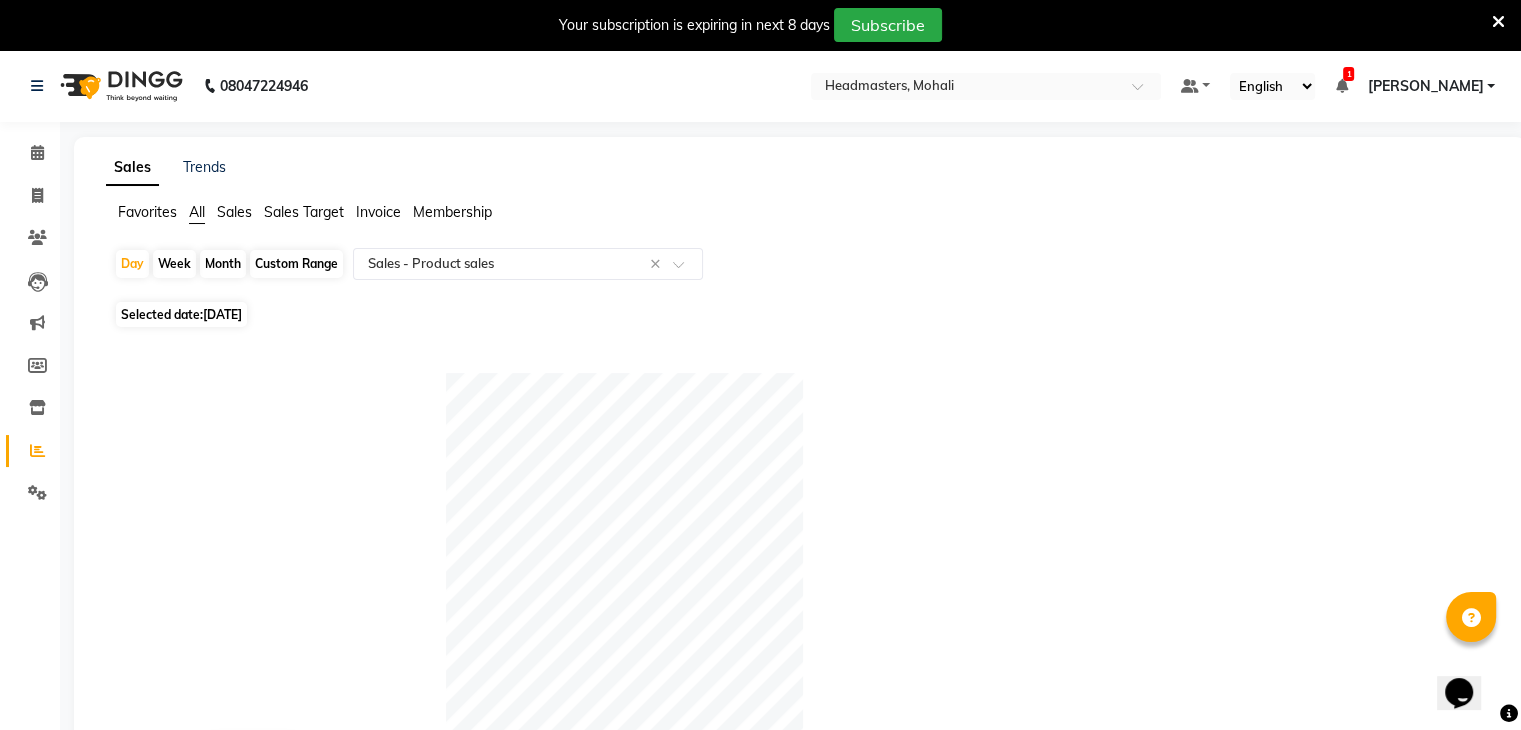 click on "[DATE]" 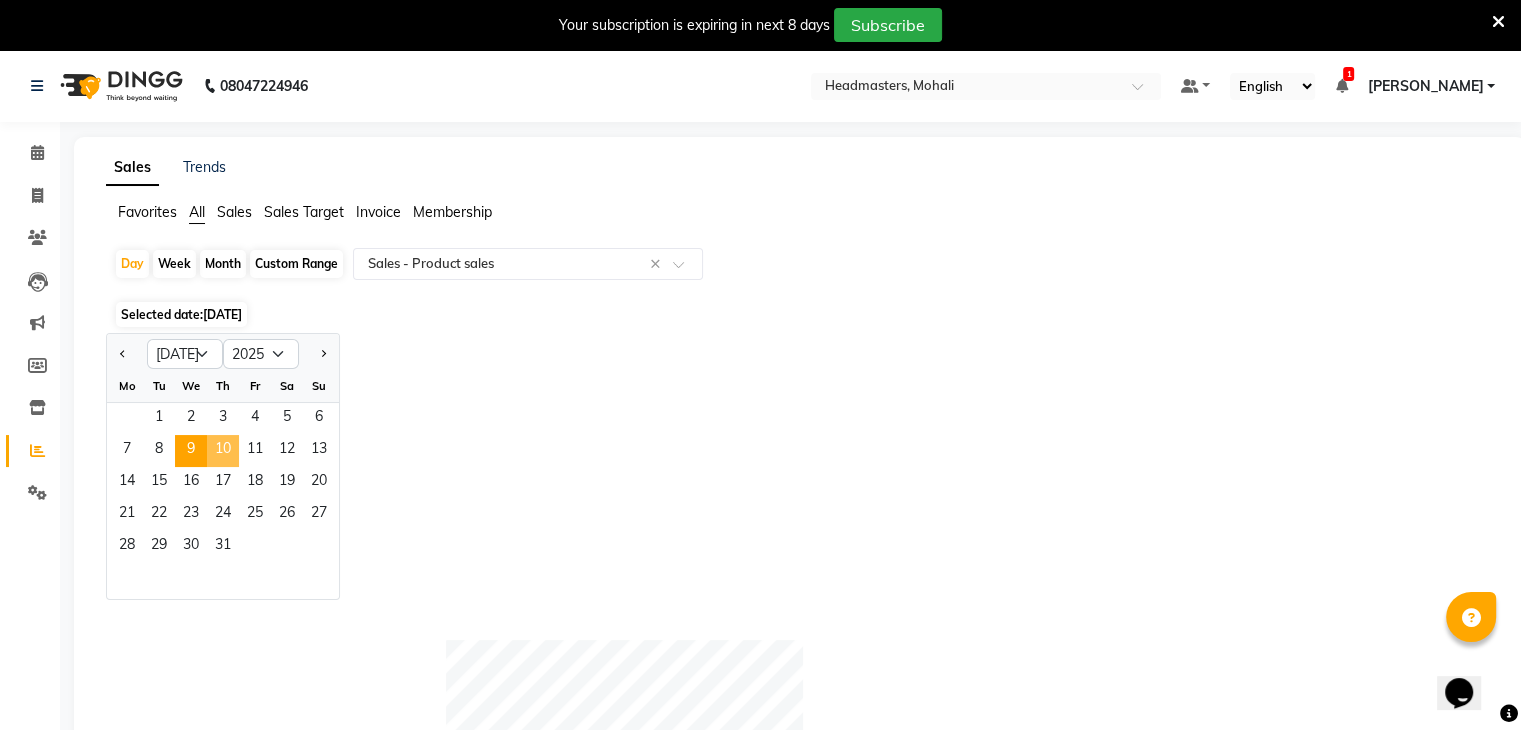 click on "10" 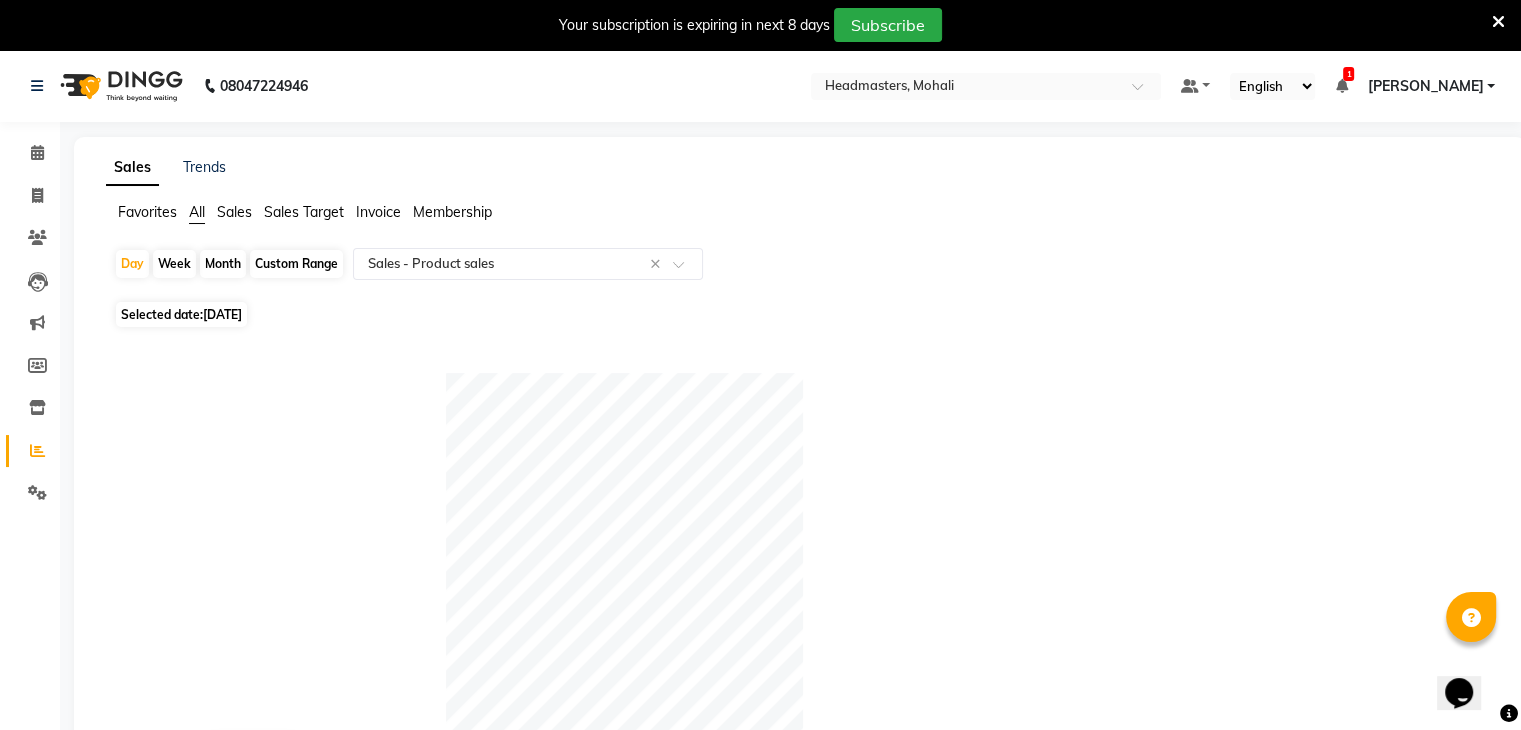 click on "Selected date:  [DATE]" 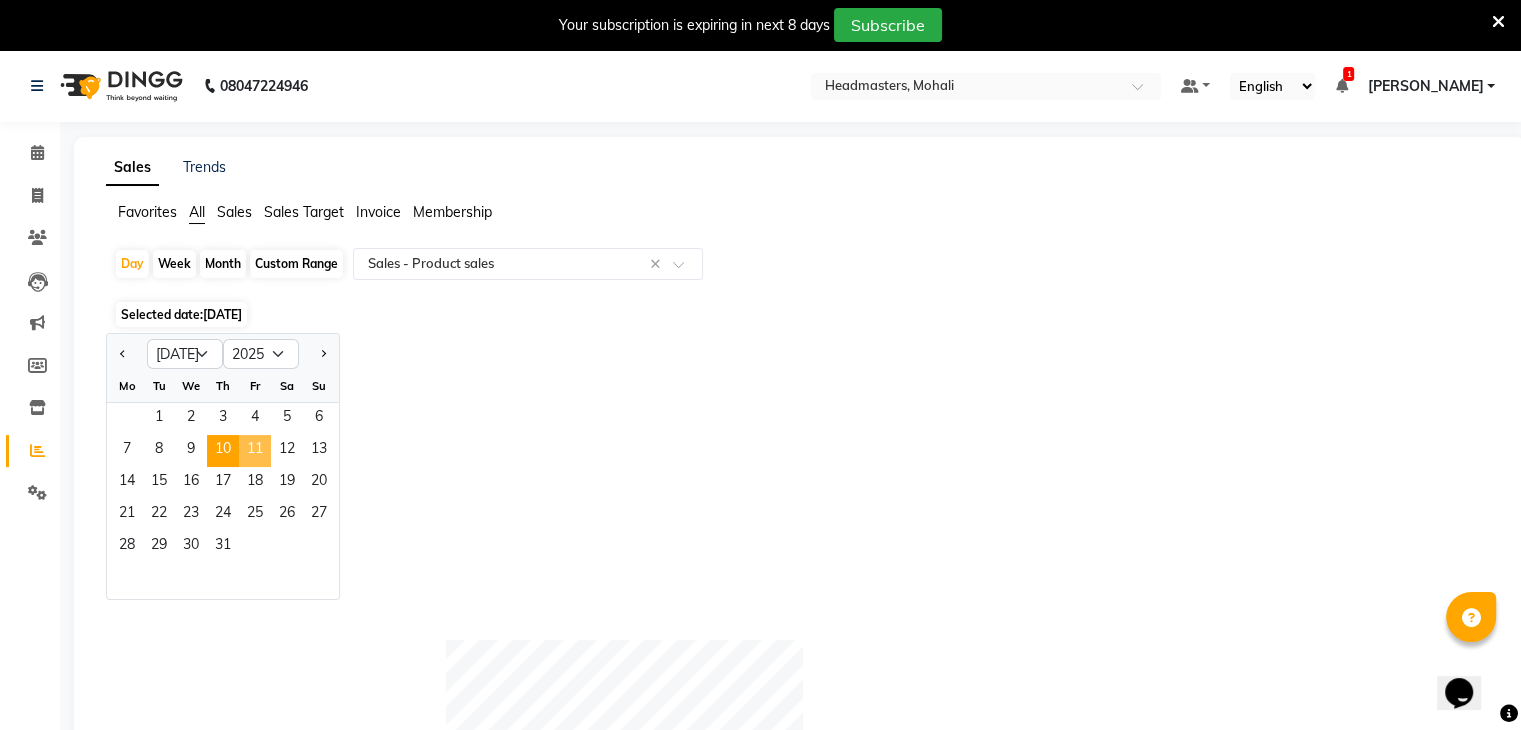 click on "11" 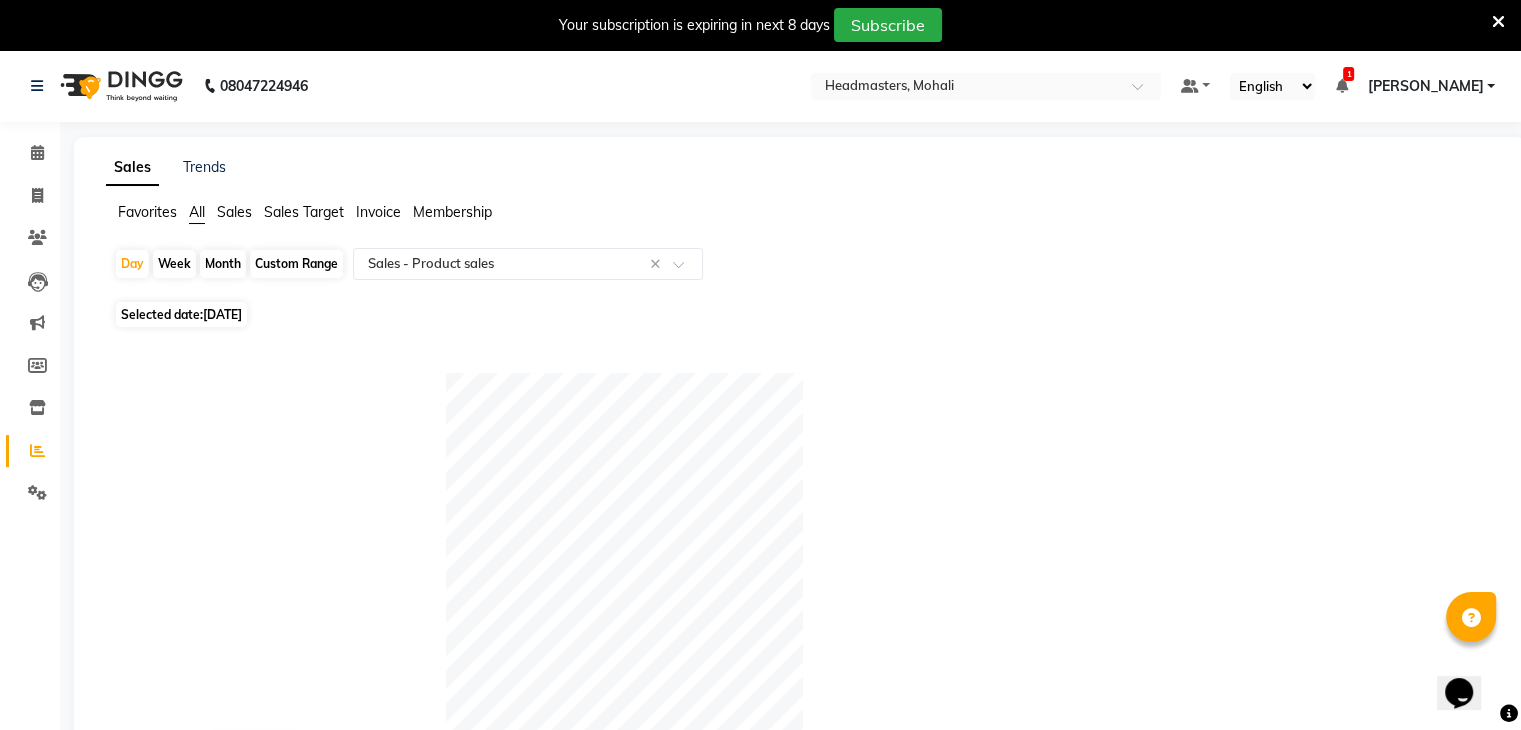 click on "[DATE]" 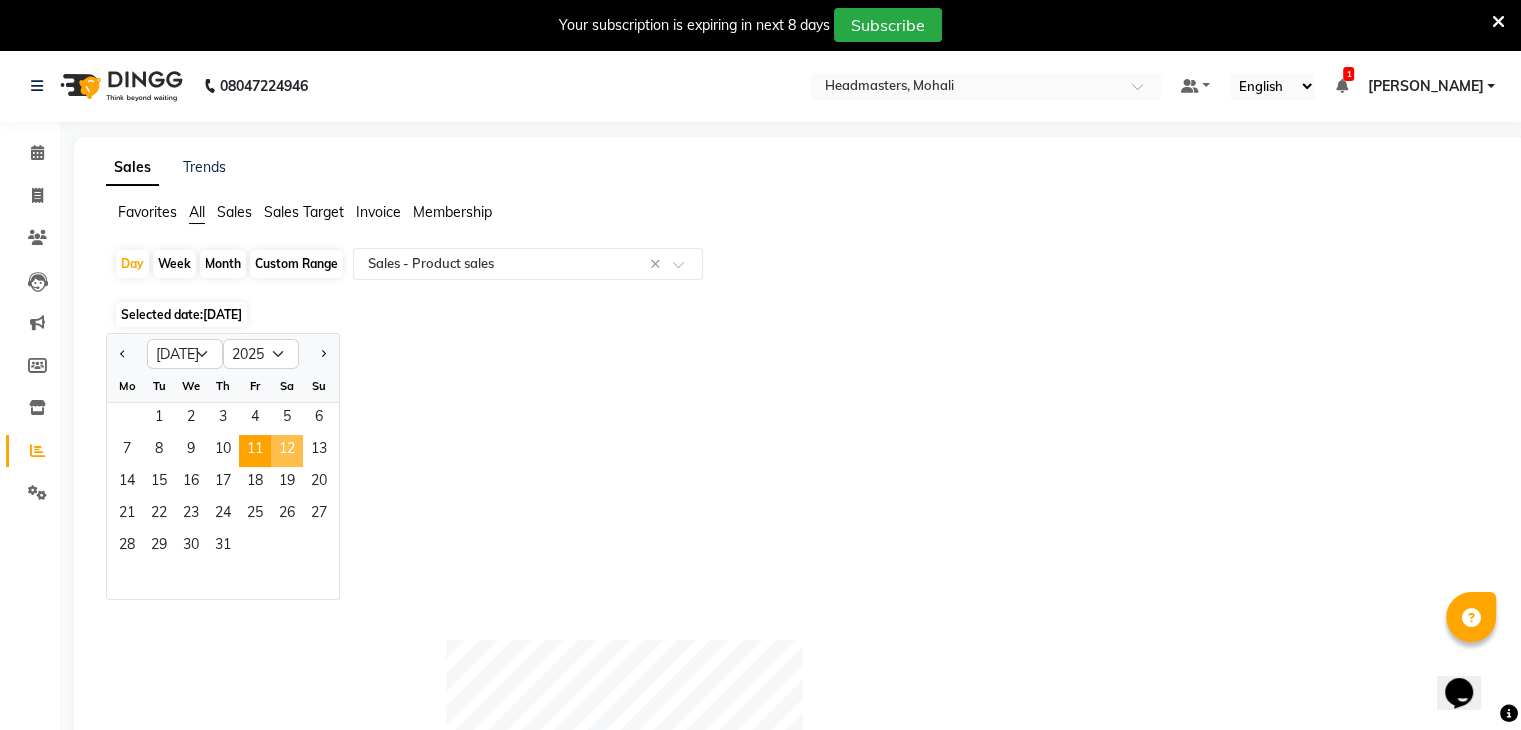 click on "12" 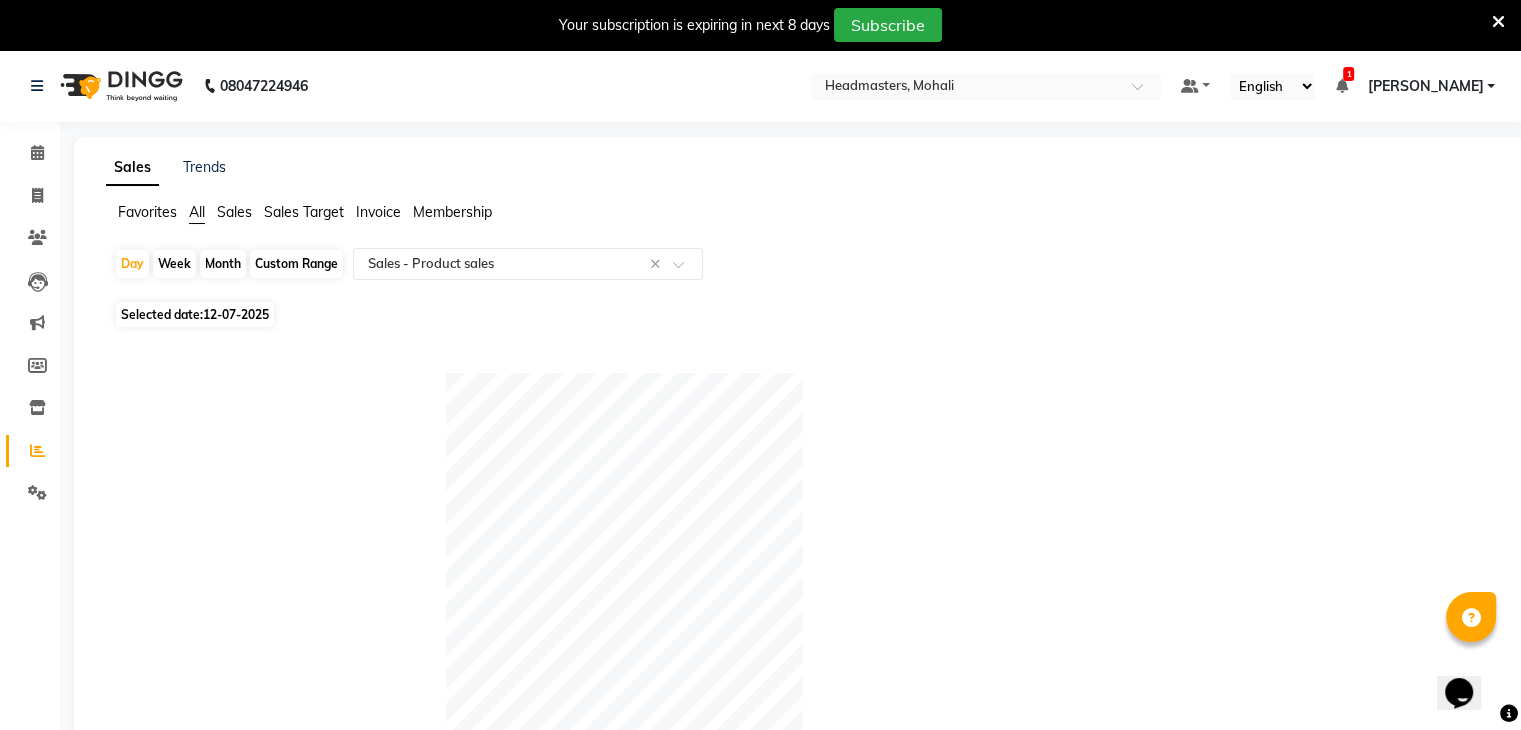 click on "12-07-2025" 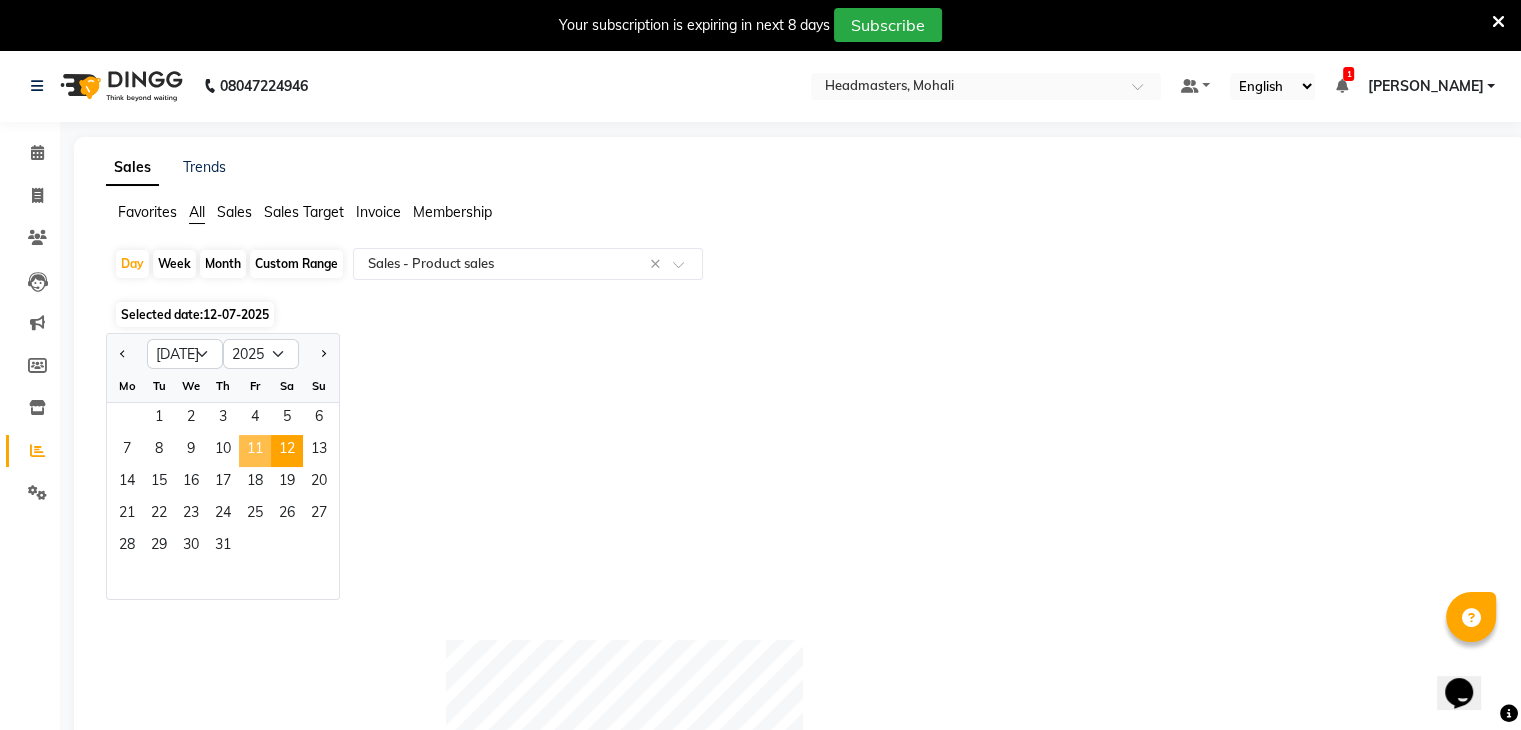 click on "11" 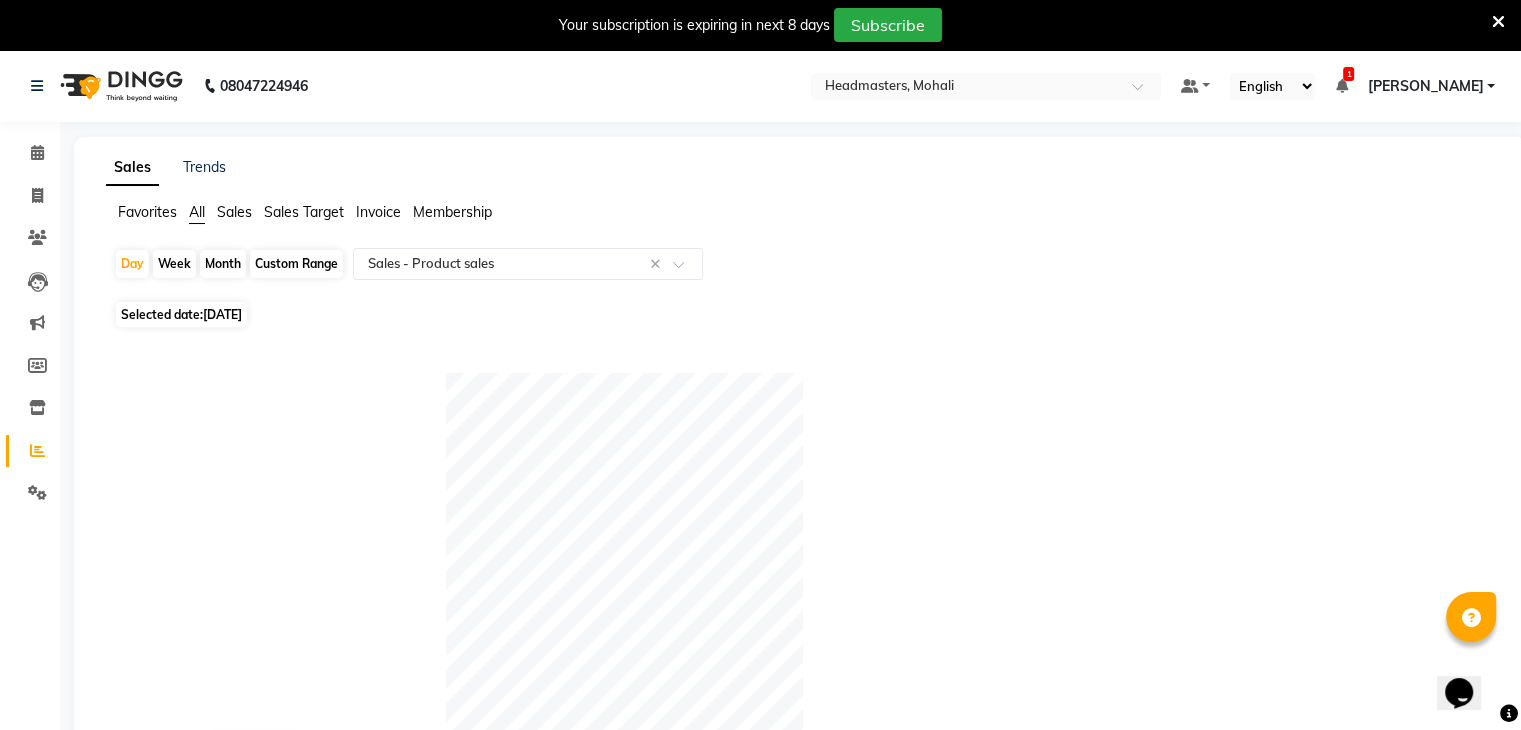 click on "[DATE]" 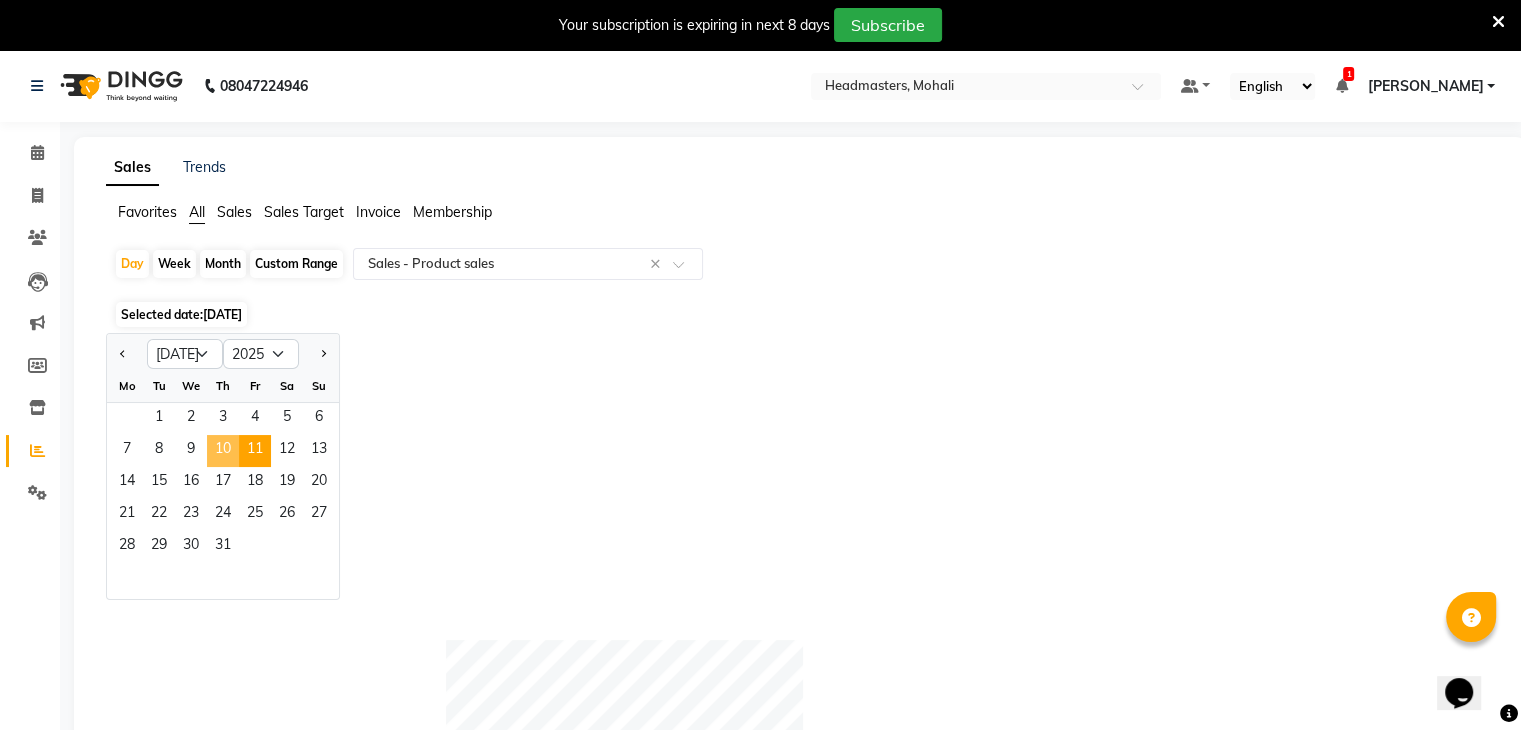 click on "10" 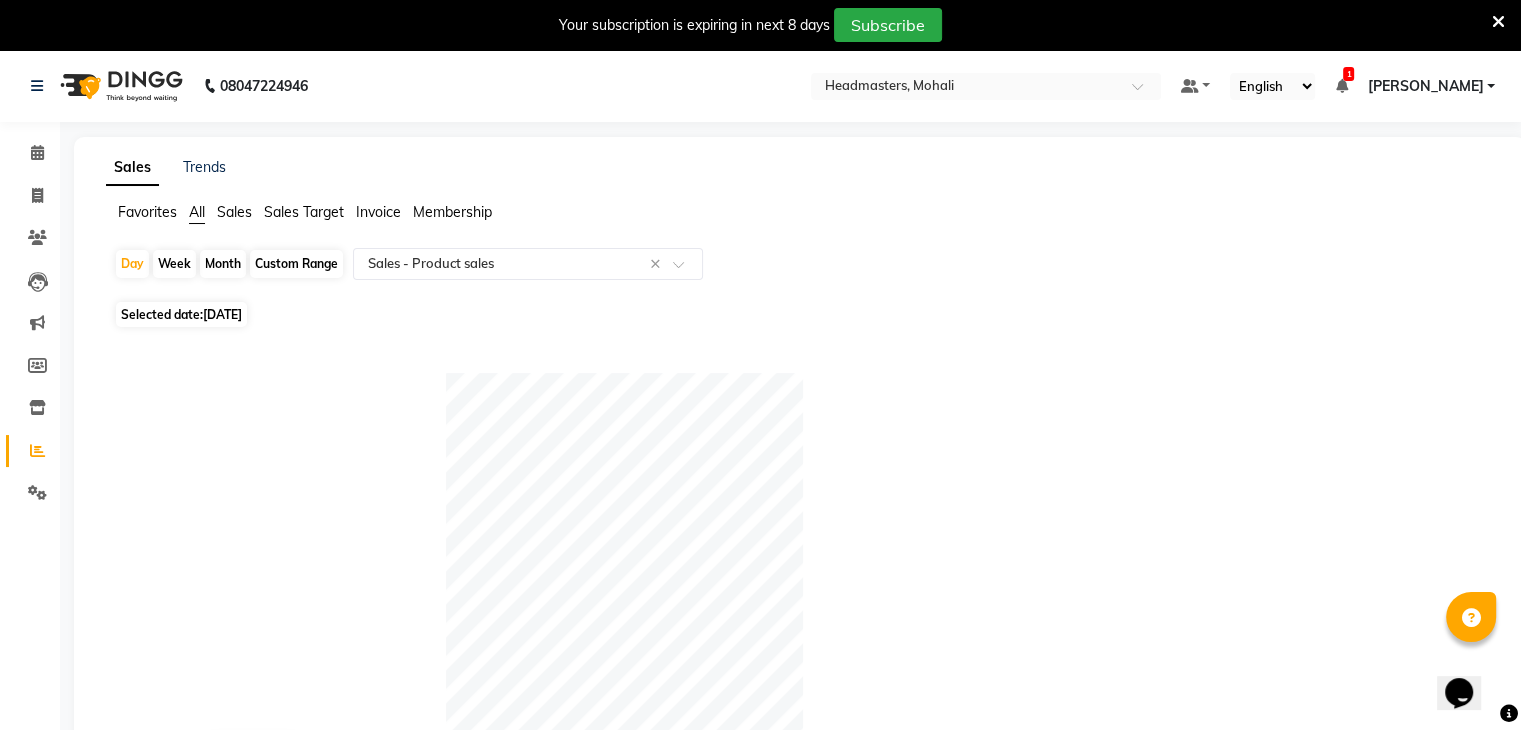 click 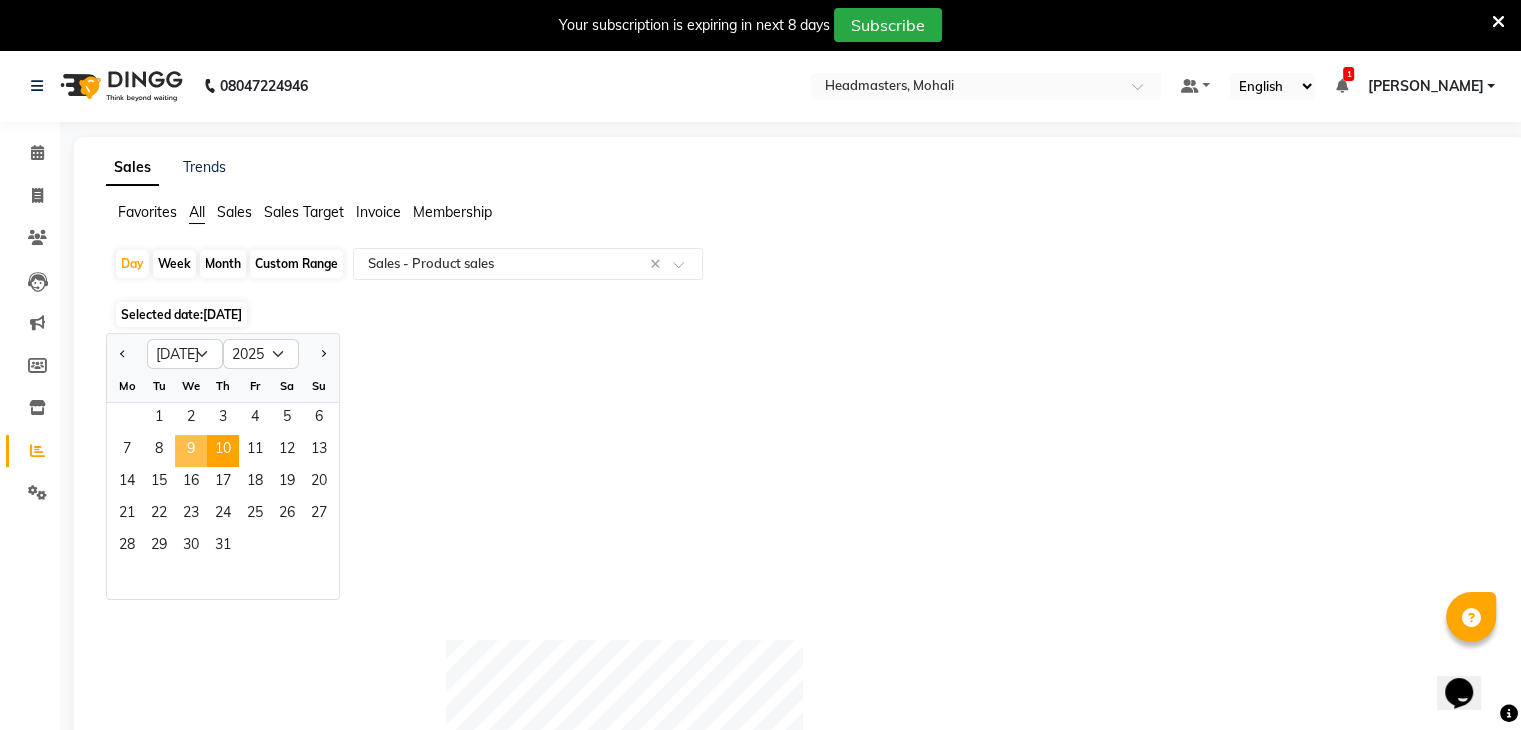 click on "9" 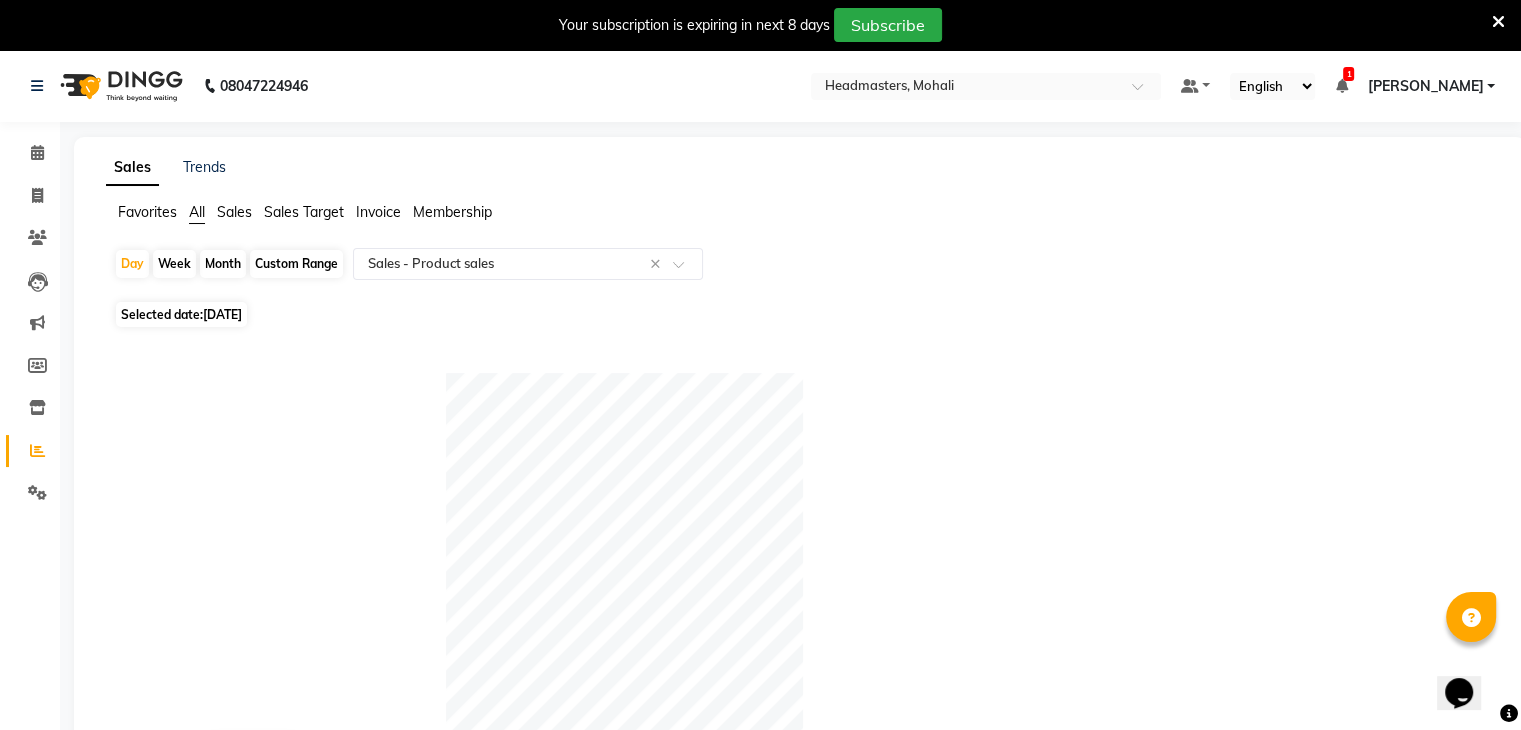 click on "[DATE]" 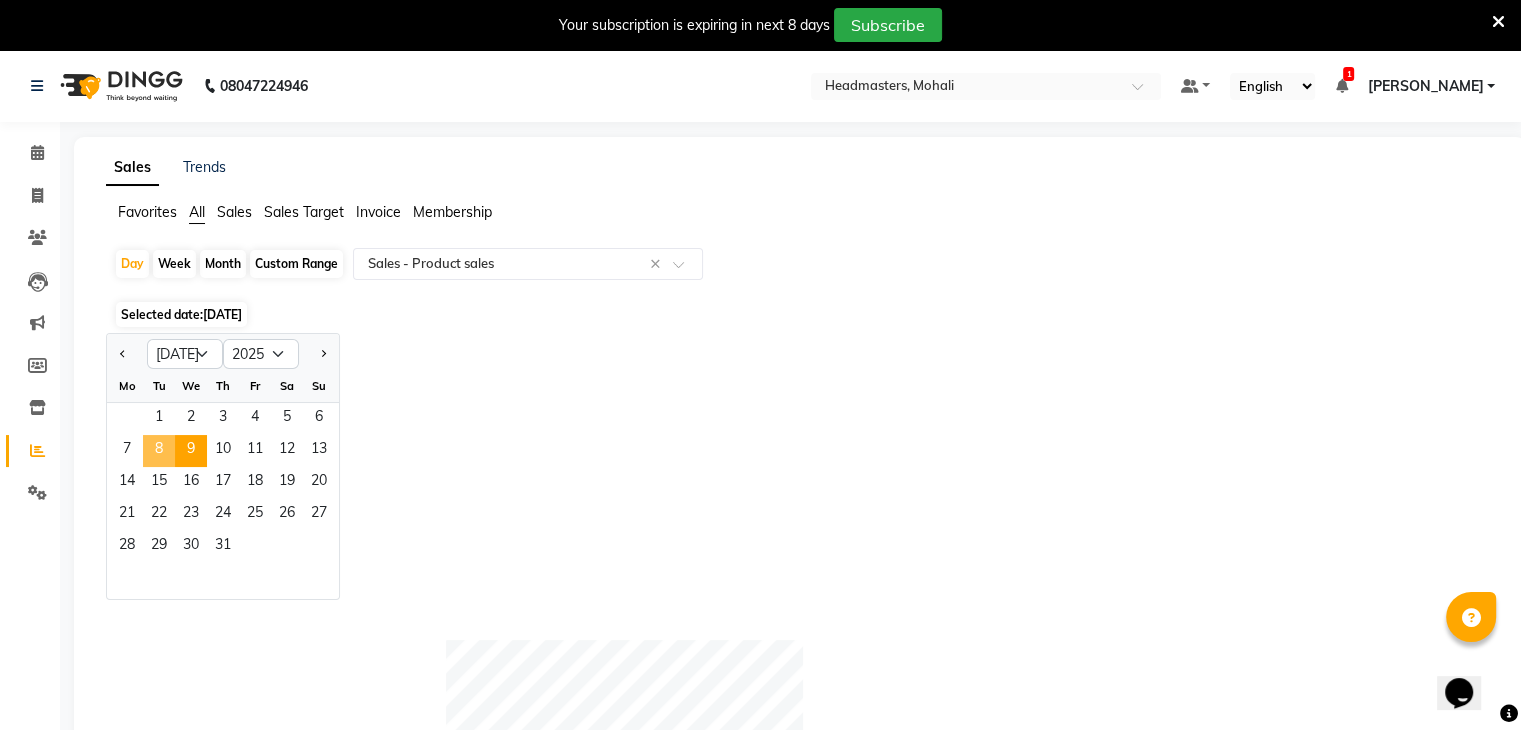 click on "8" 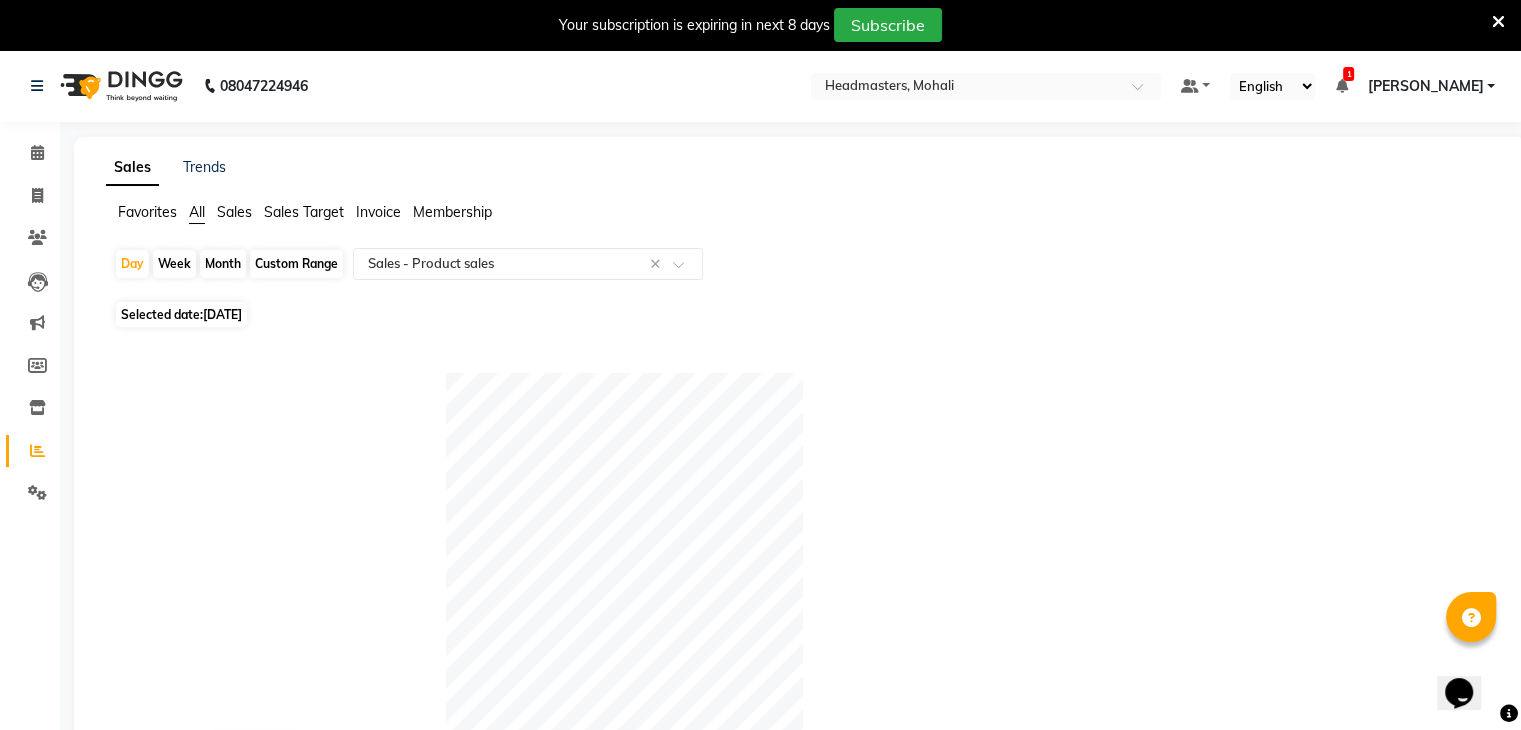 click on "[DATE]" 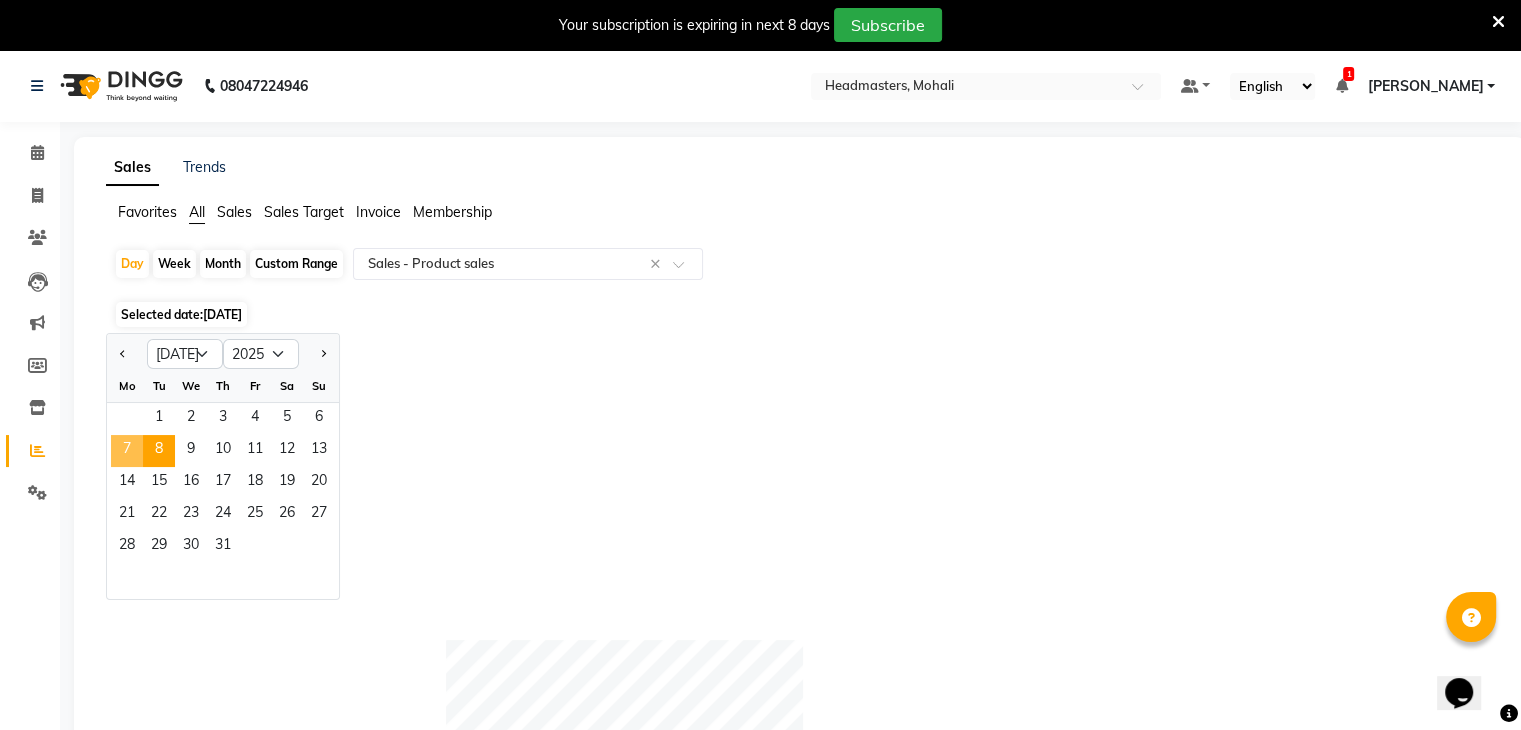 click on "7" 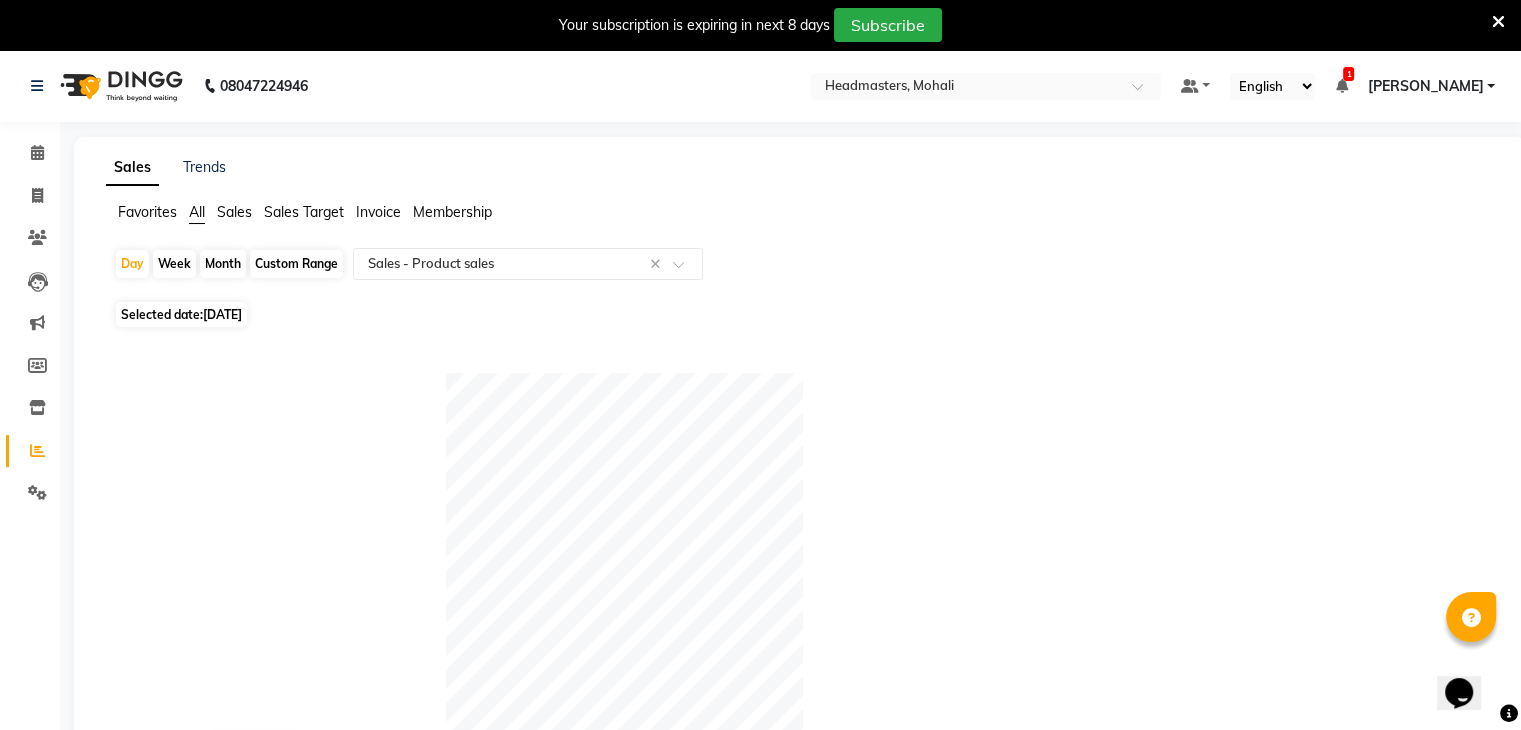 click on "Selected date:  [DATE]" 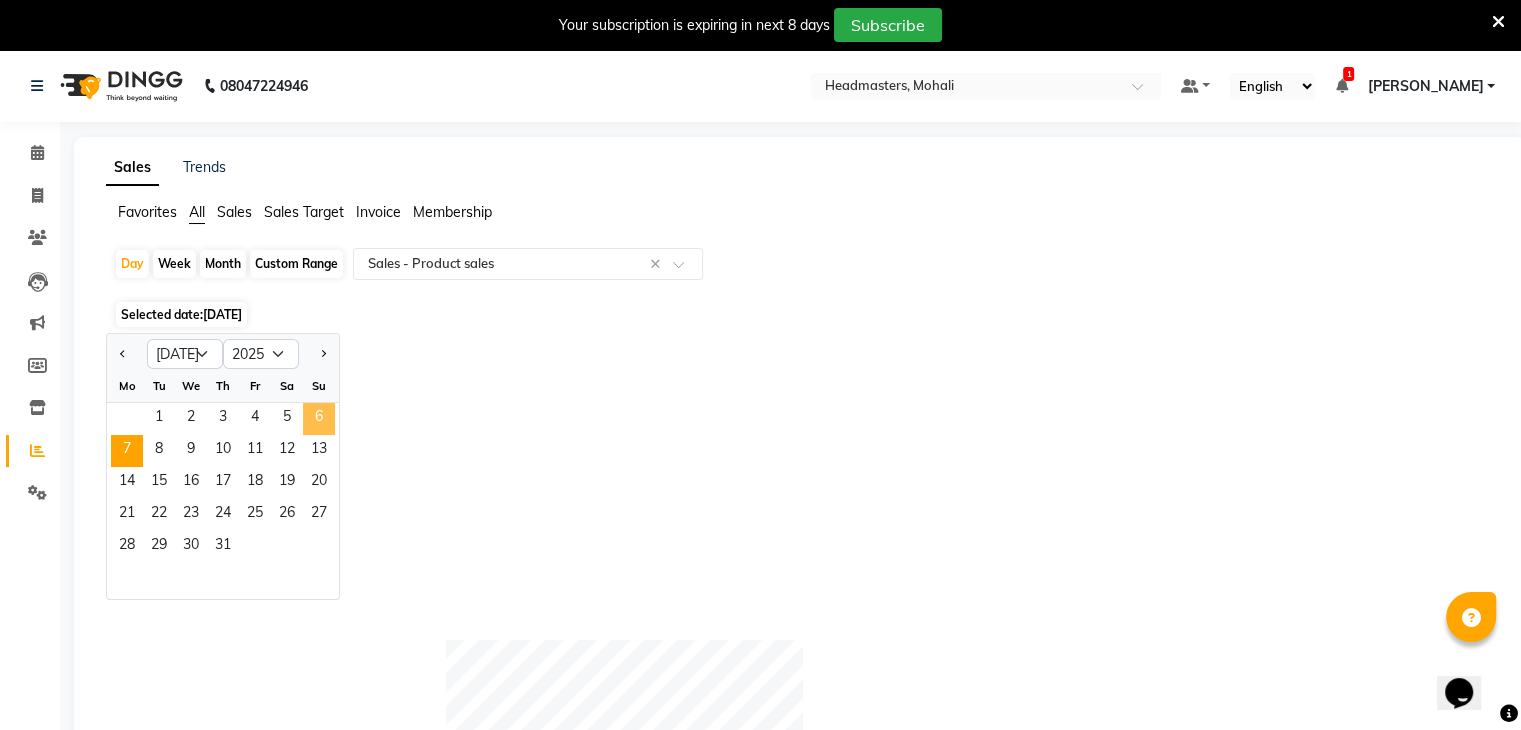 click on "6" 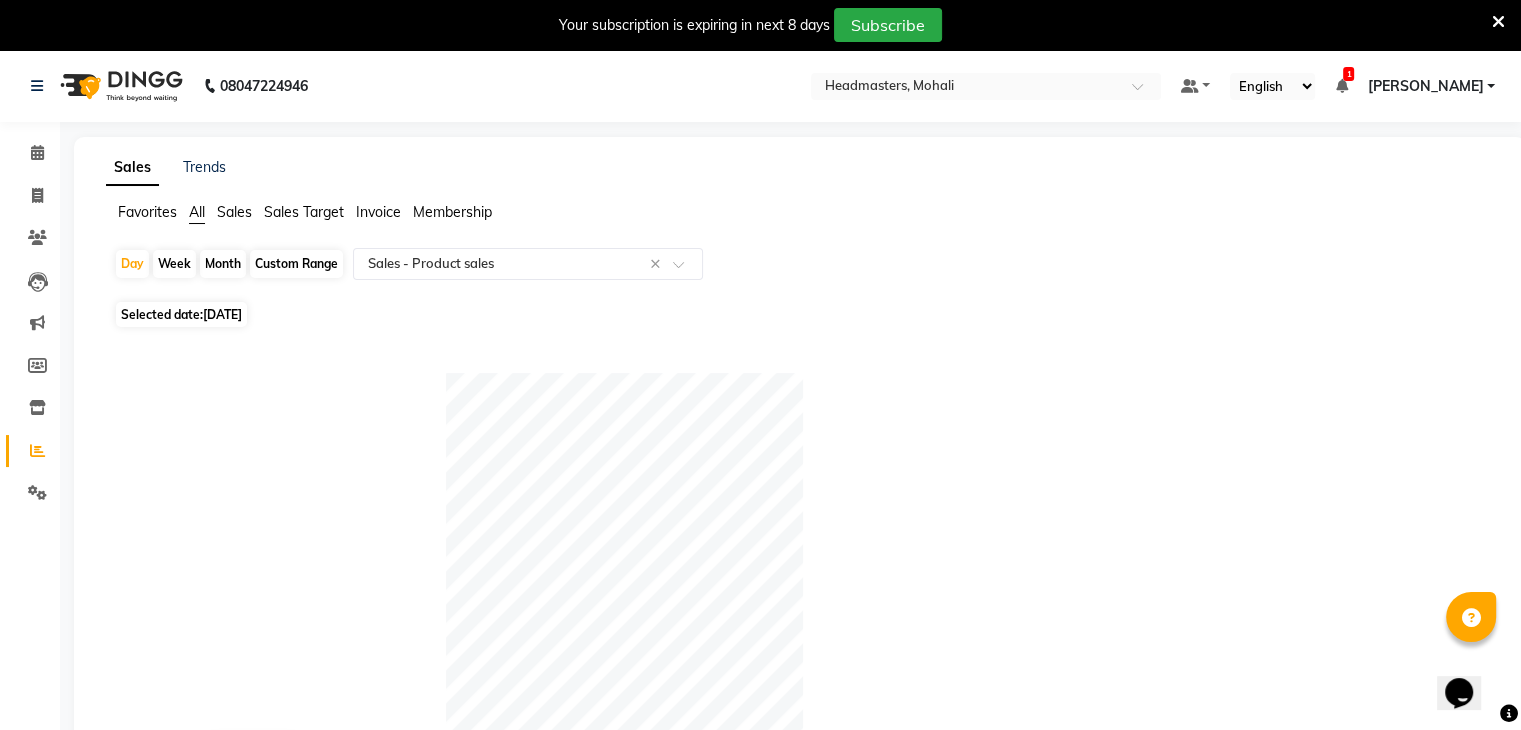 click on "[DATE]" 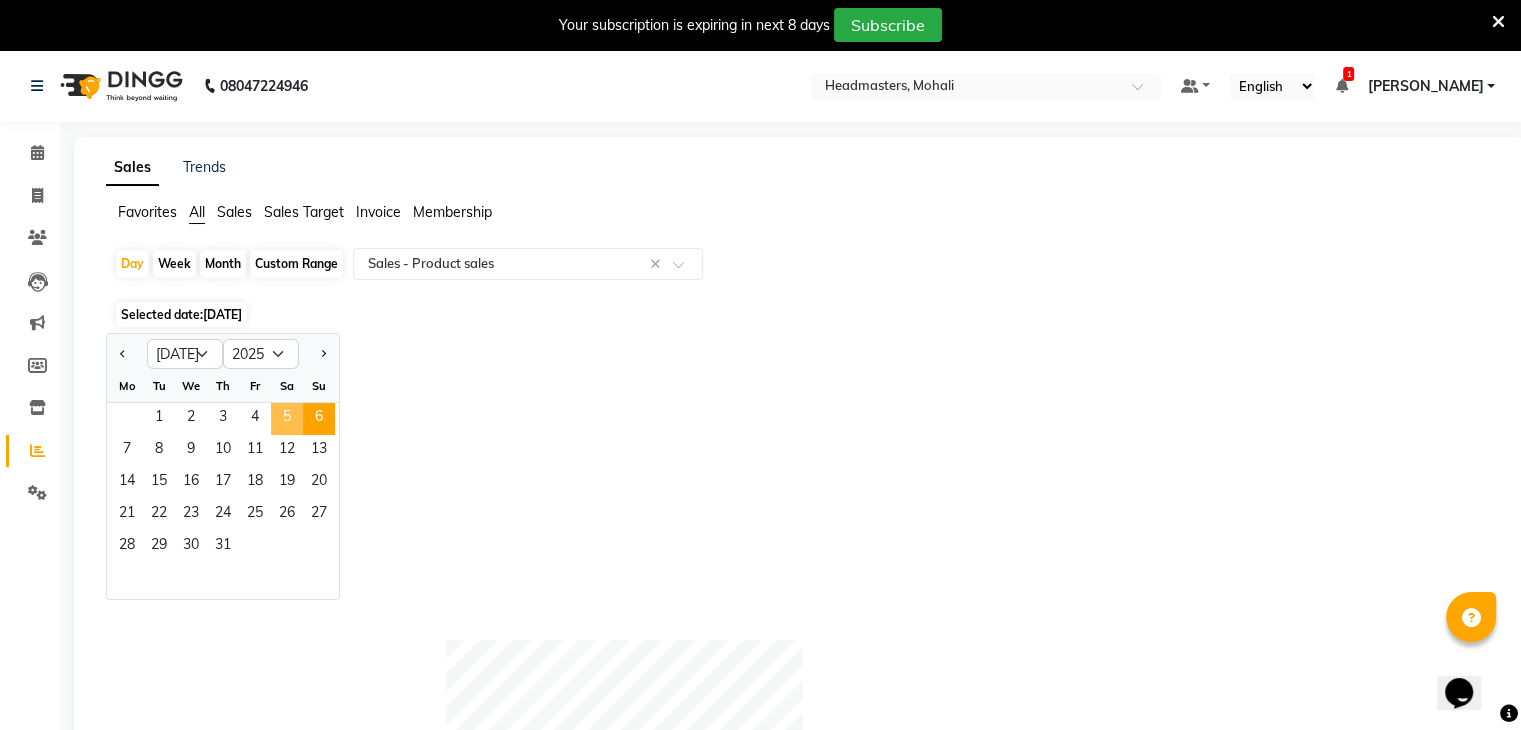 click on "5" 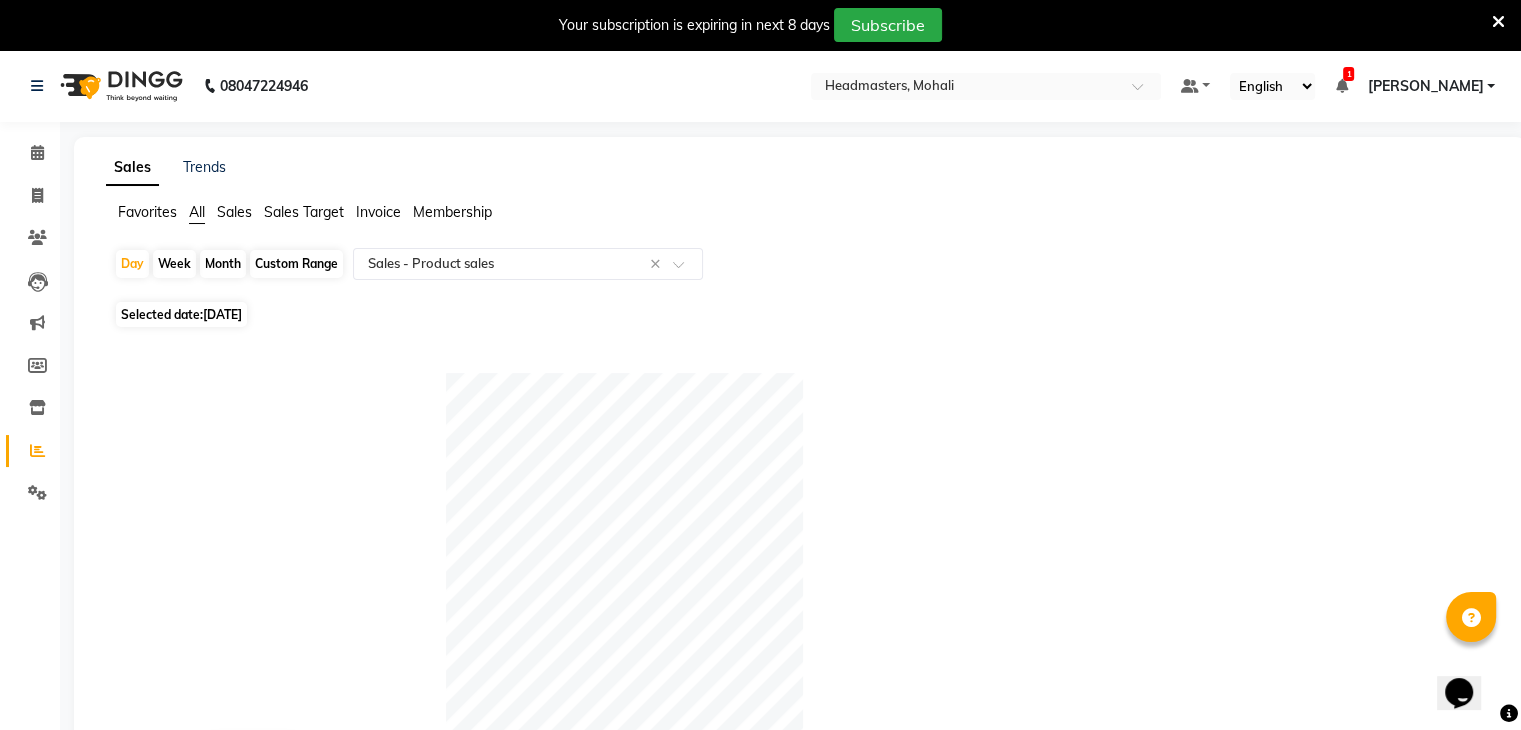 click on "[DATE]" 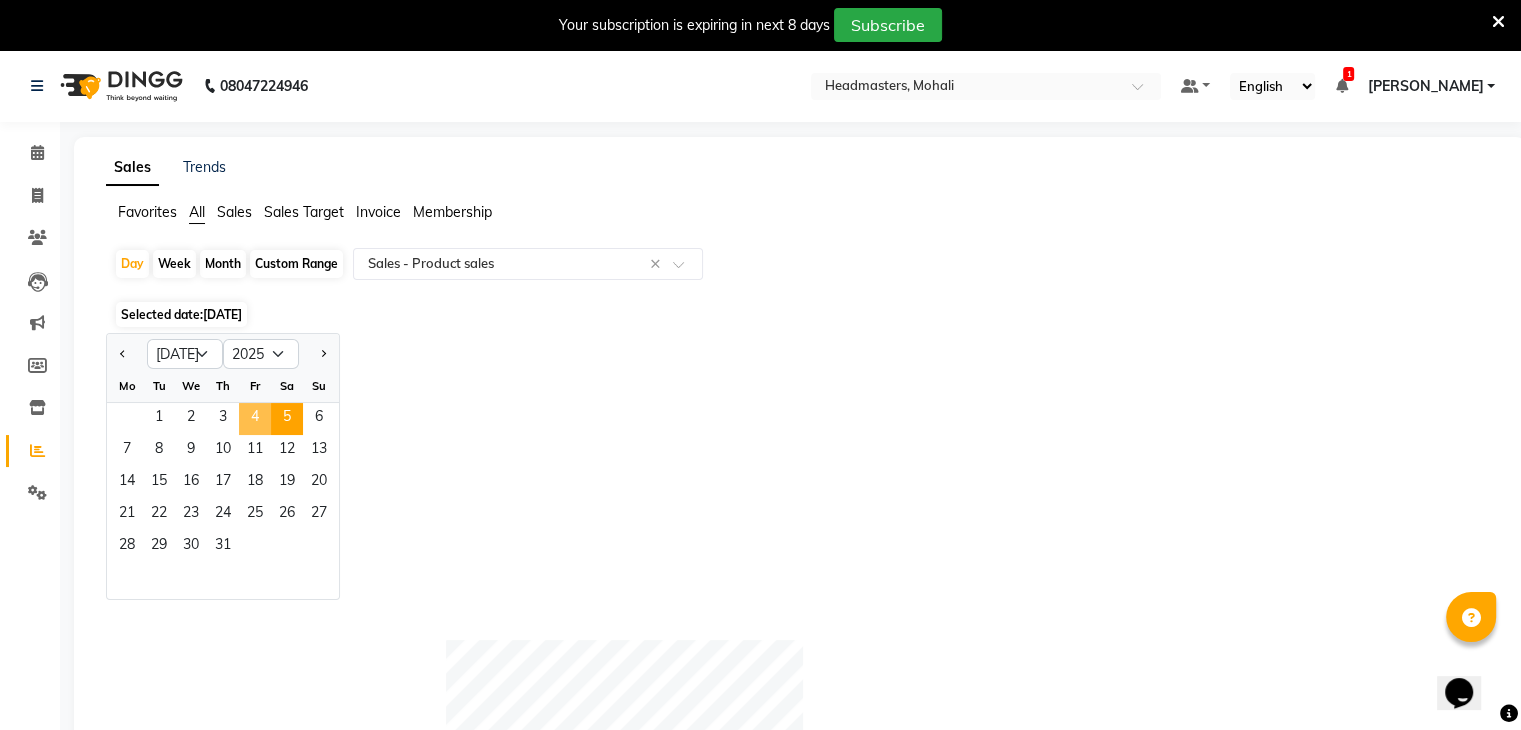 click on "4" 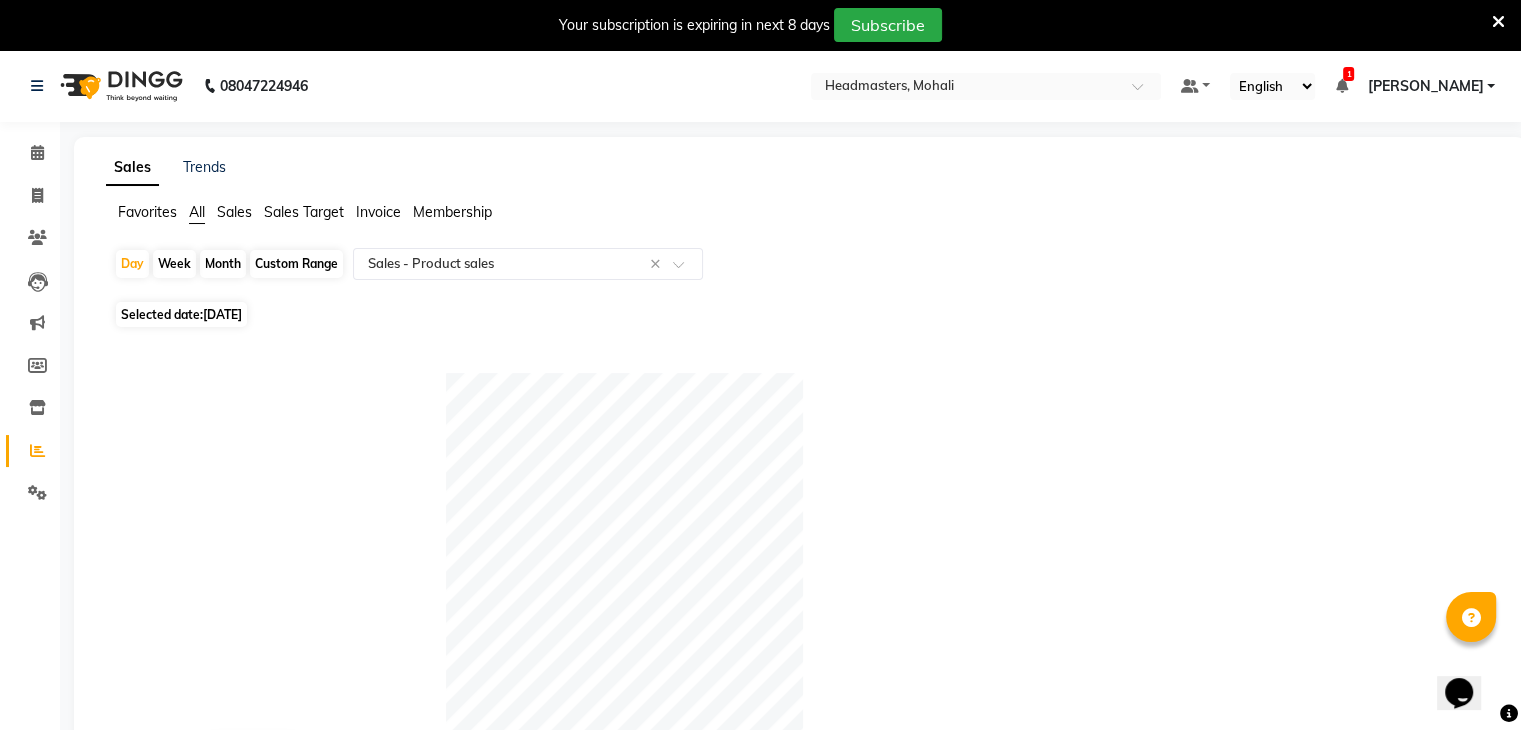 click on "[DATE]" 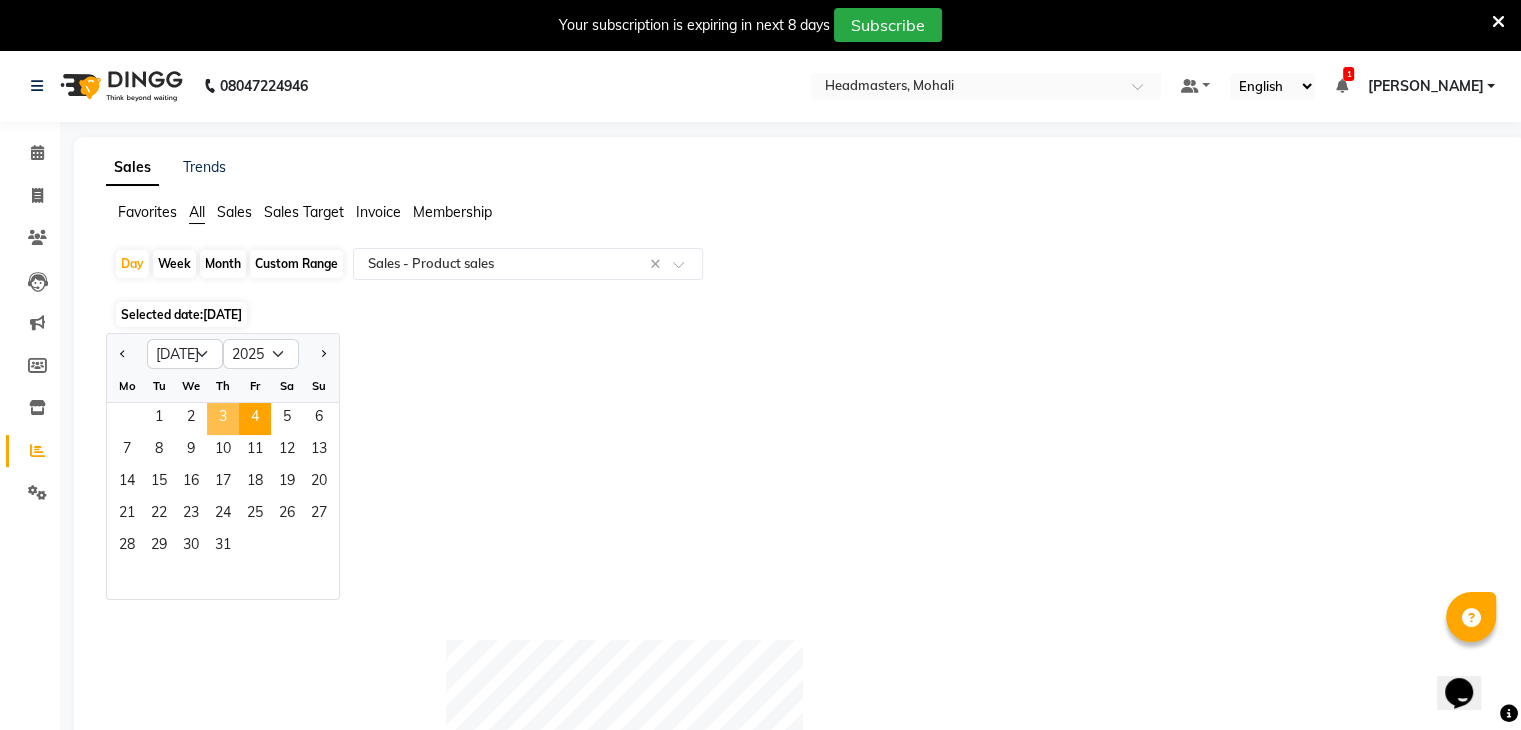 click on "3" 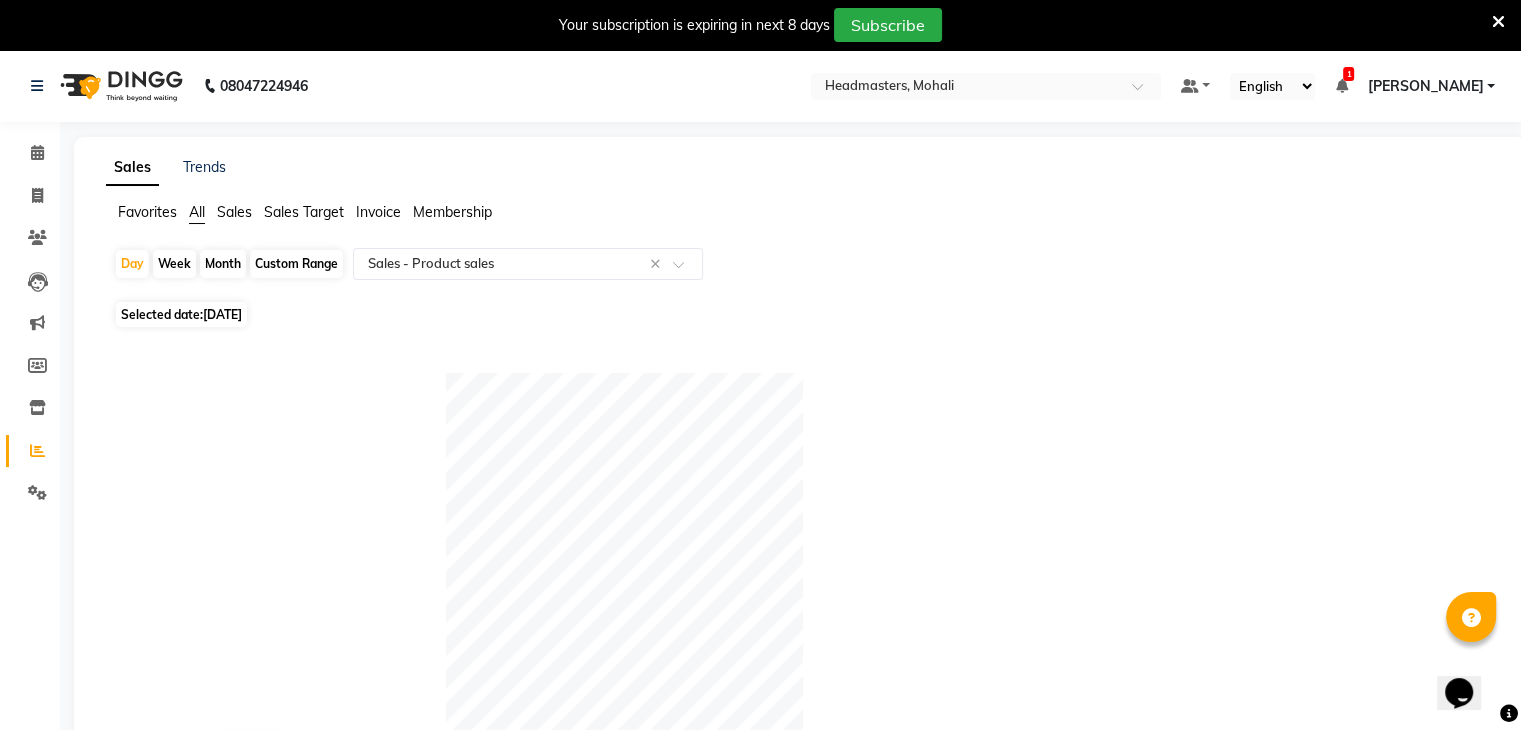 click on "[DATE]" 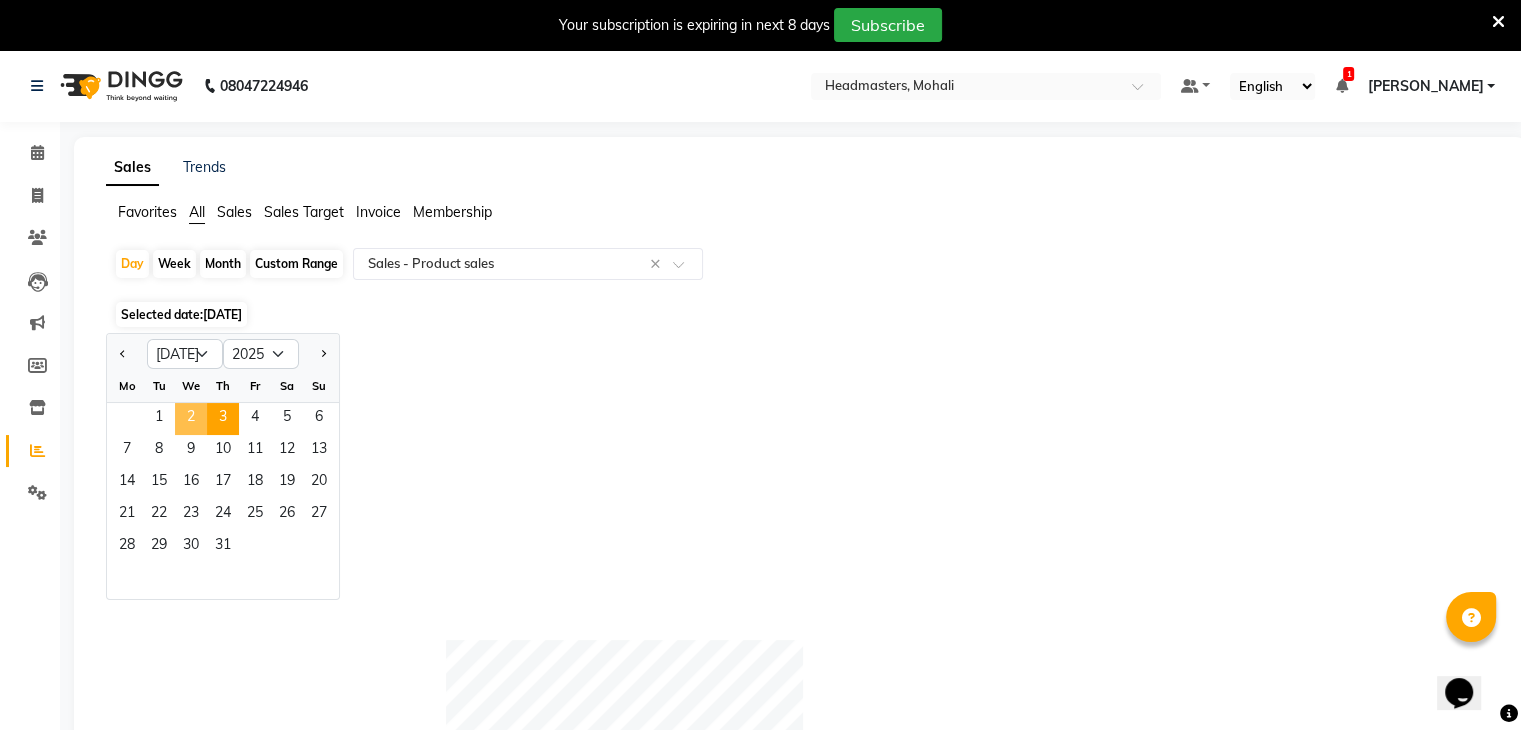 click on "2" 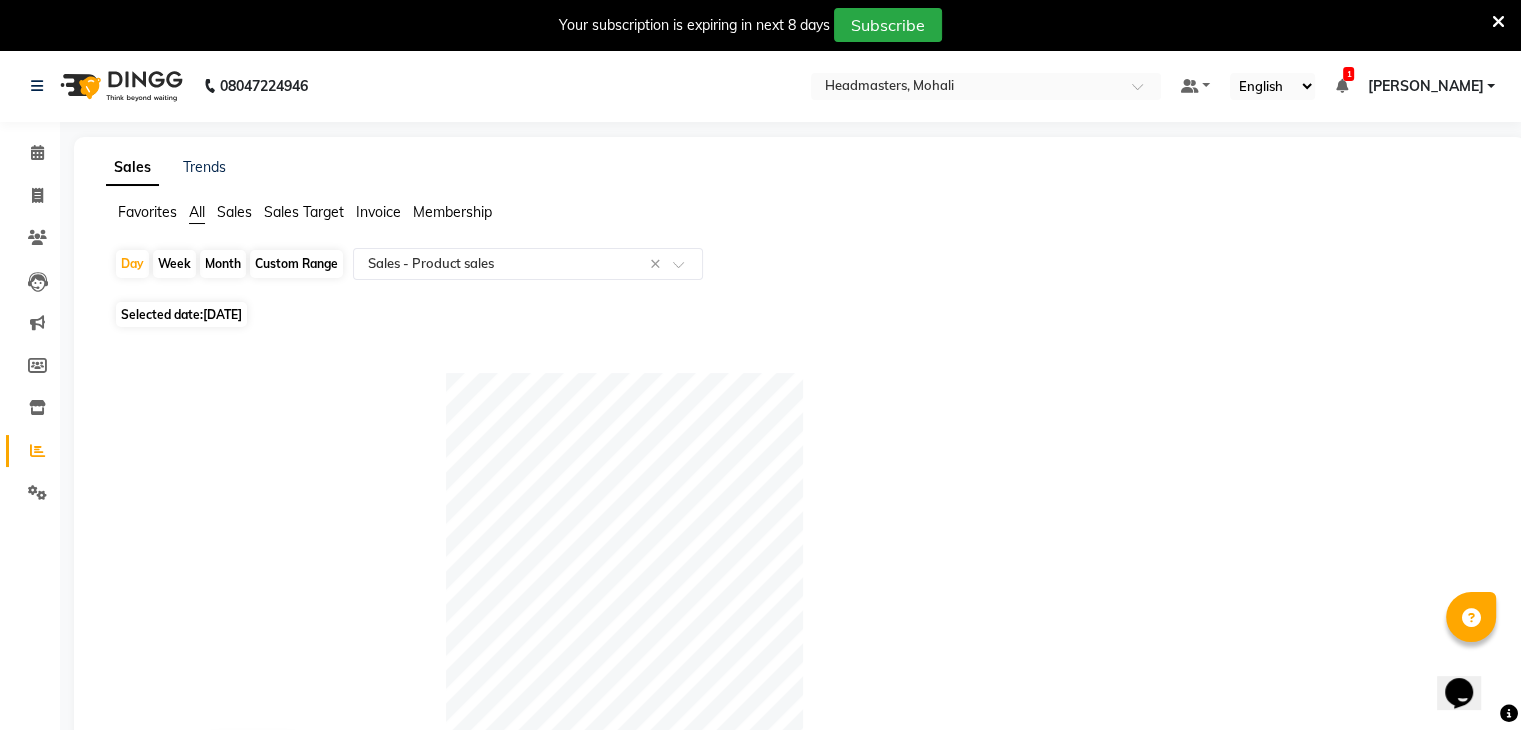 click on "[DATE]" 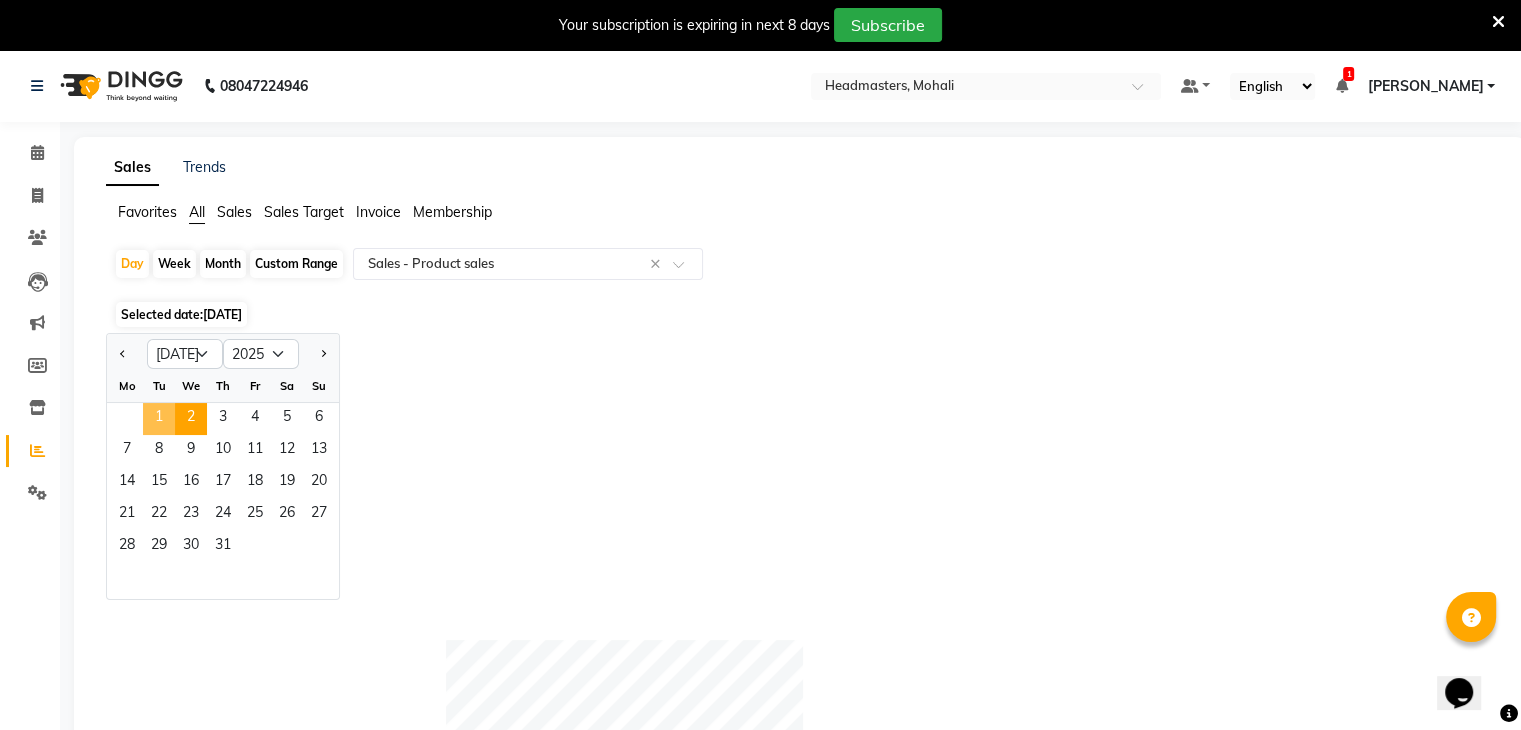 click on "1" 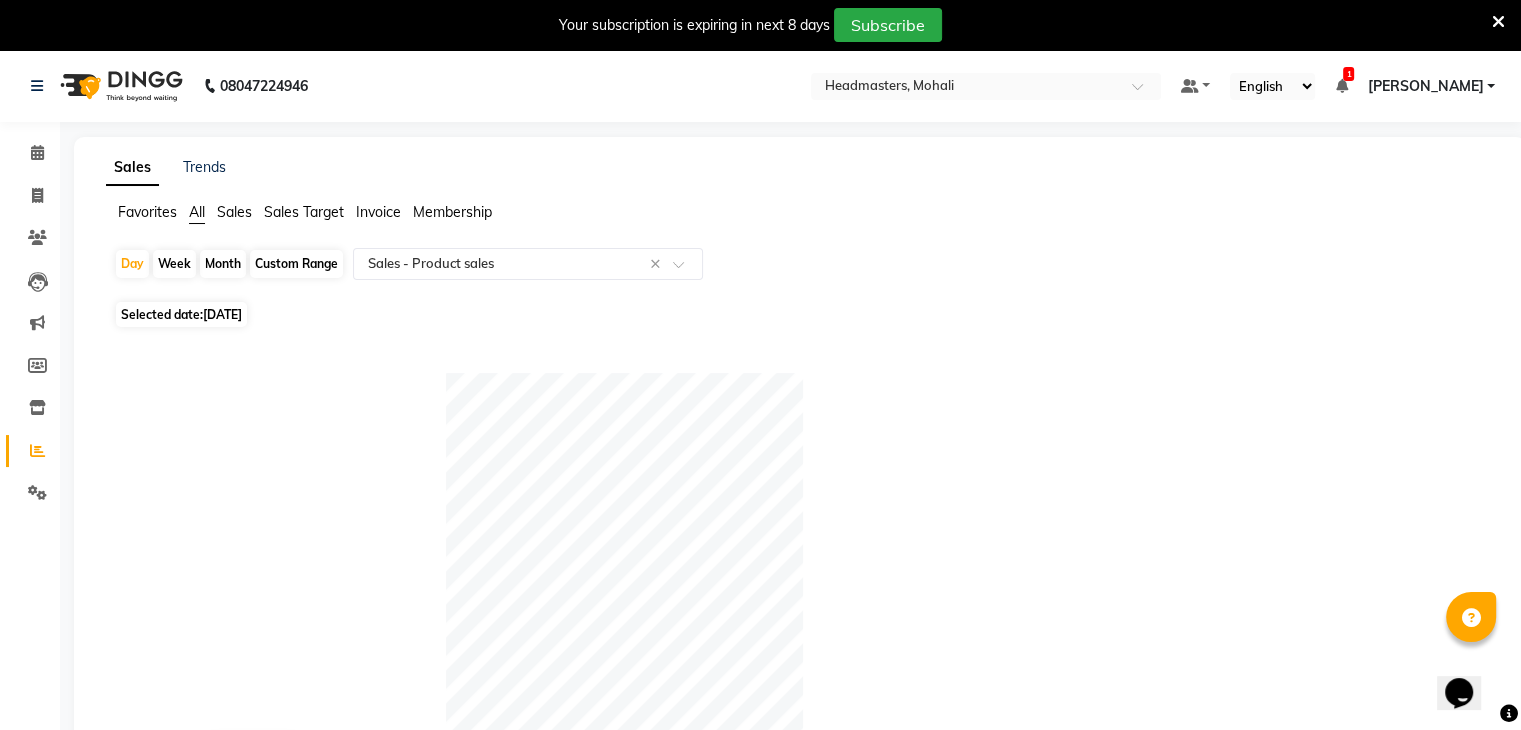 click on "[DATE]" 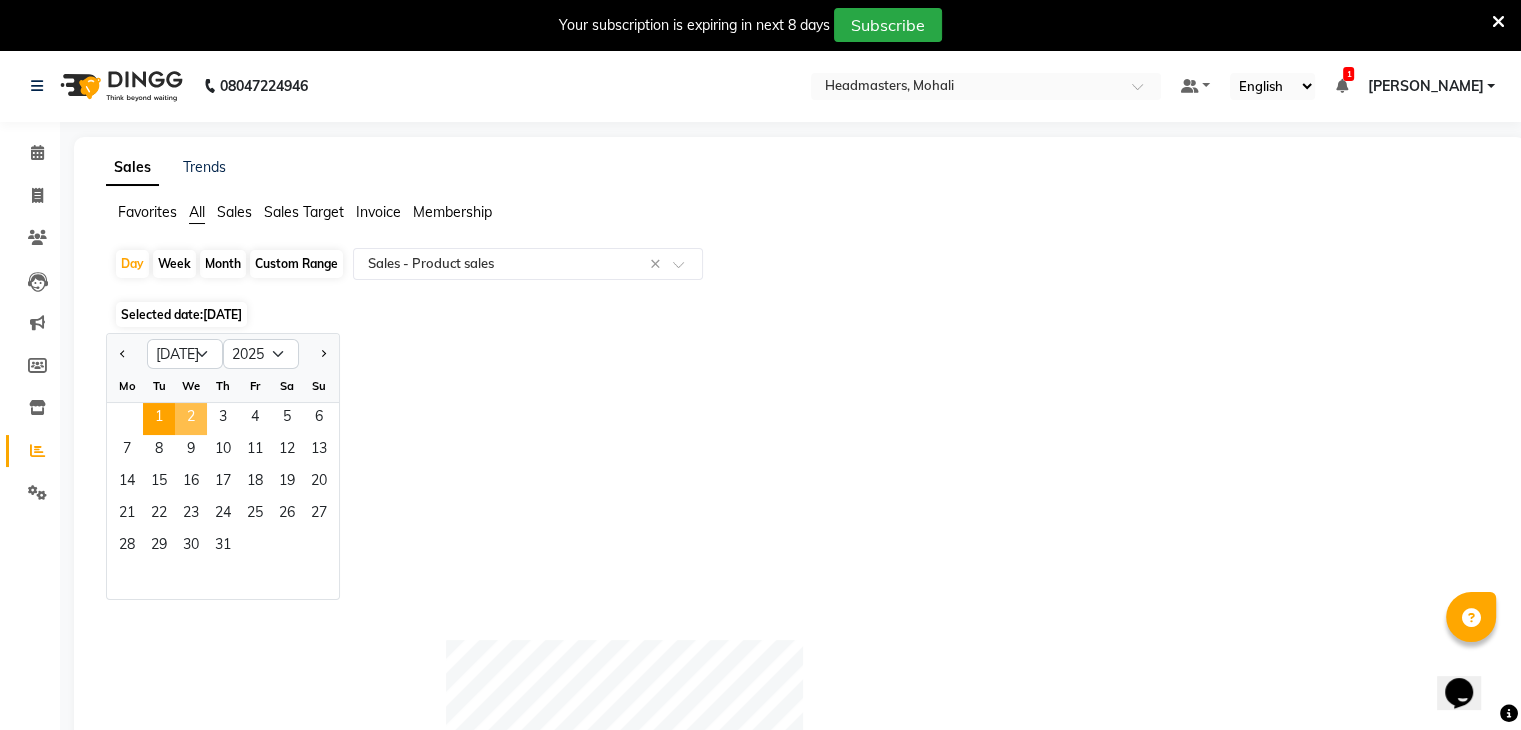 click on "2" 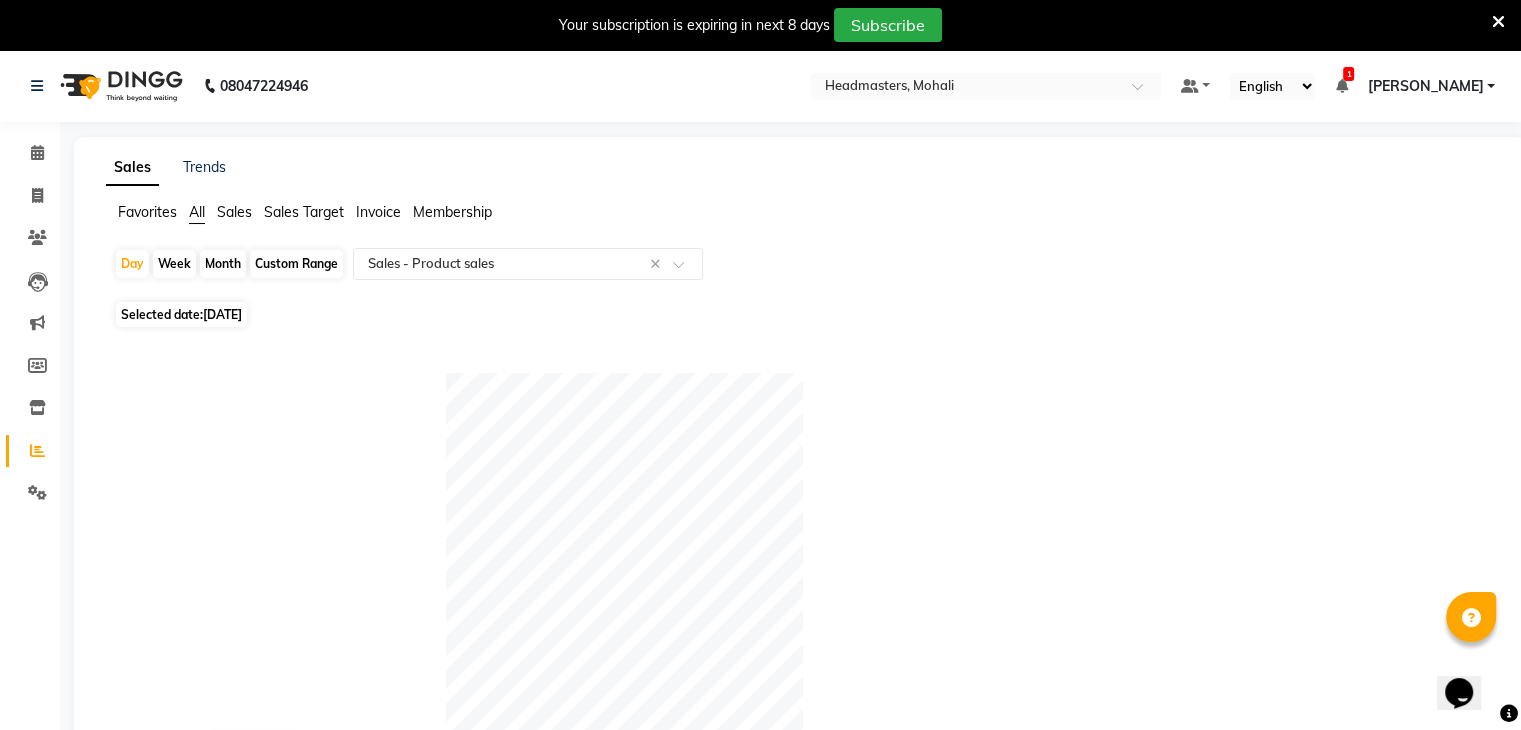 click on "[DATE]" 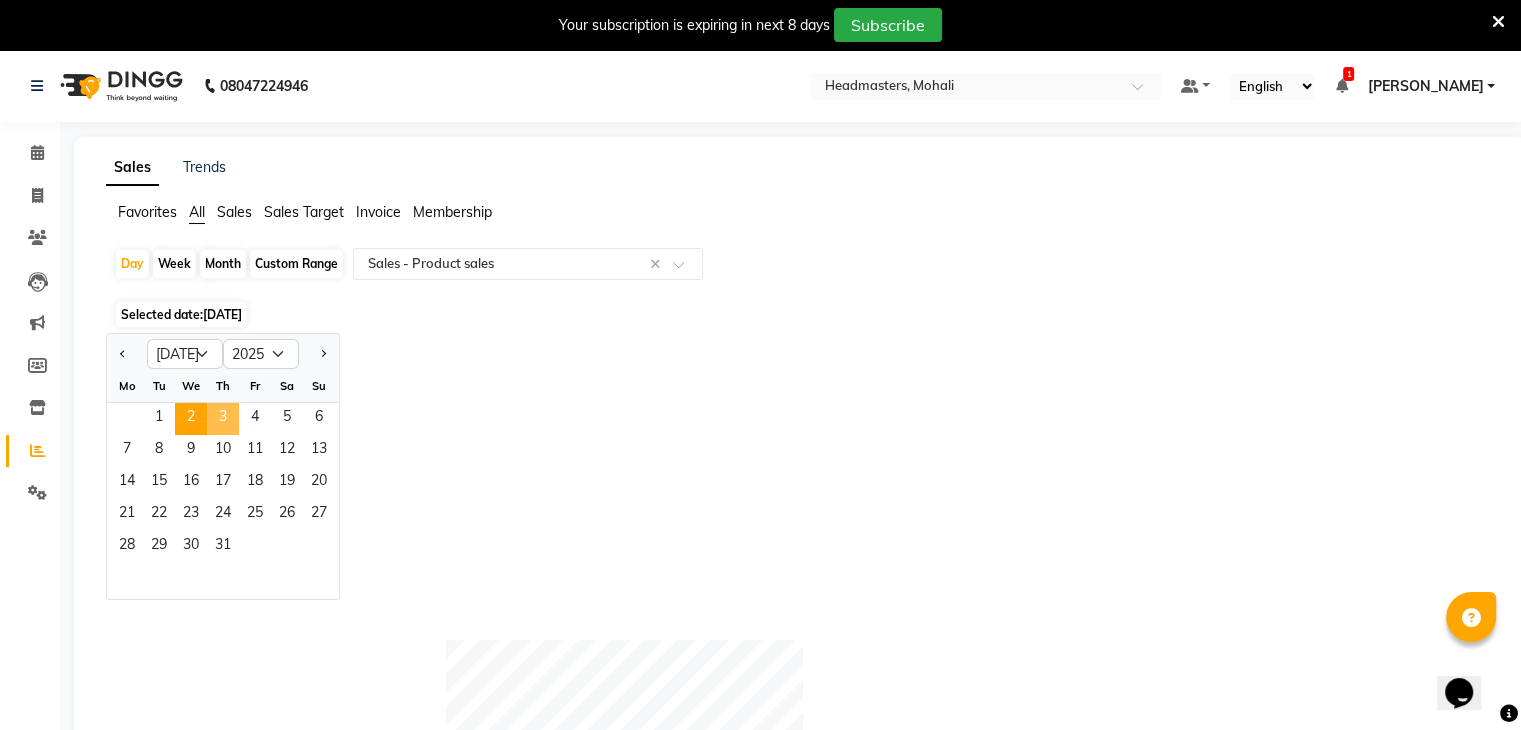 click on "3" 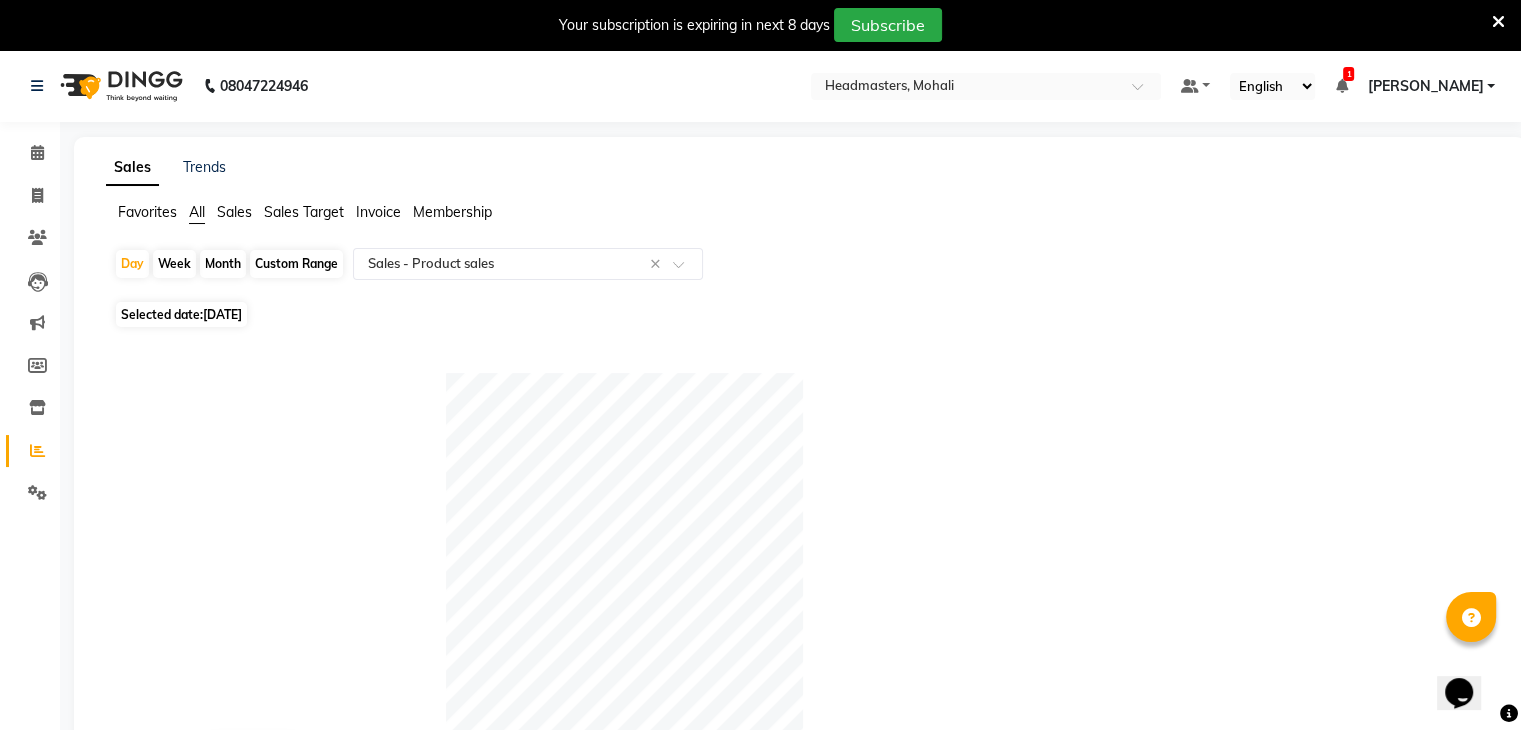 click on "[DATE]" 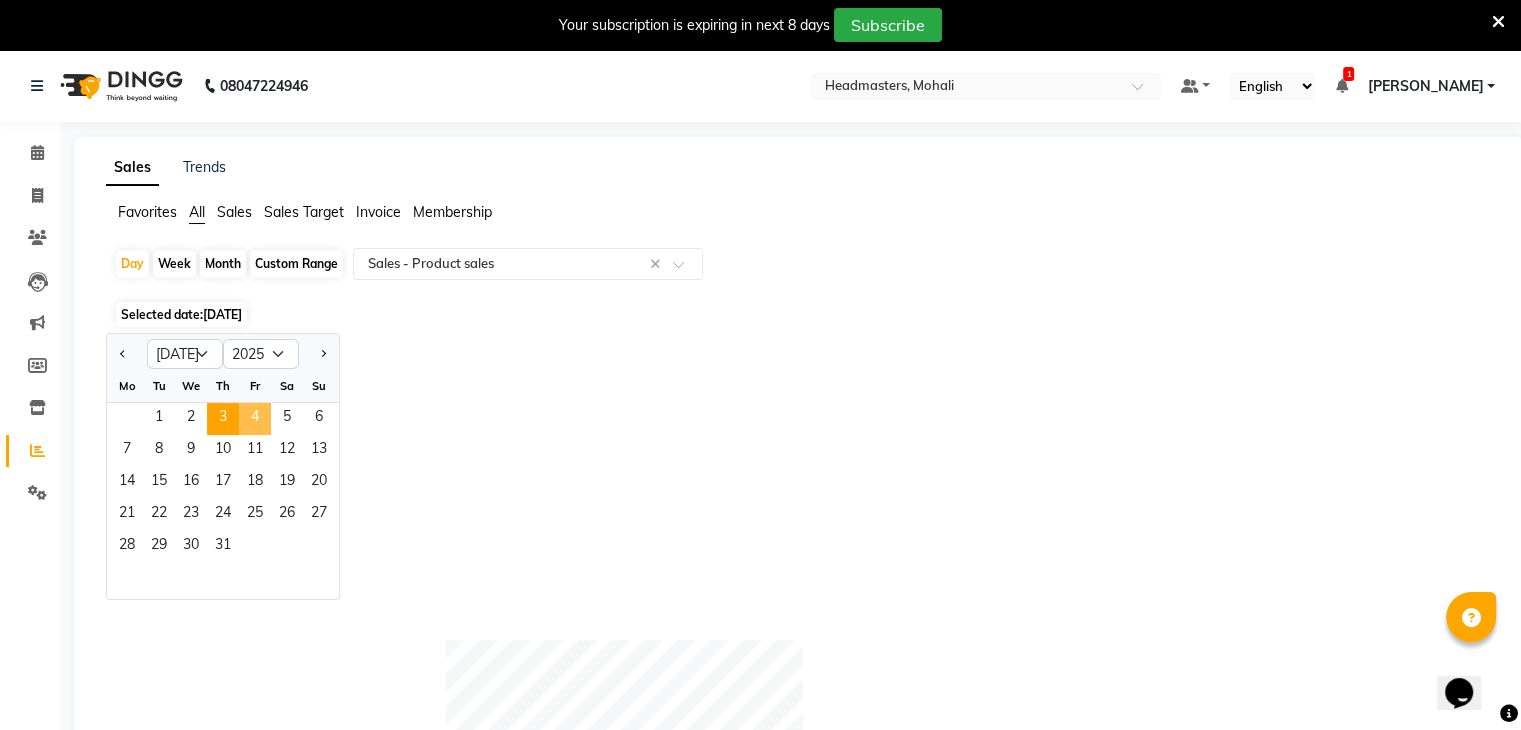 click on "4" 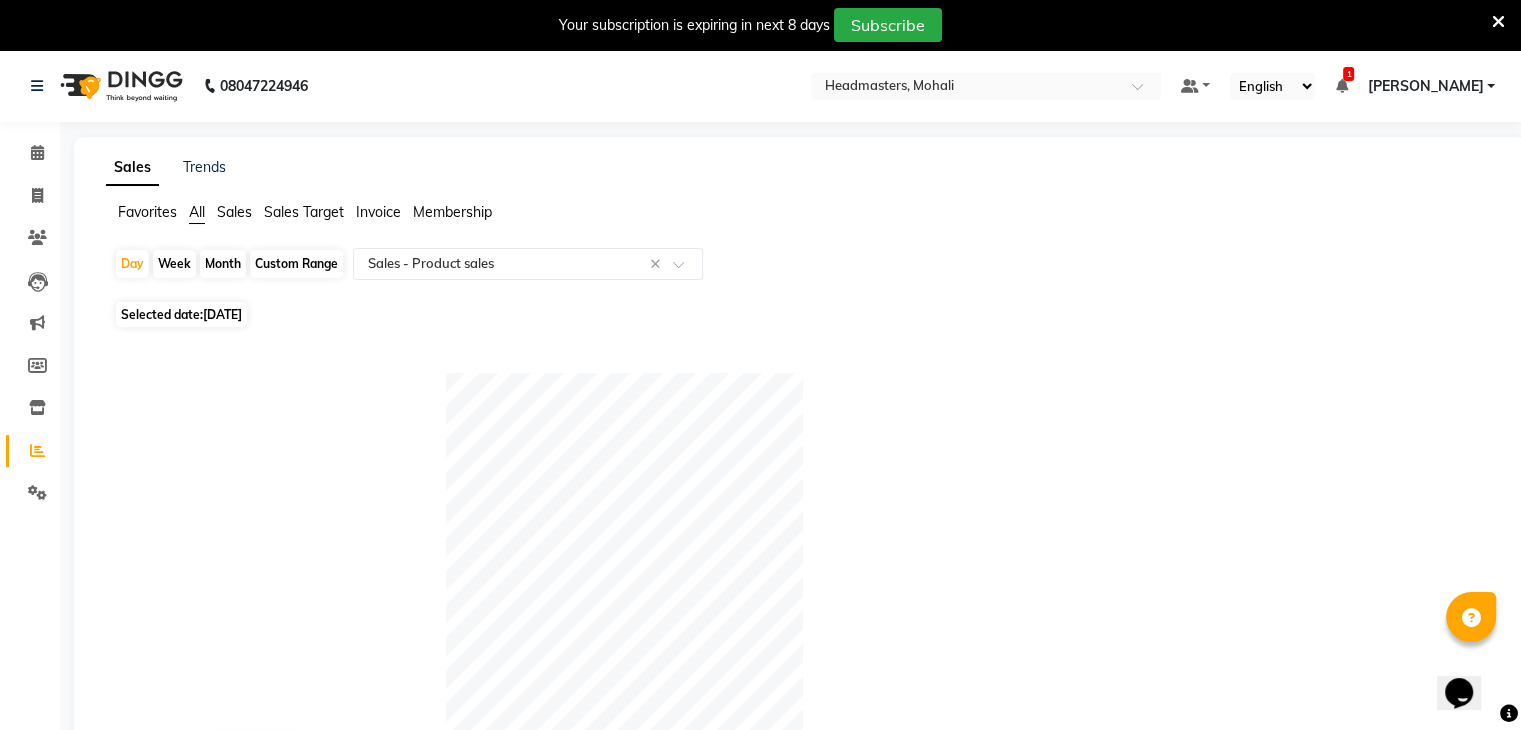 click on "[DATE]" 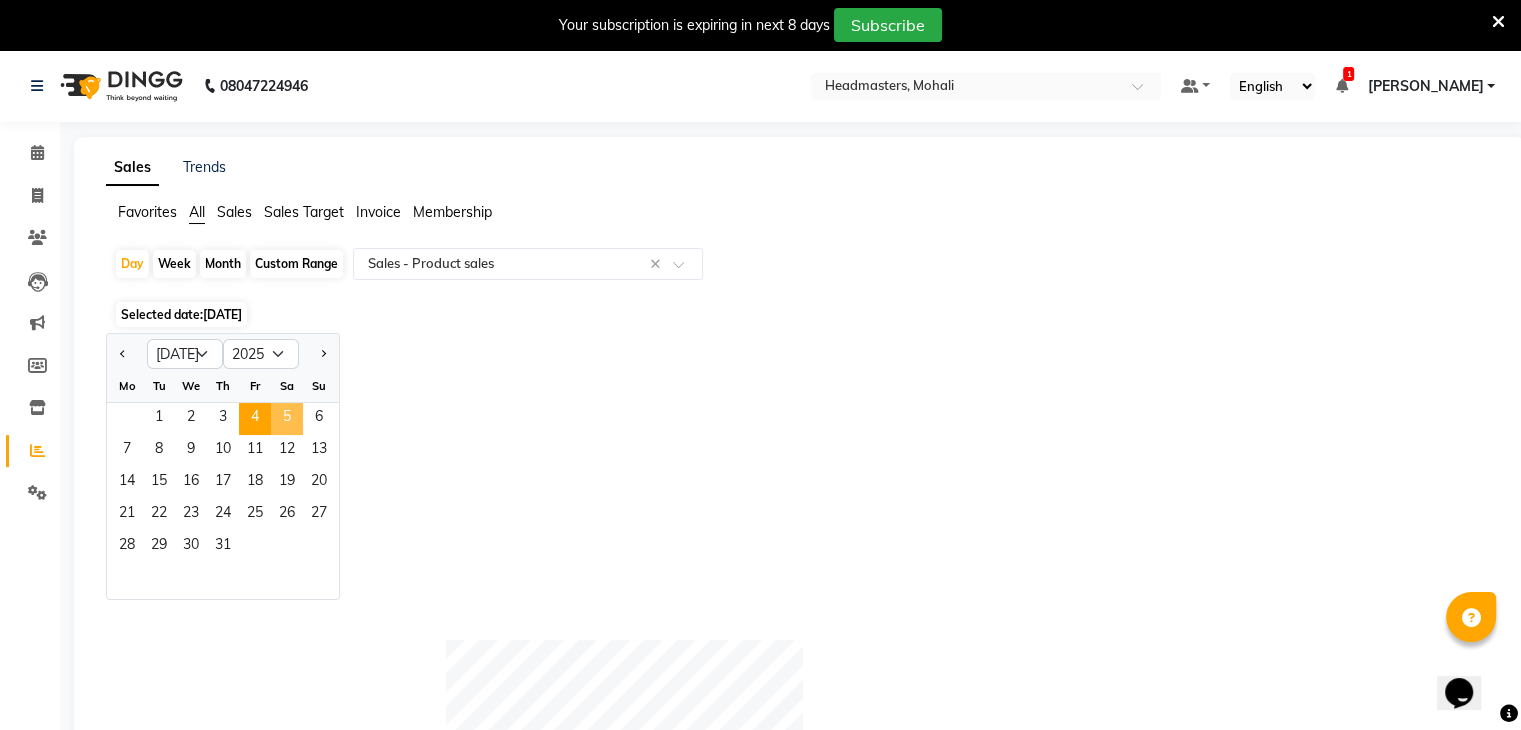 click on "5" 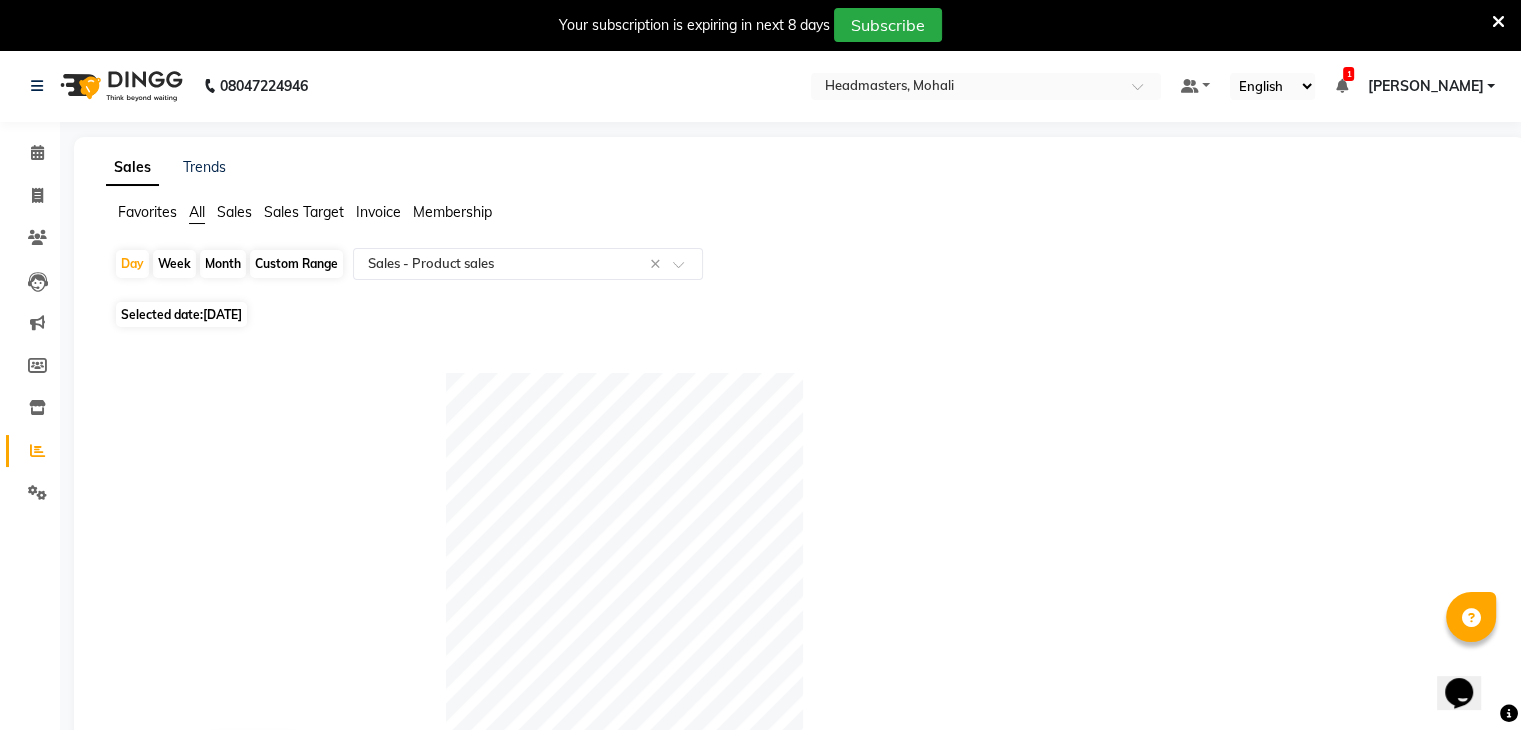click on "[DATE]" 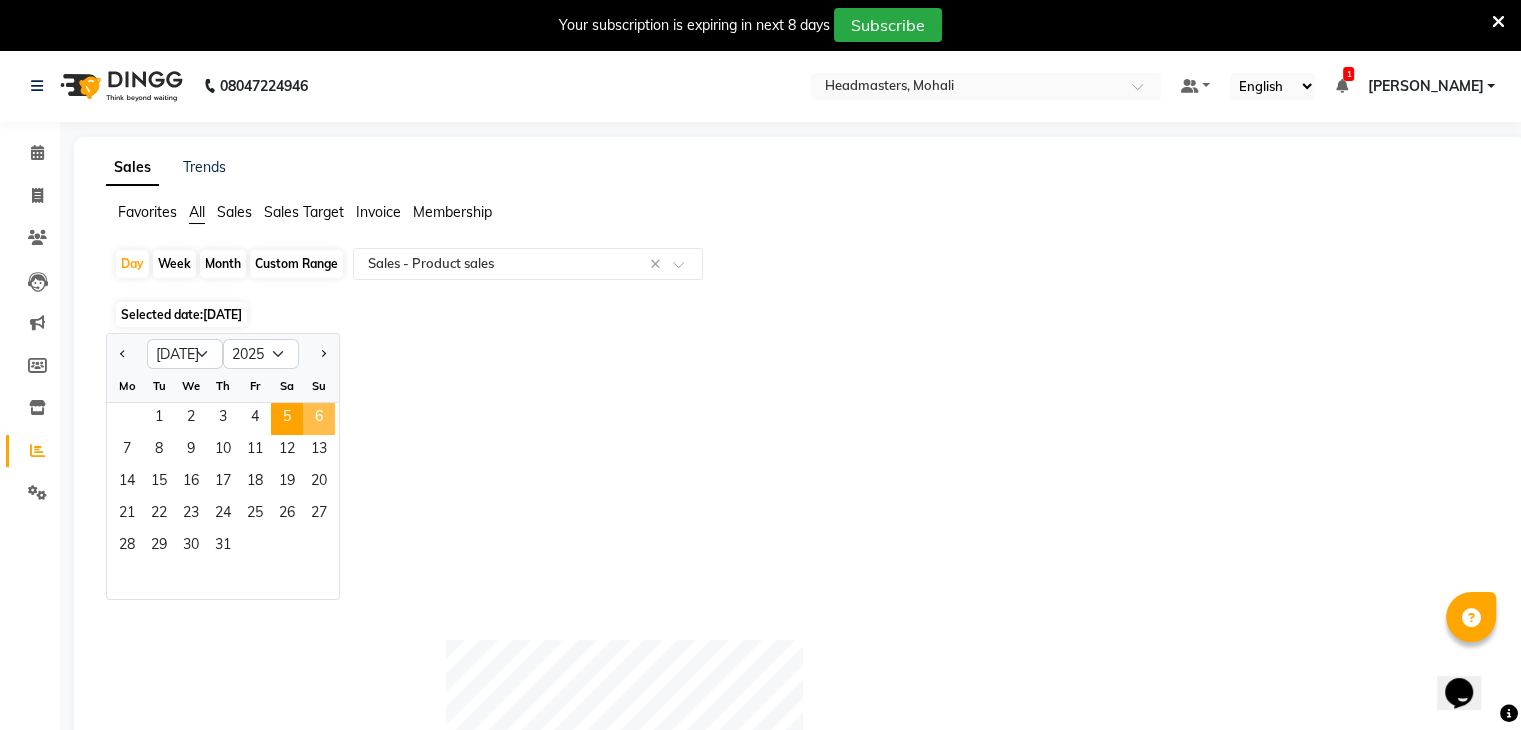 click on "6" 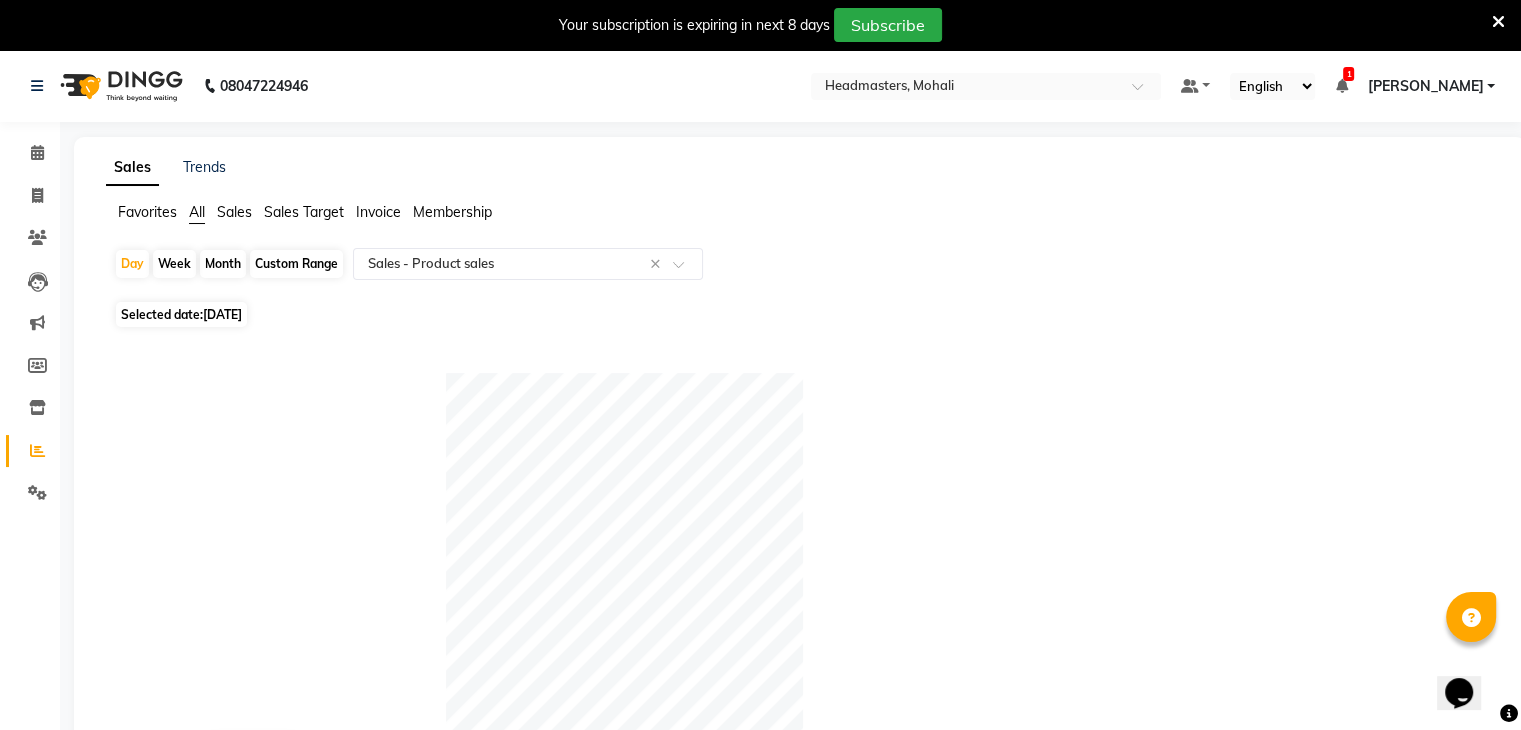 click on "[DATE]" 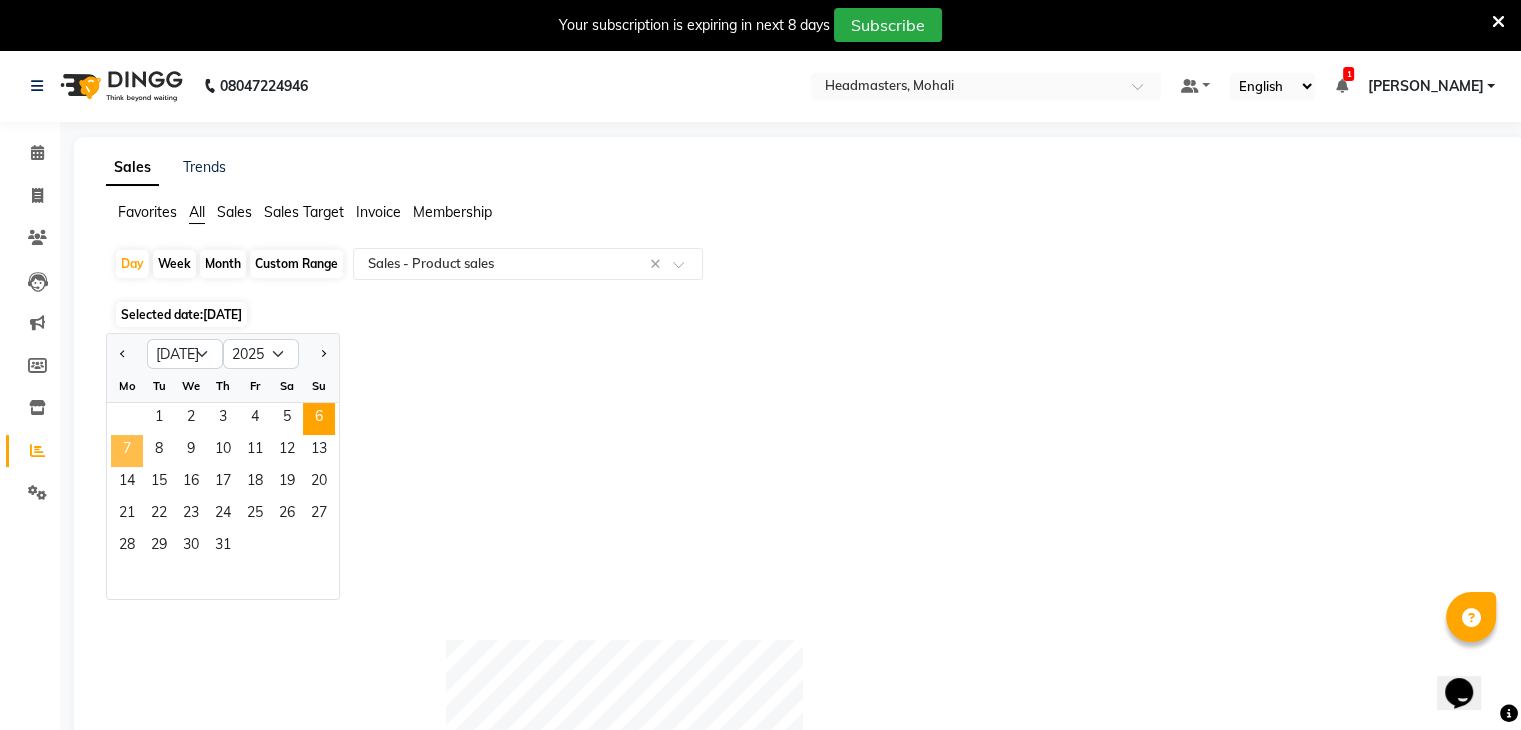 click on "7" 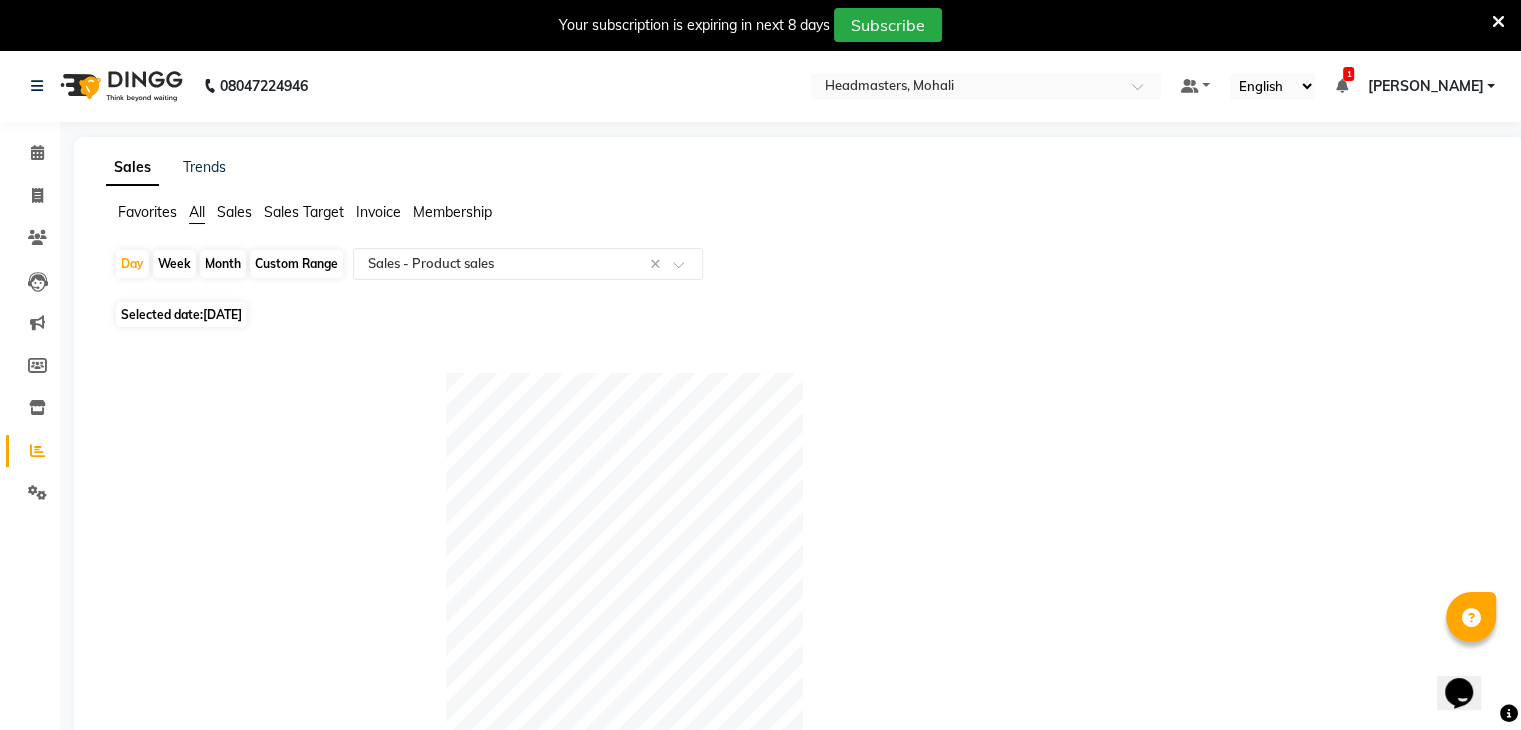 click on "[DATE]" 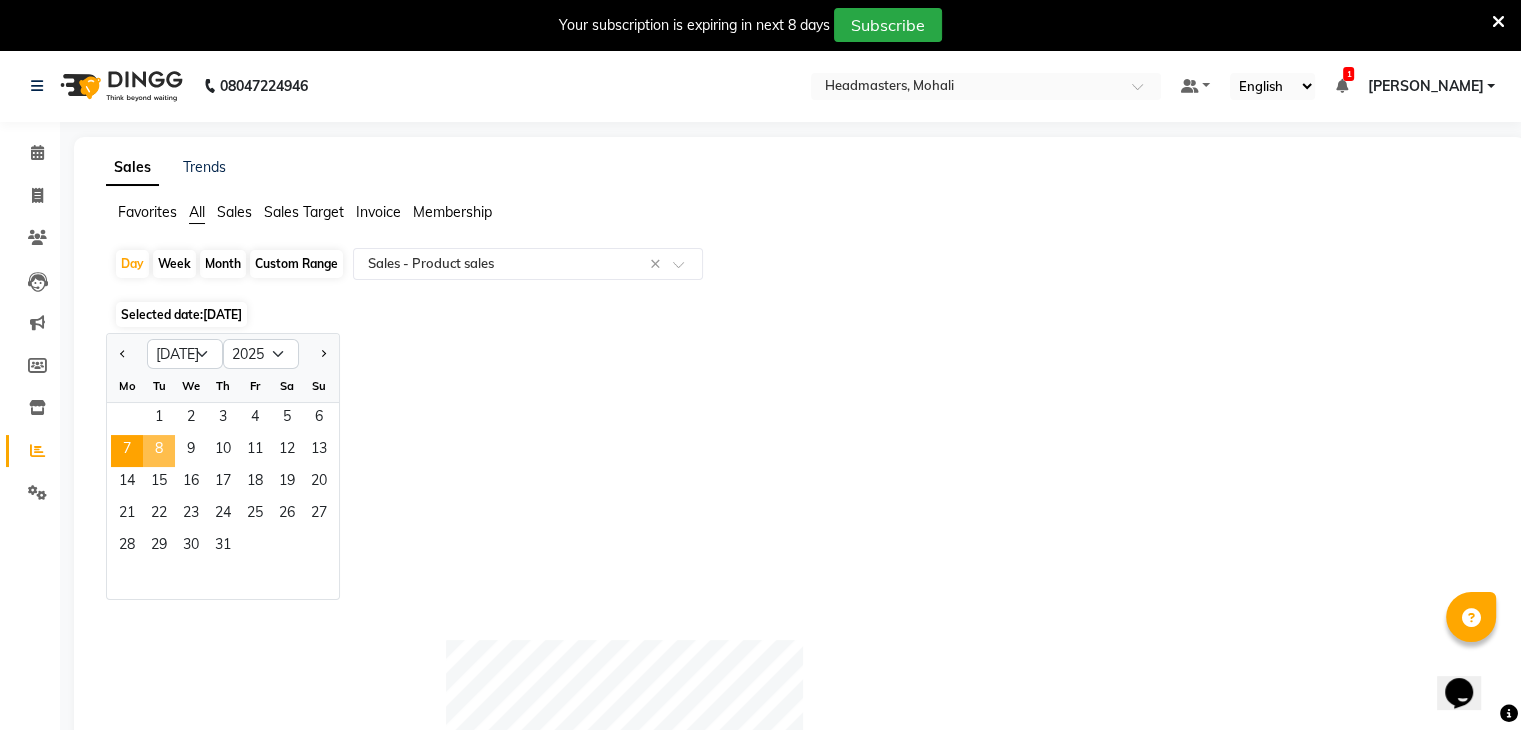 click on "8" 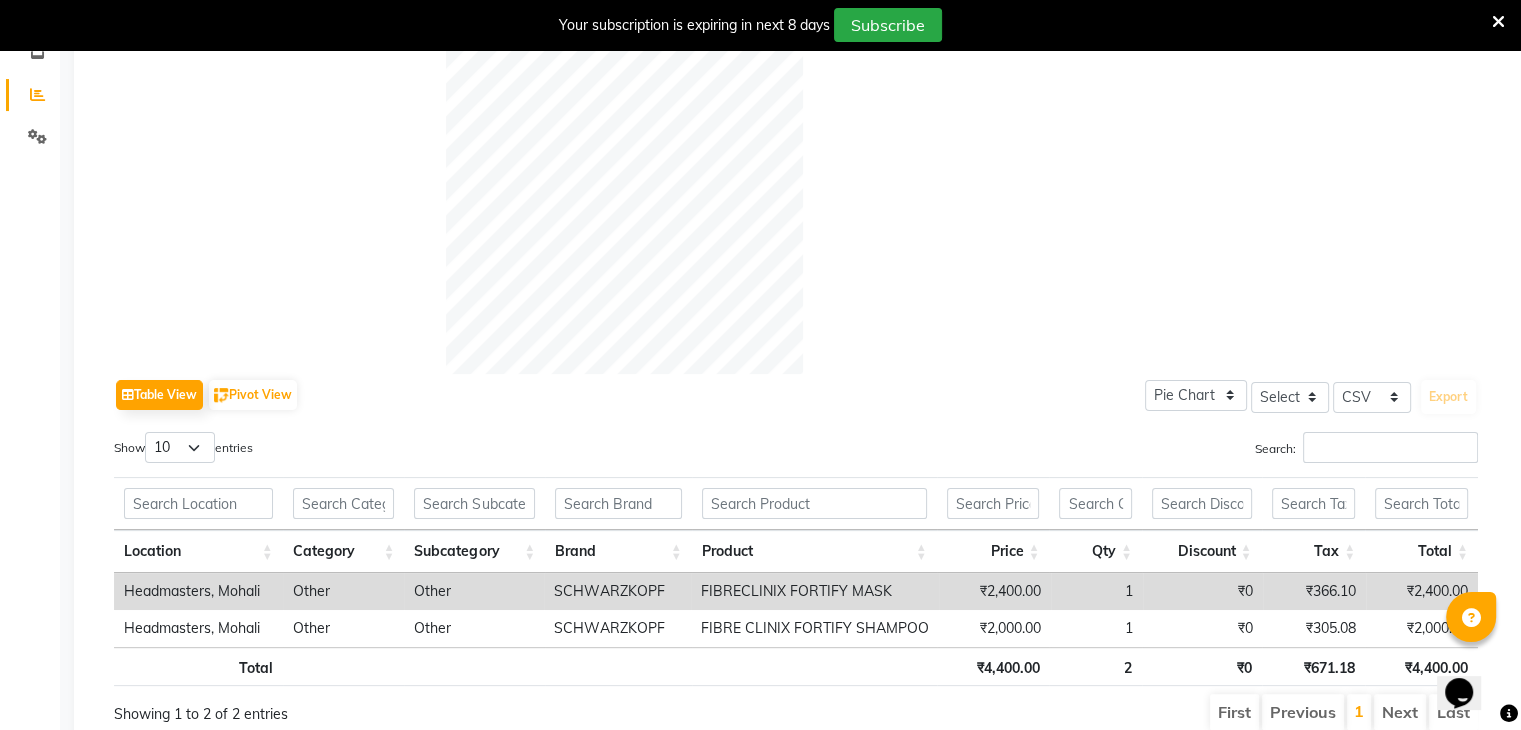scroll, scrollTop: 0, scrollLeft: 0, axis: both 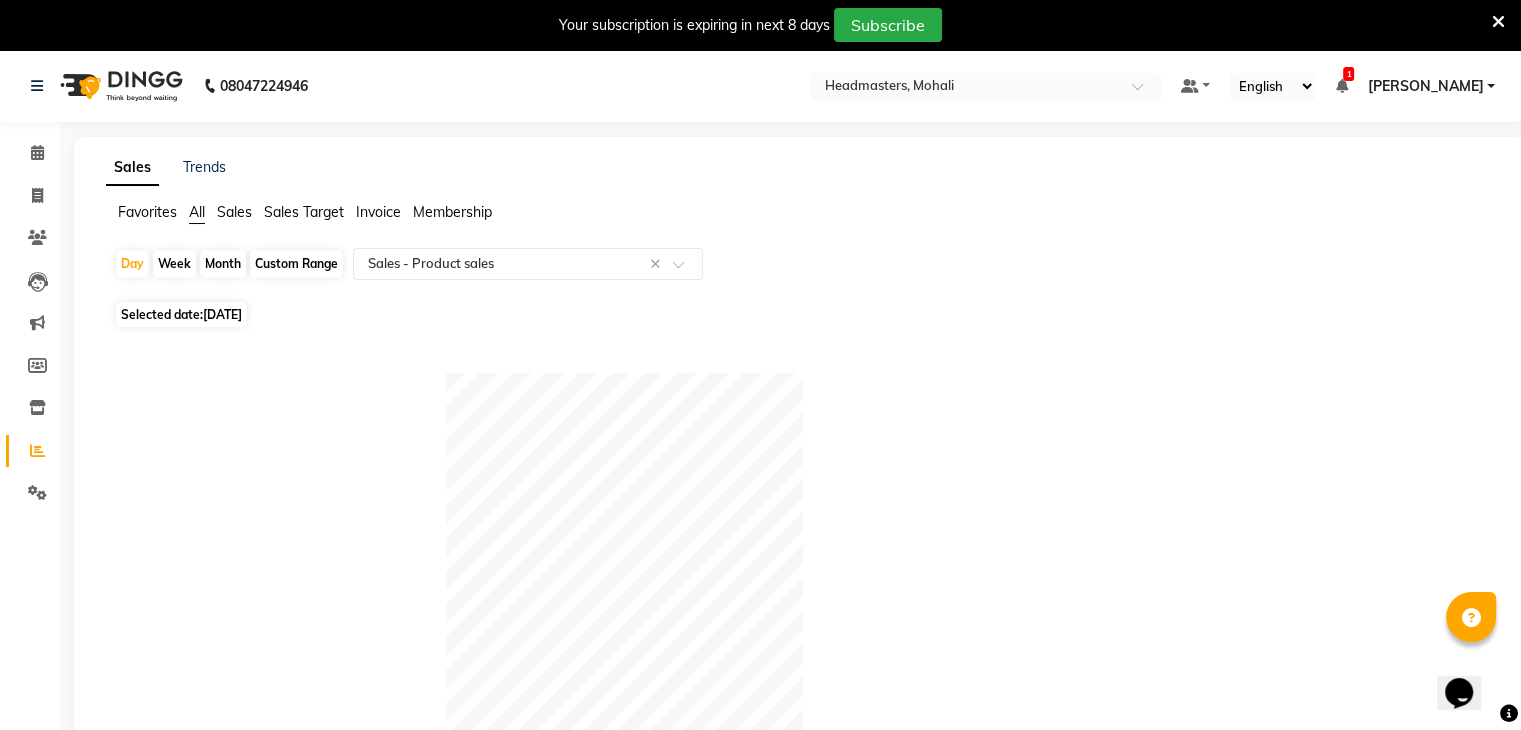click on "[DATE]" 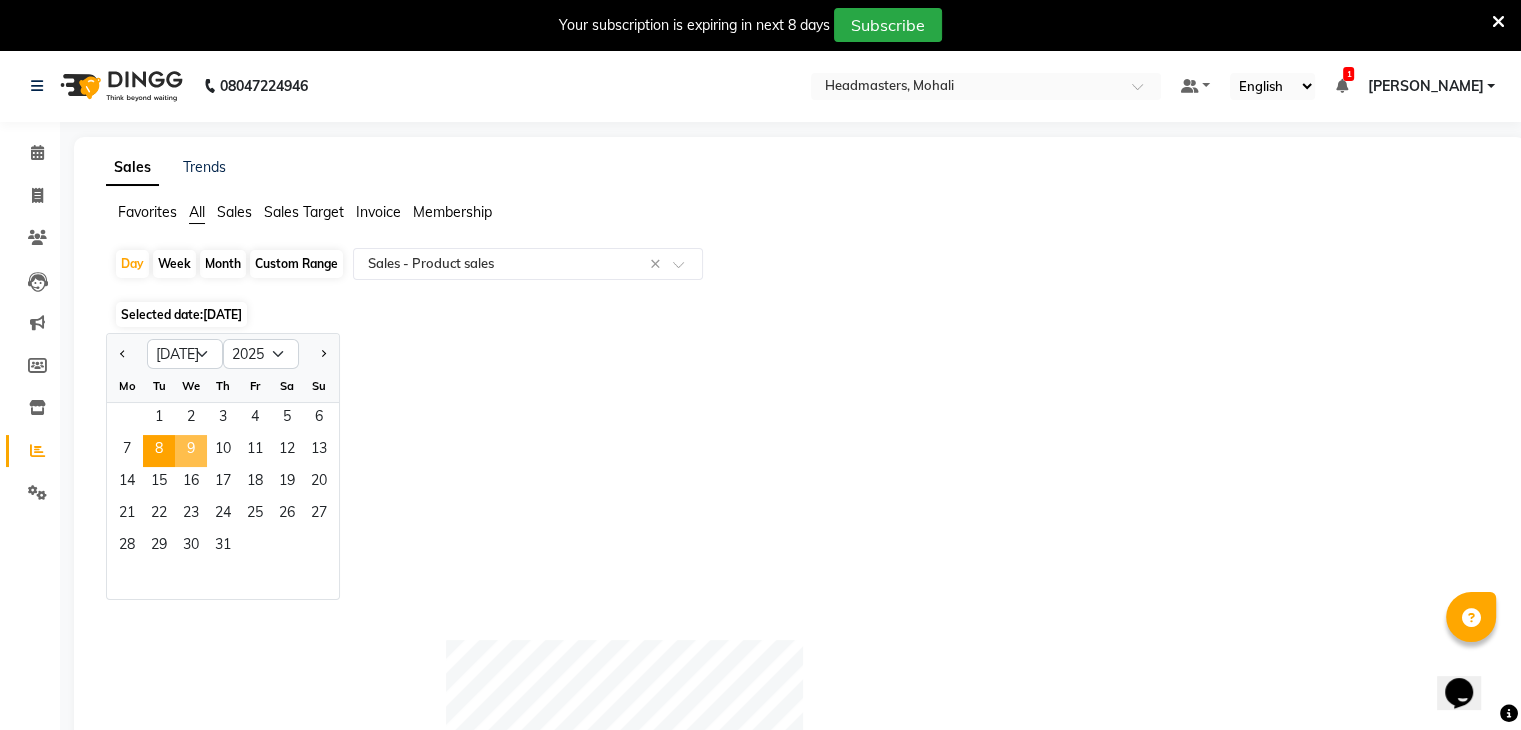 click on "9" 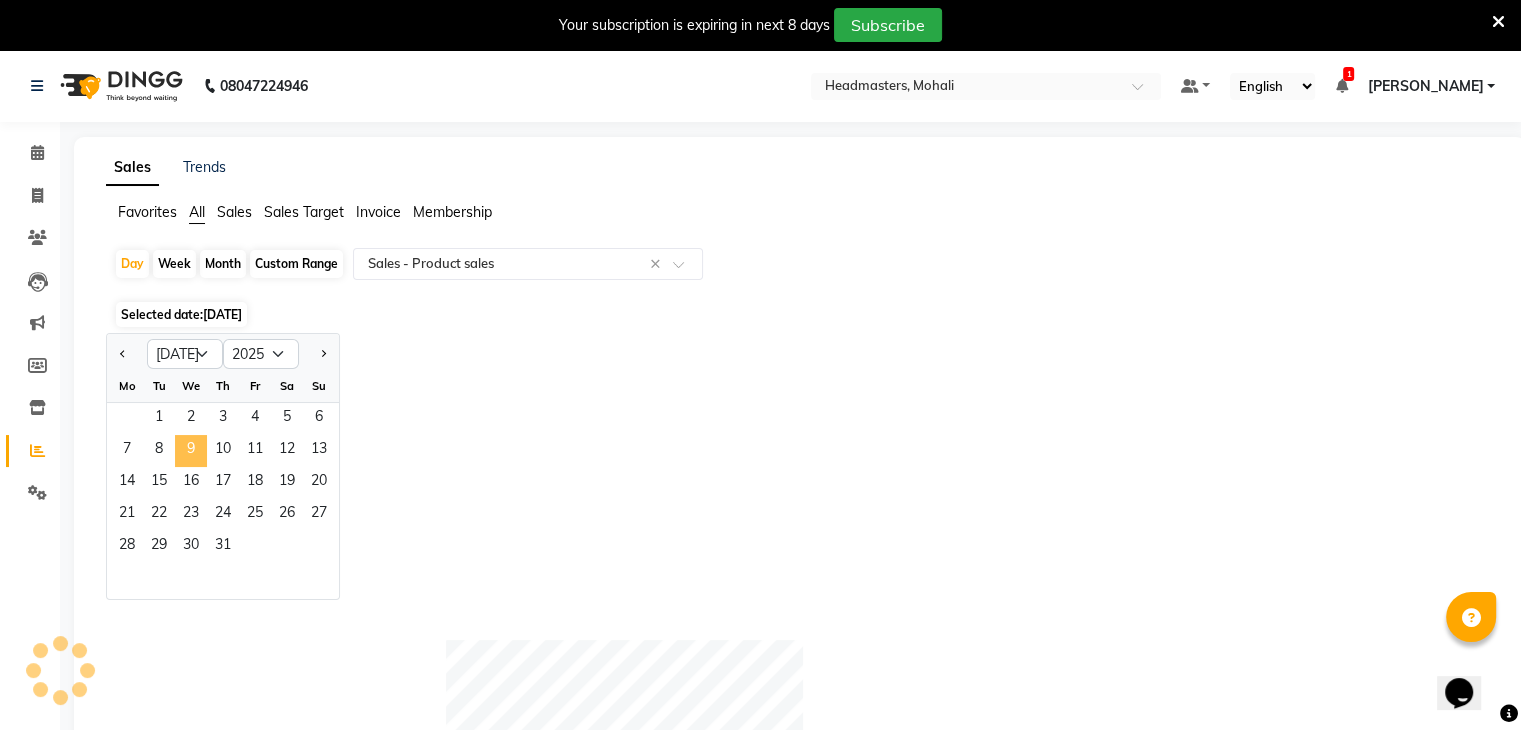 click 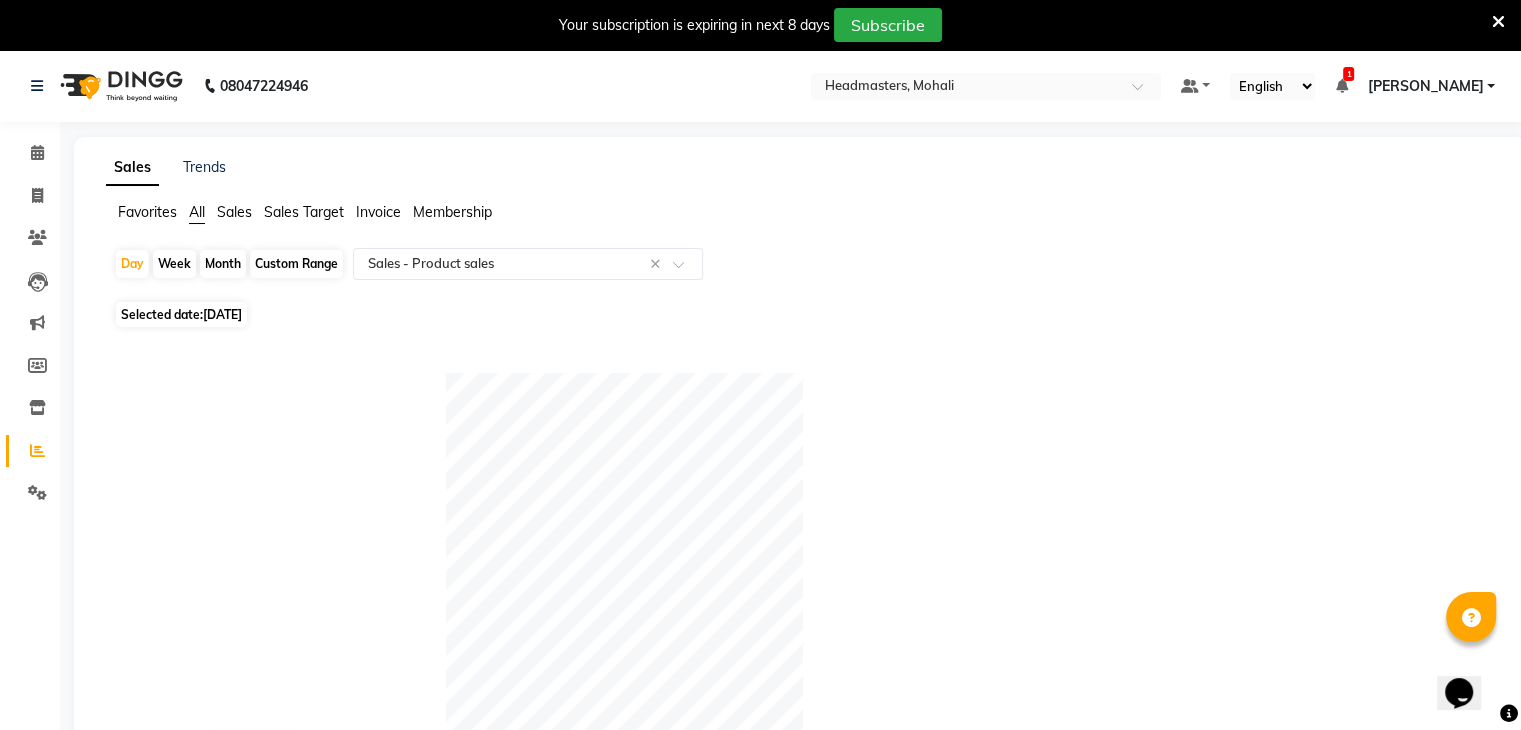 click on "[DATE]" 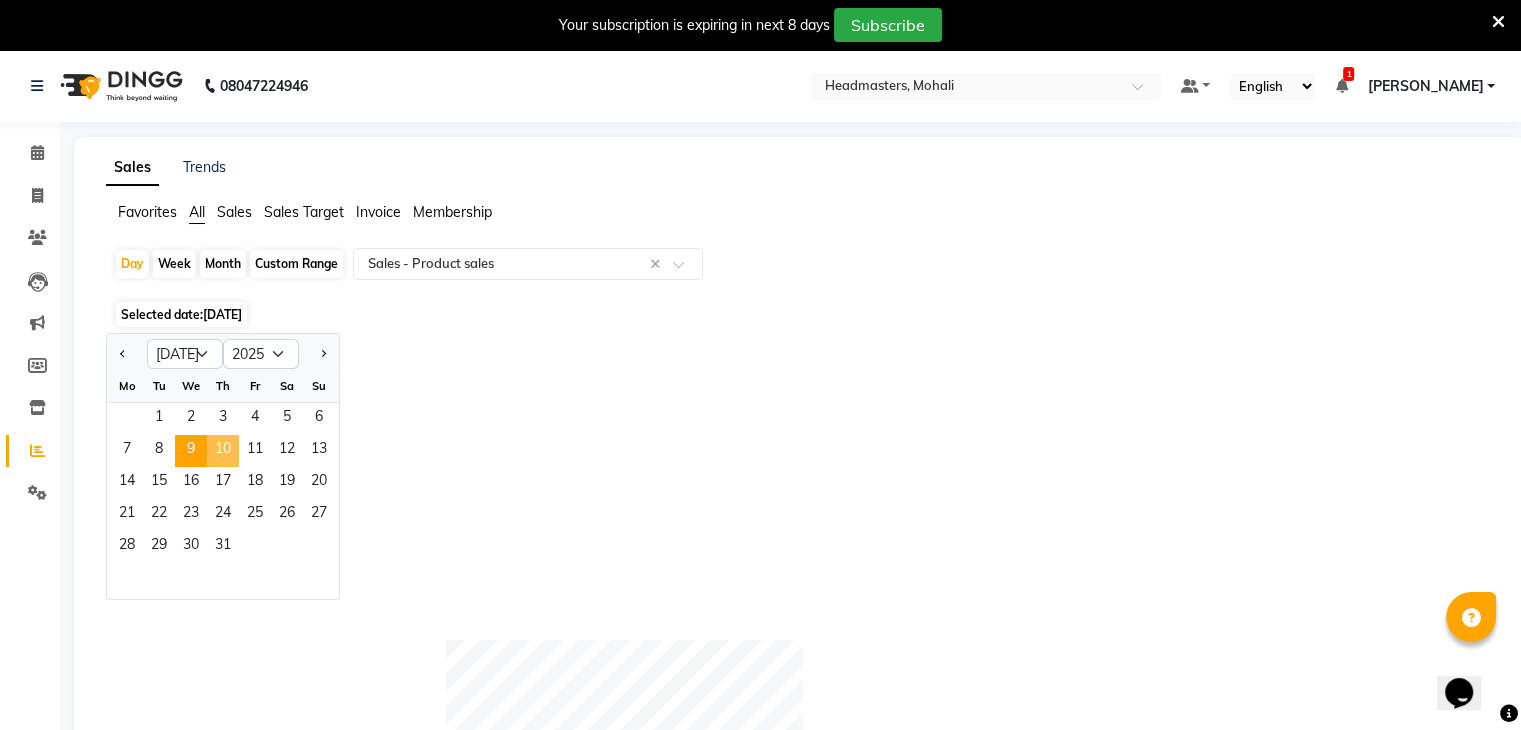 click on "10" 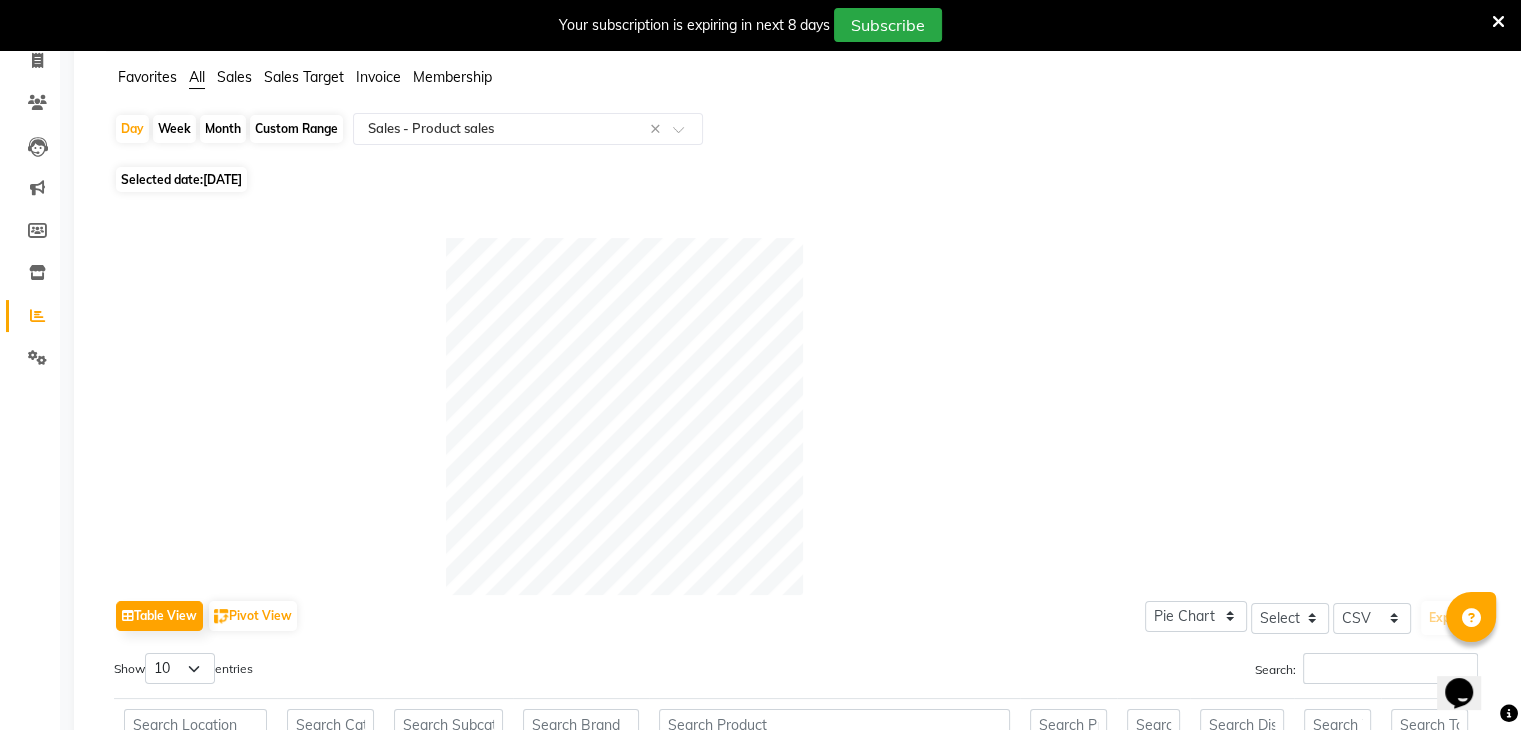 scroll, scrollTop: 119, scrollLeft: 0, axis: vertical 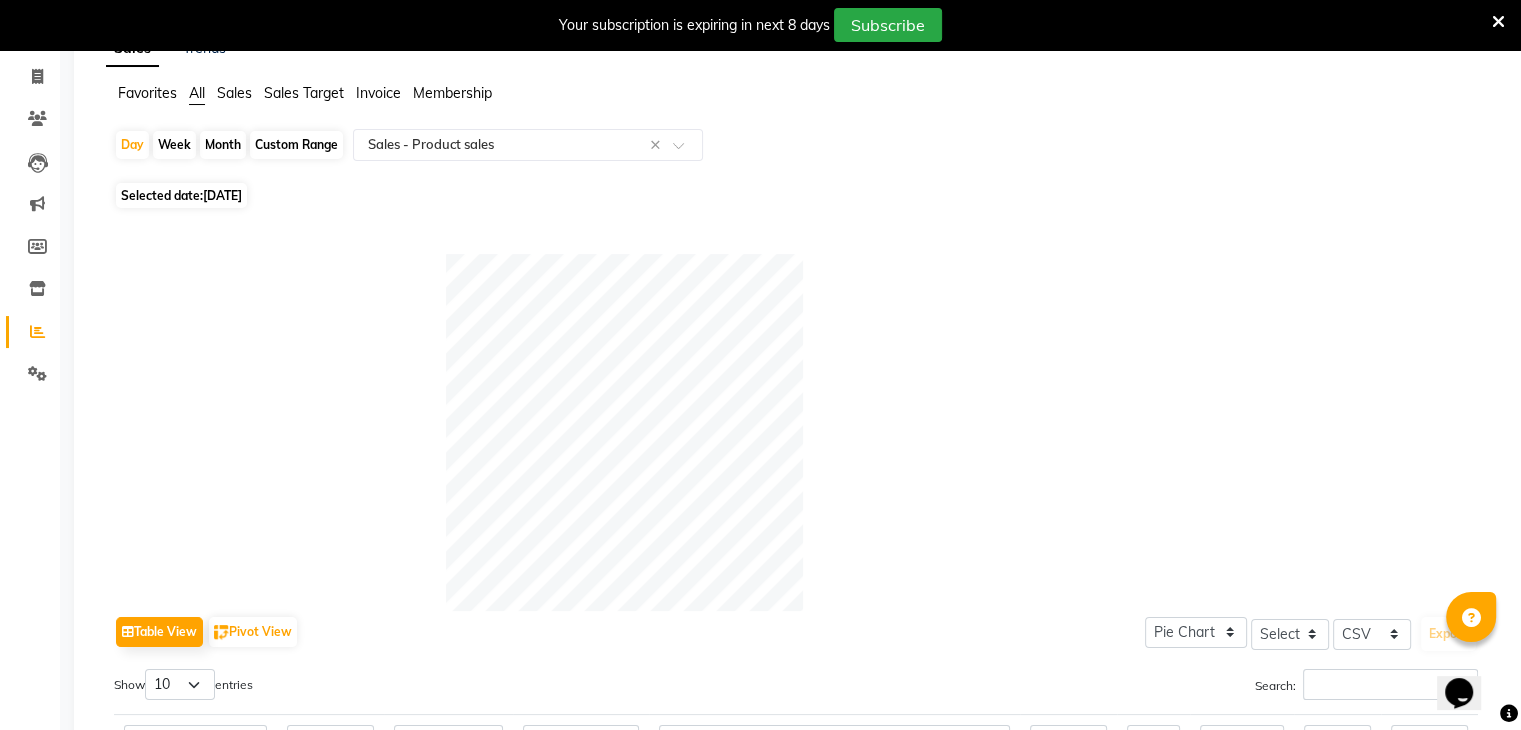 click on "[DATE]" 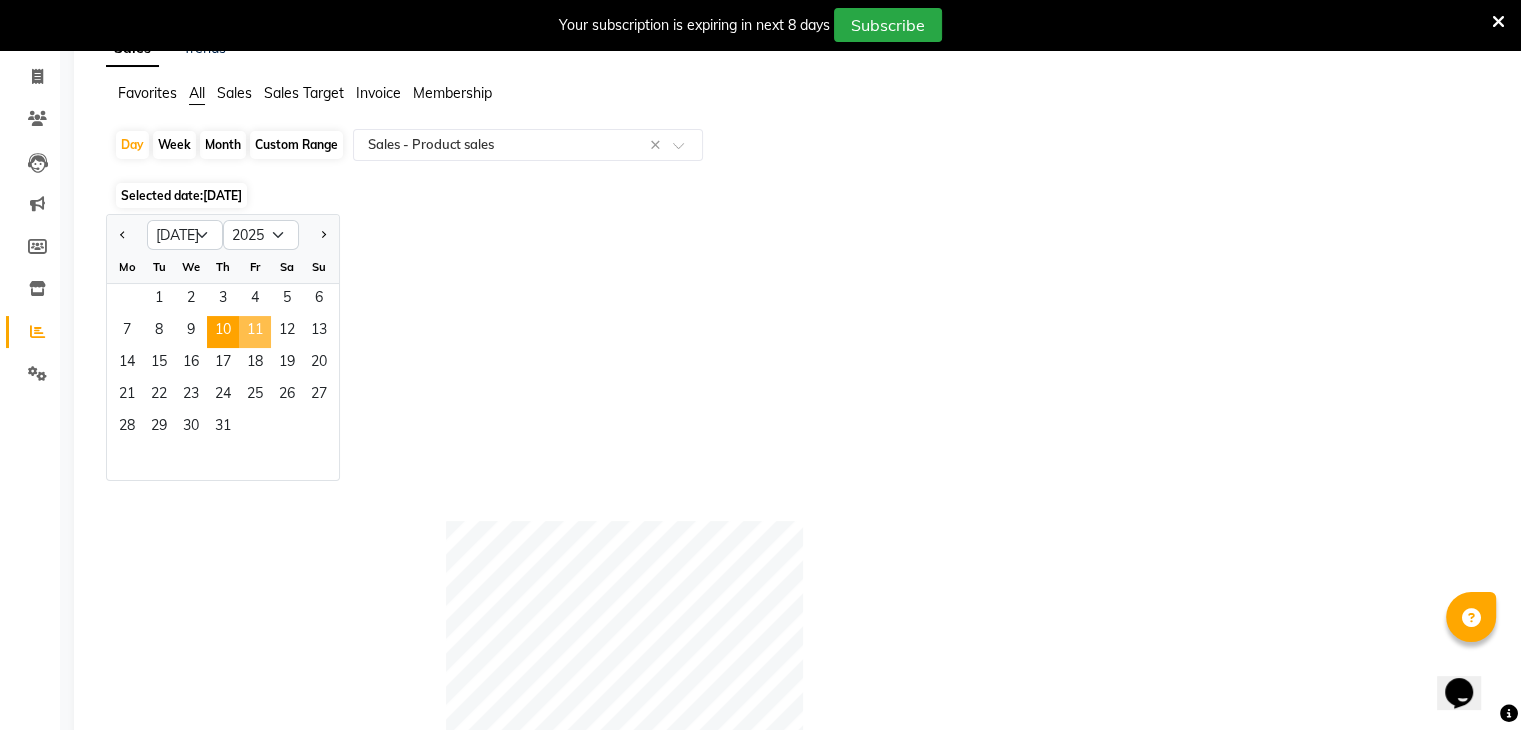 click on "11" 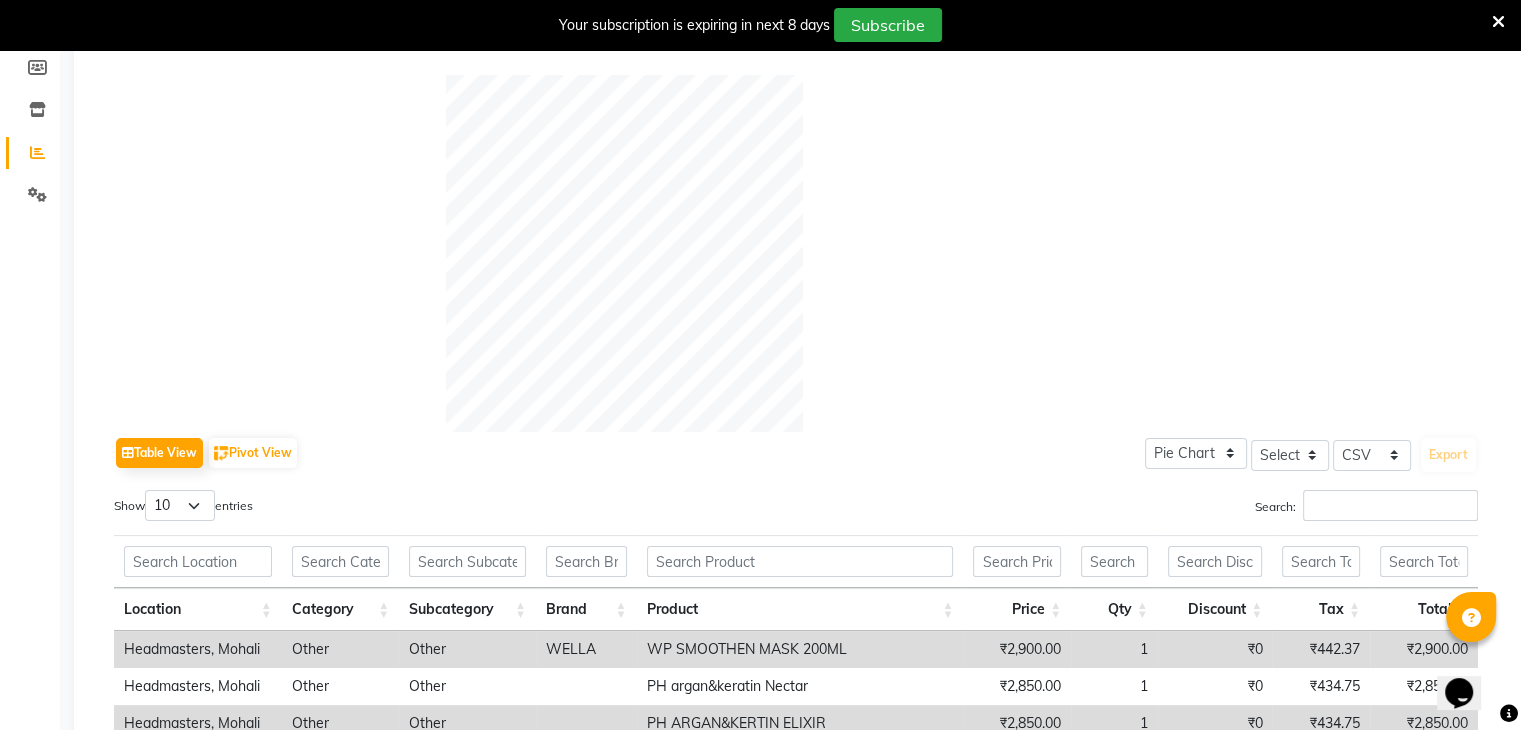 scroll, scrollTop: 0, scrollLeft: 0, axis: both 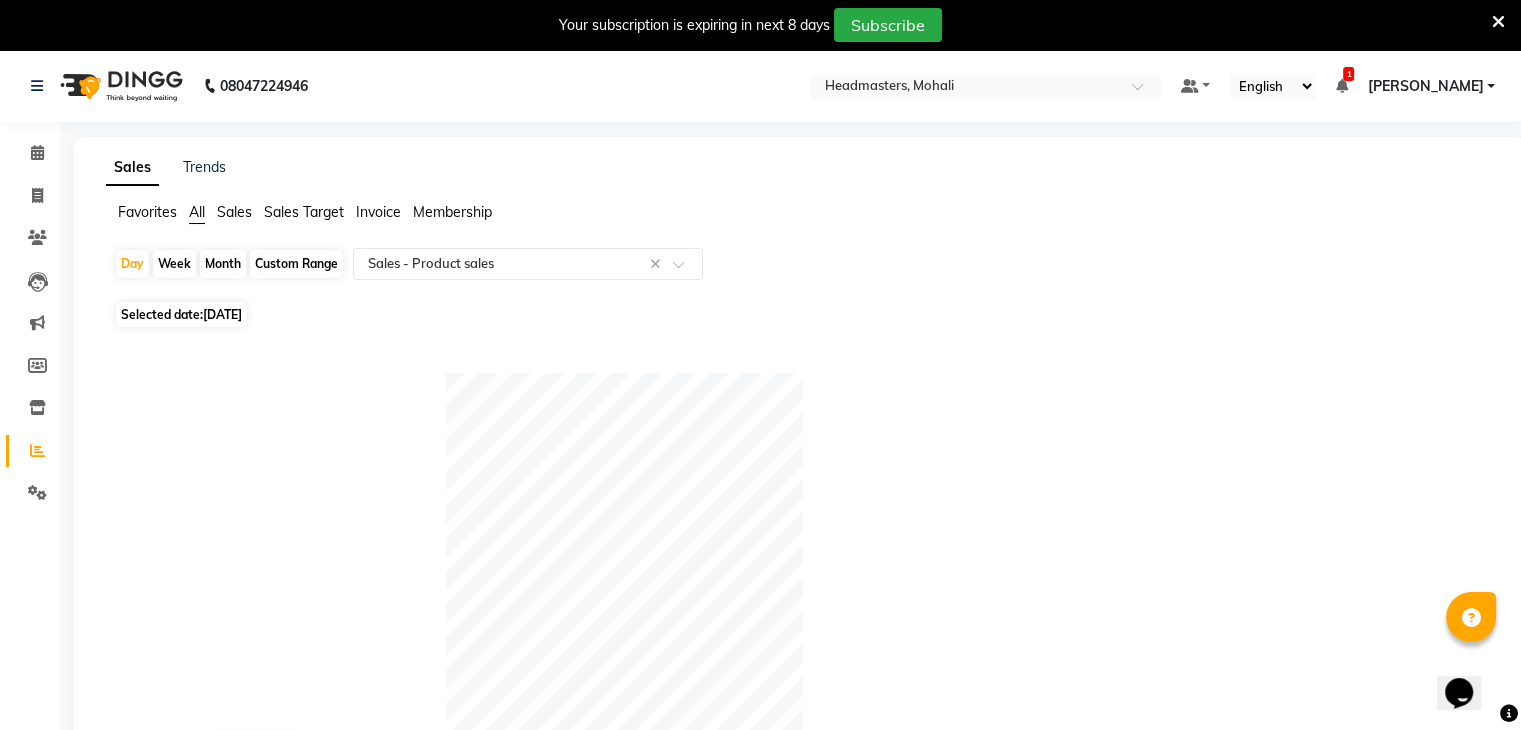 click on "[DATE]" 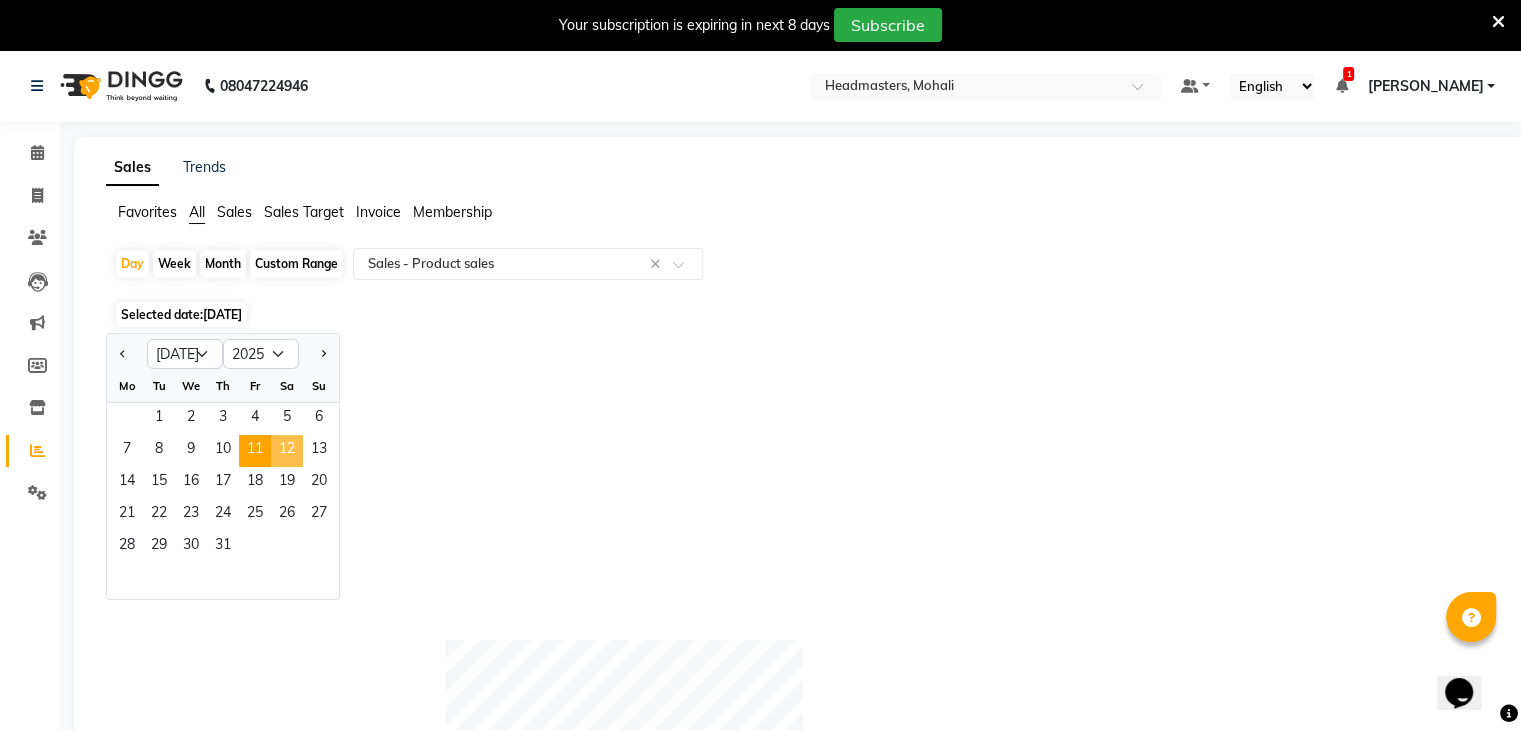 click on "12" 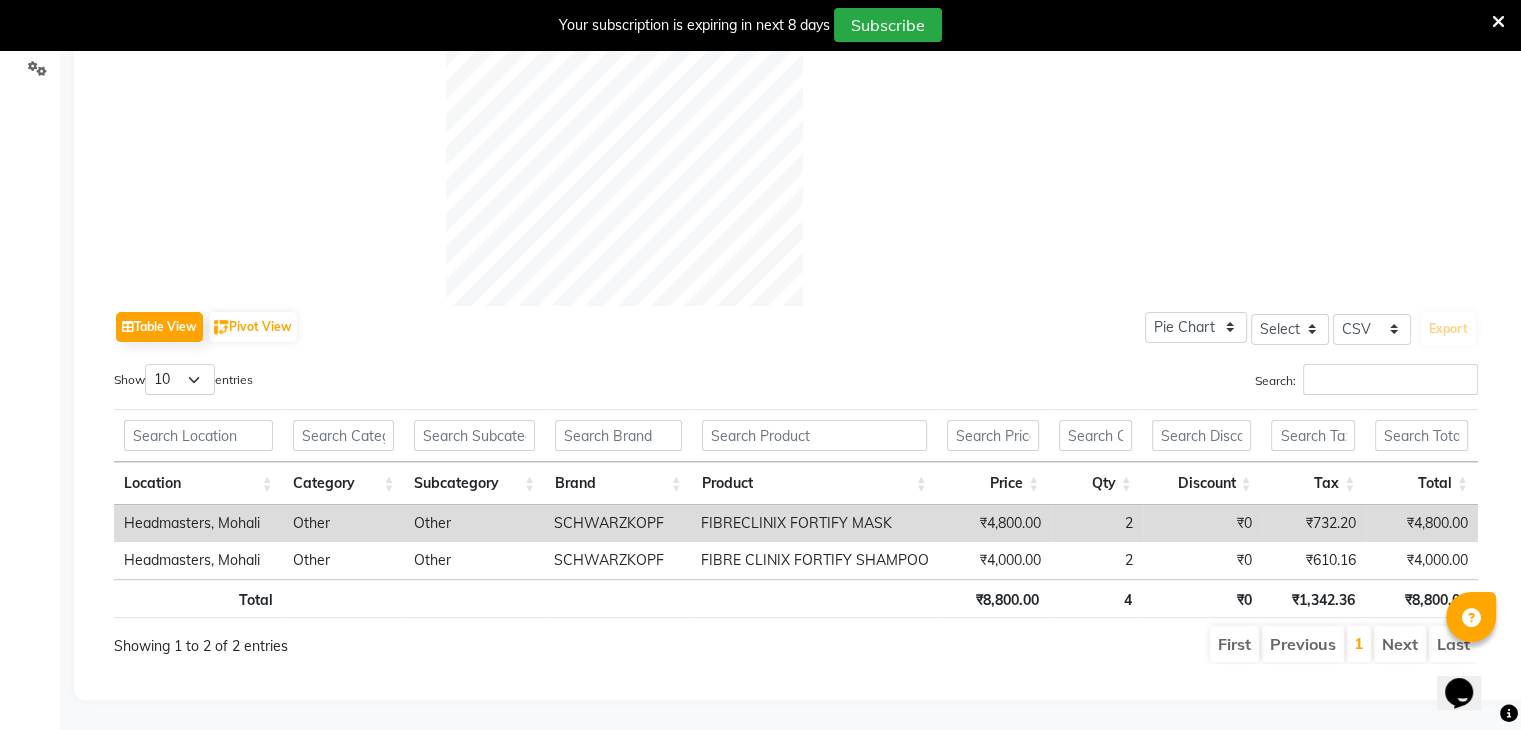 scroll, scrollTop: 0, scrollLeft: 0, axis: both 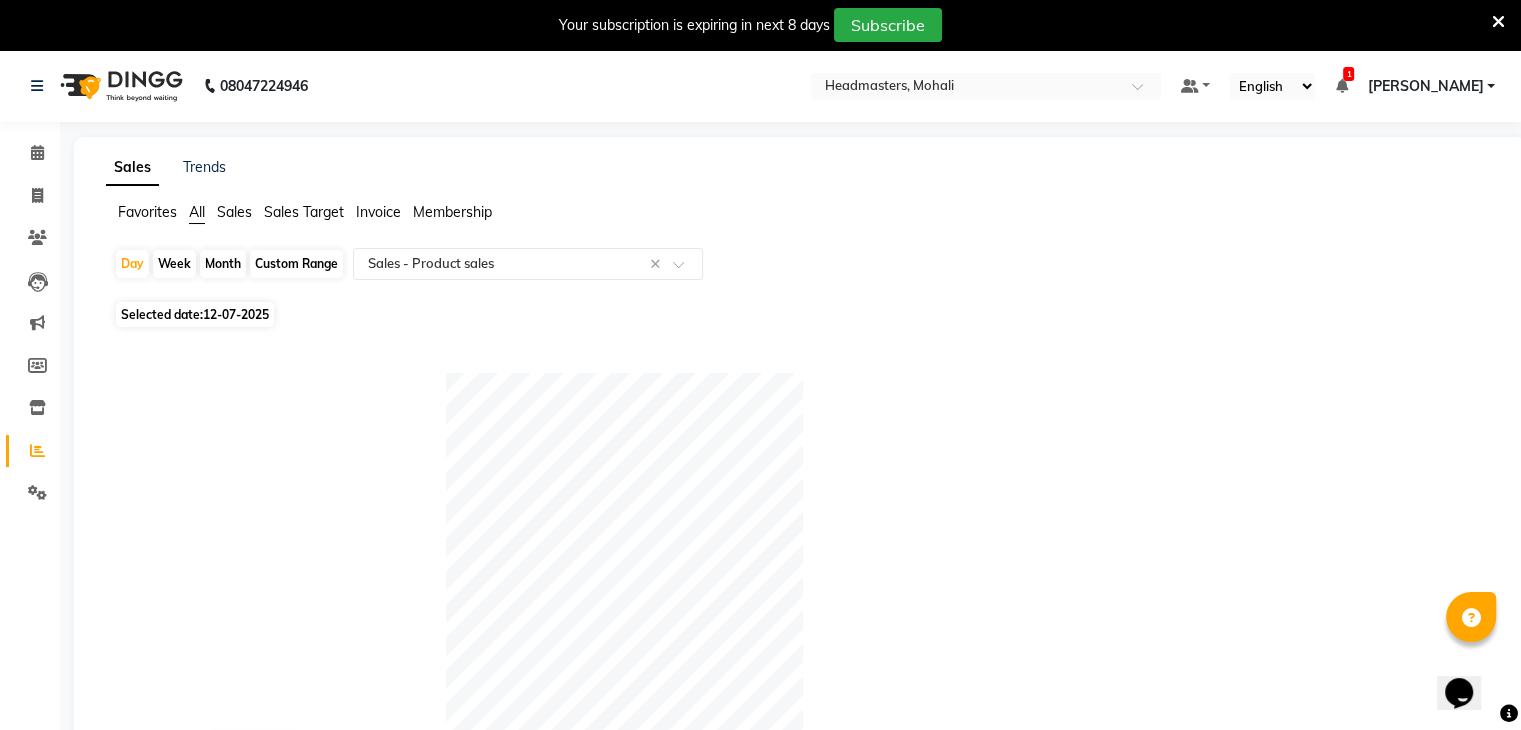 click on "12-07-2025" 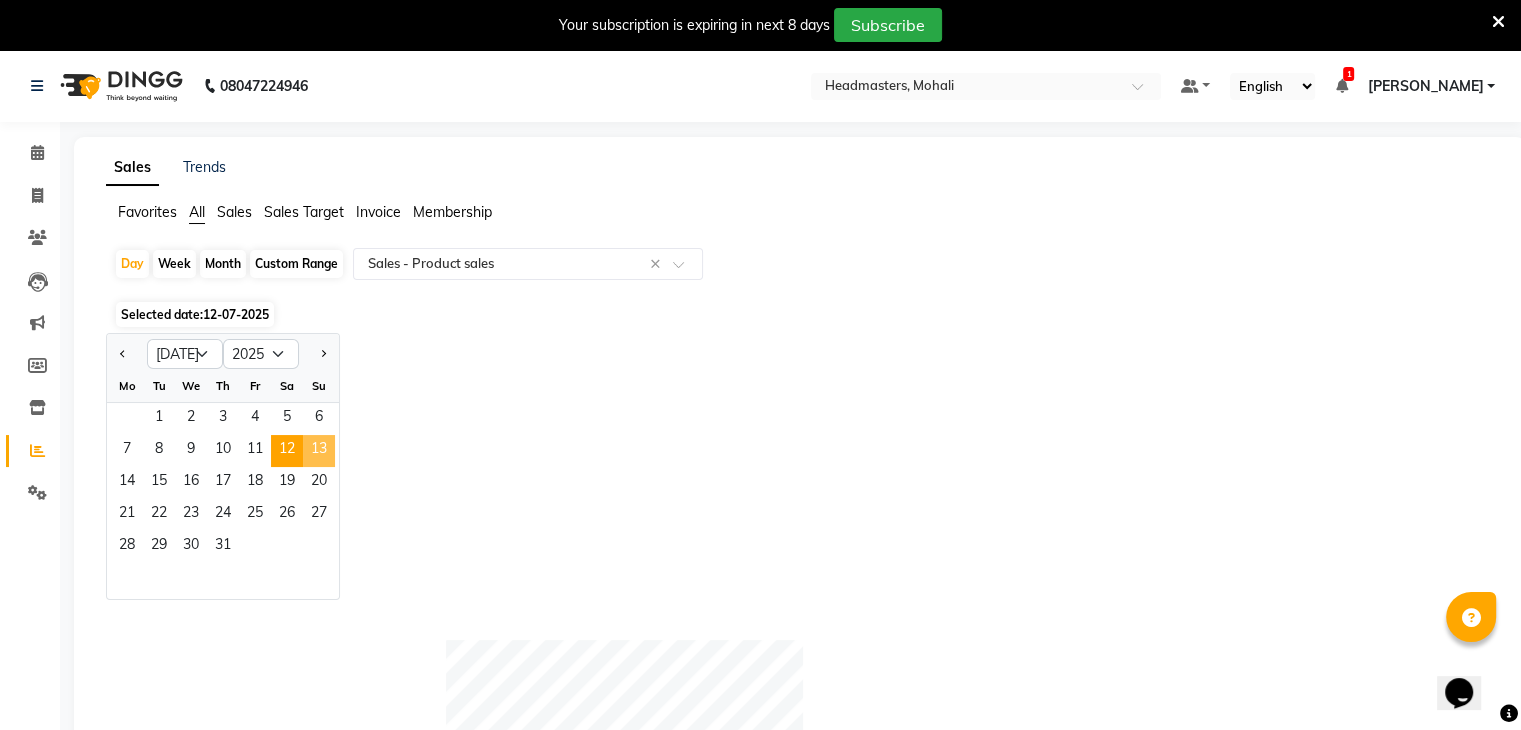 click on "13" 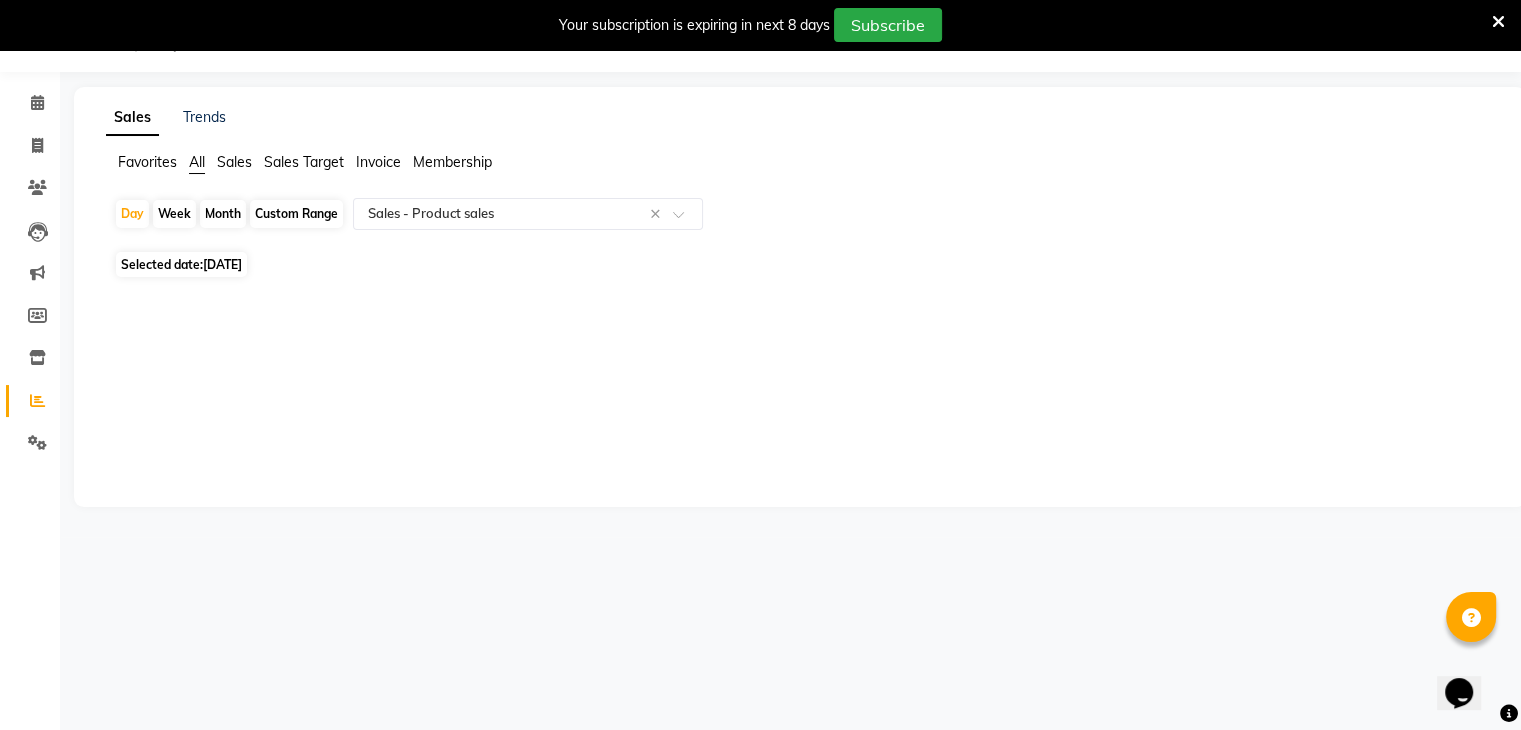 scroll, scrollTop: 0, scrollLeft: 0, axis: both 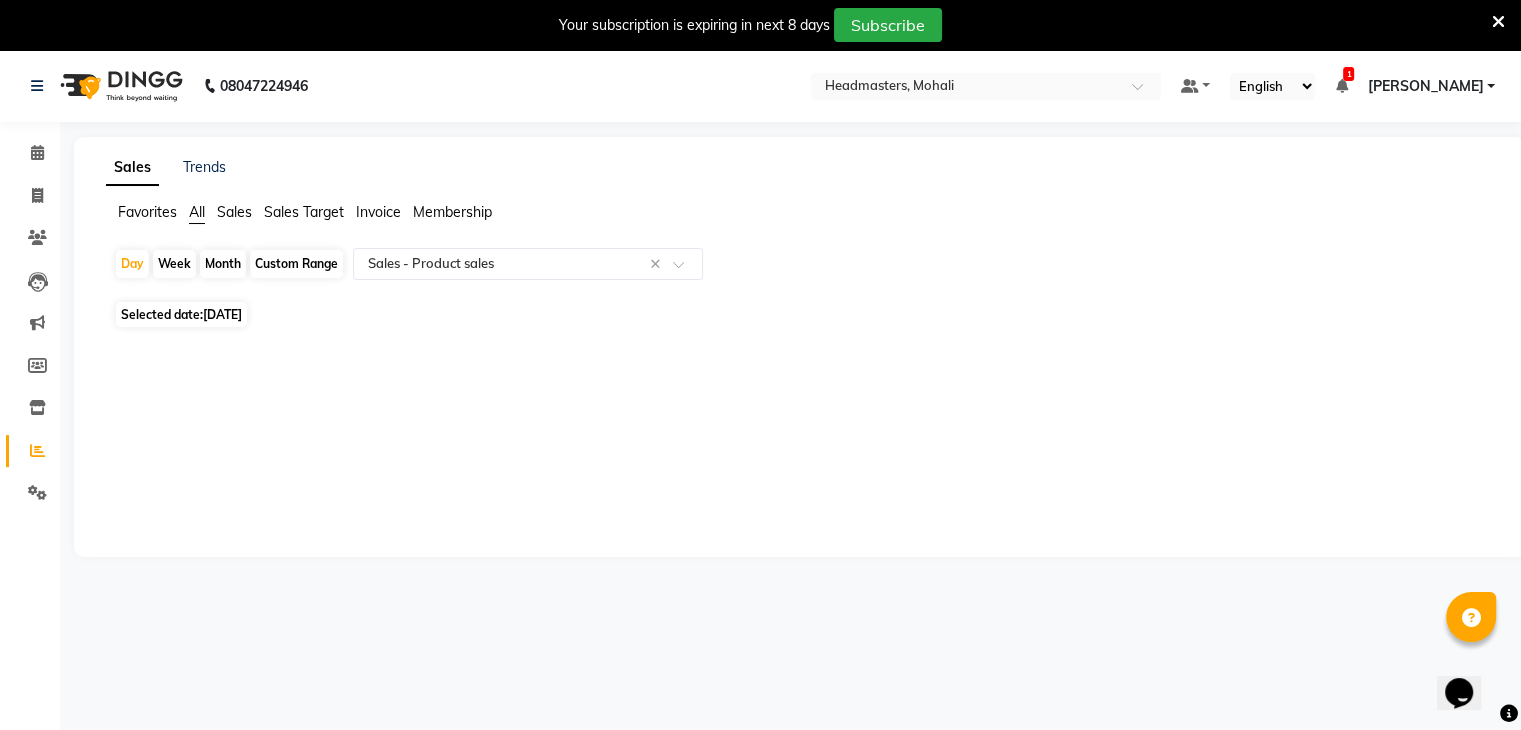 click on "[DATE]" 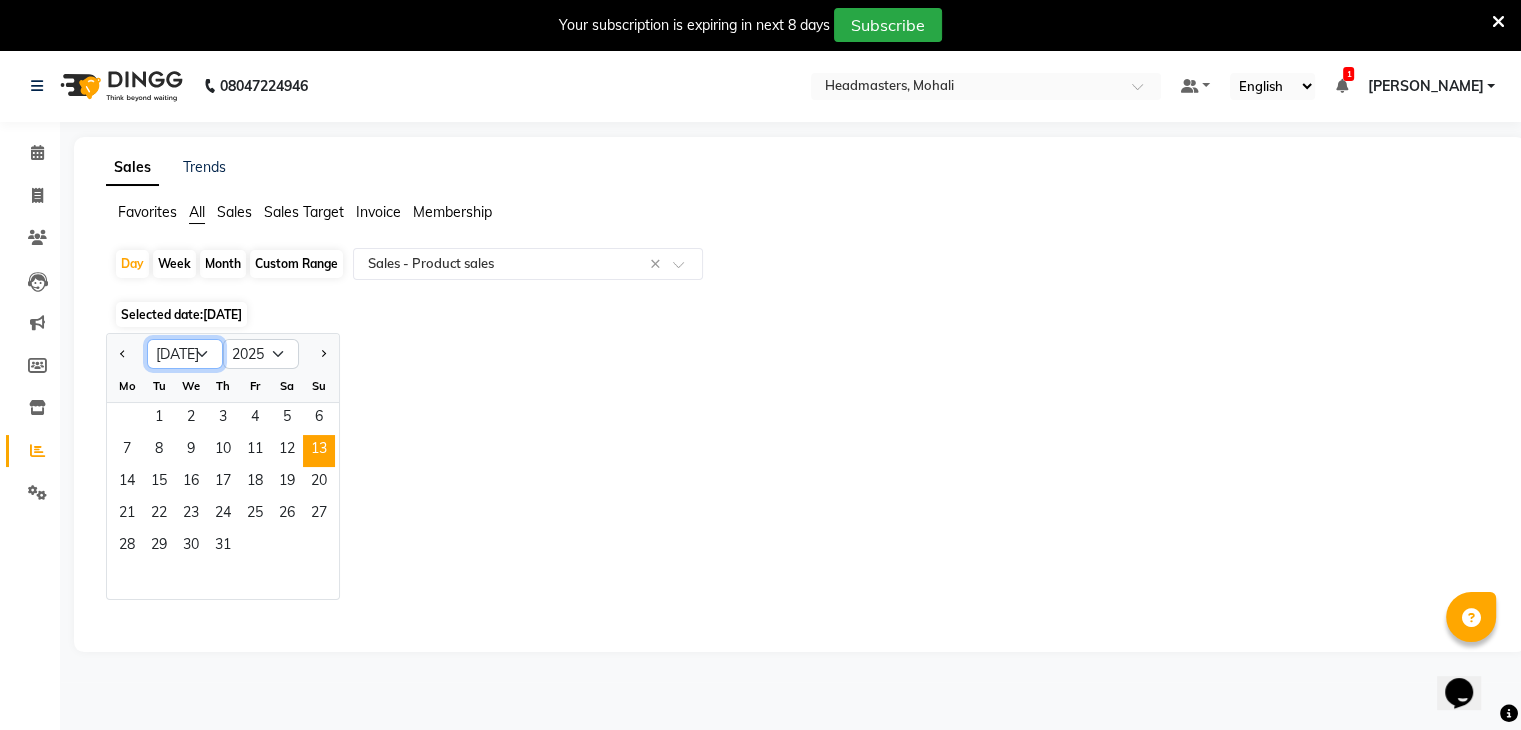 click on "Jan Feb Mar Apr May Jun [DATE] Aug Sep Oct Nov Dec" 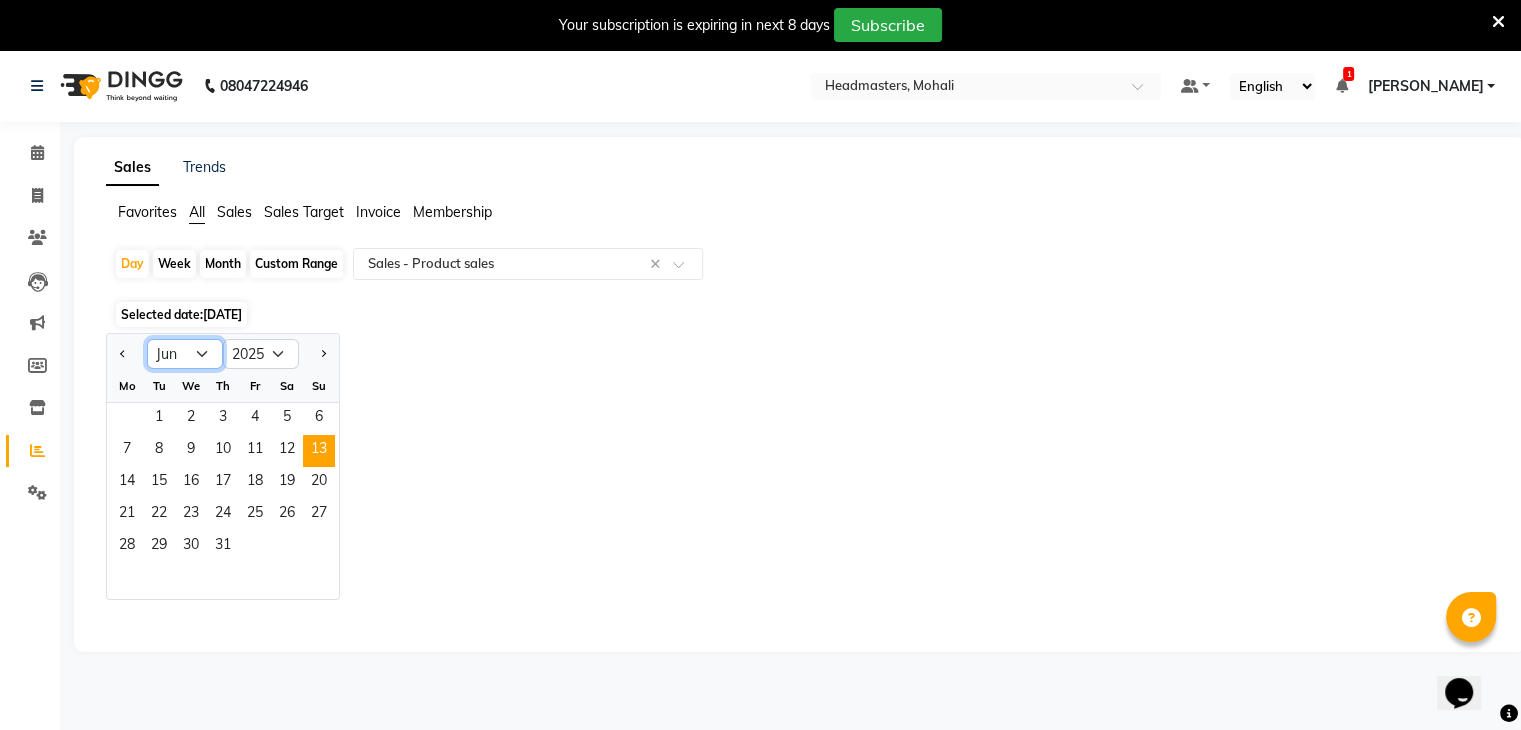 click on "Jan Feb Mar Apr May Jun [DATE] Aug Sep Oct Nov Dec" 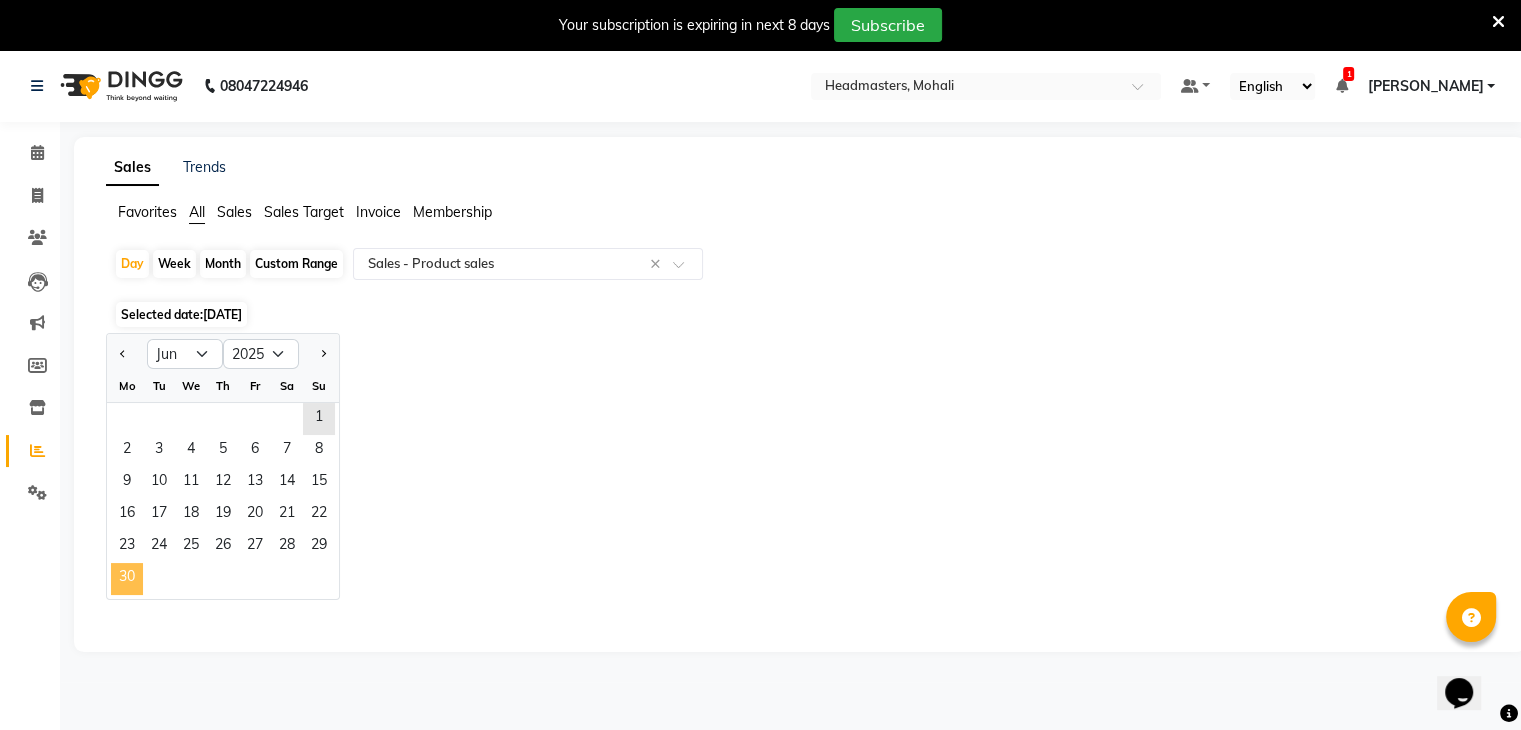 click on "30" 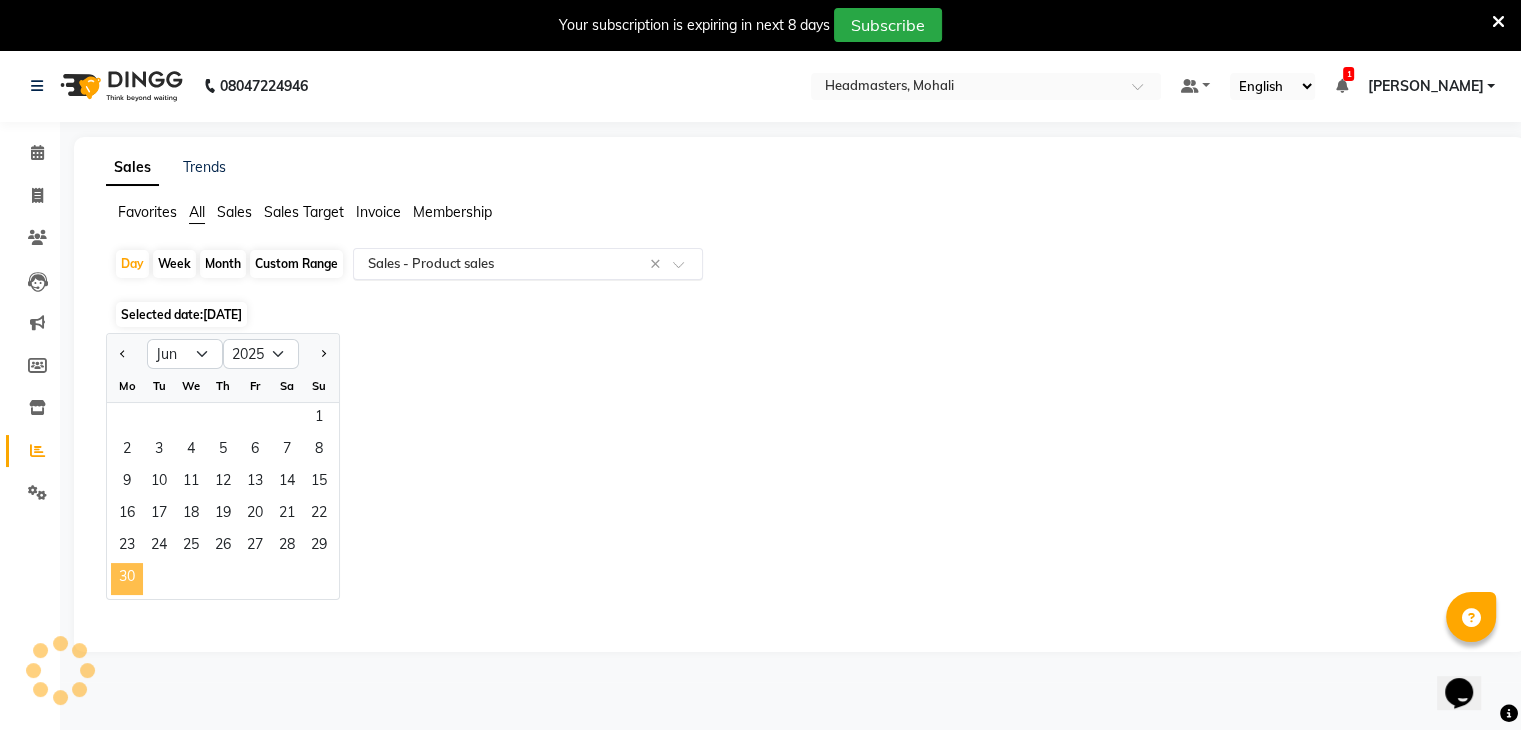 select on "csv" 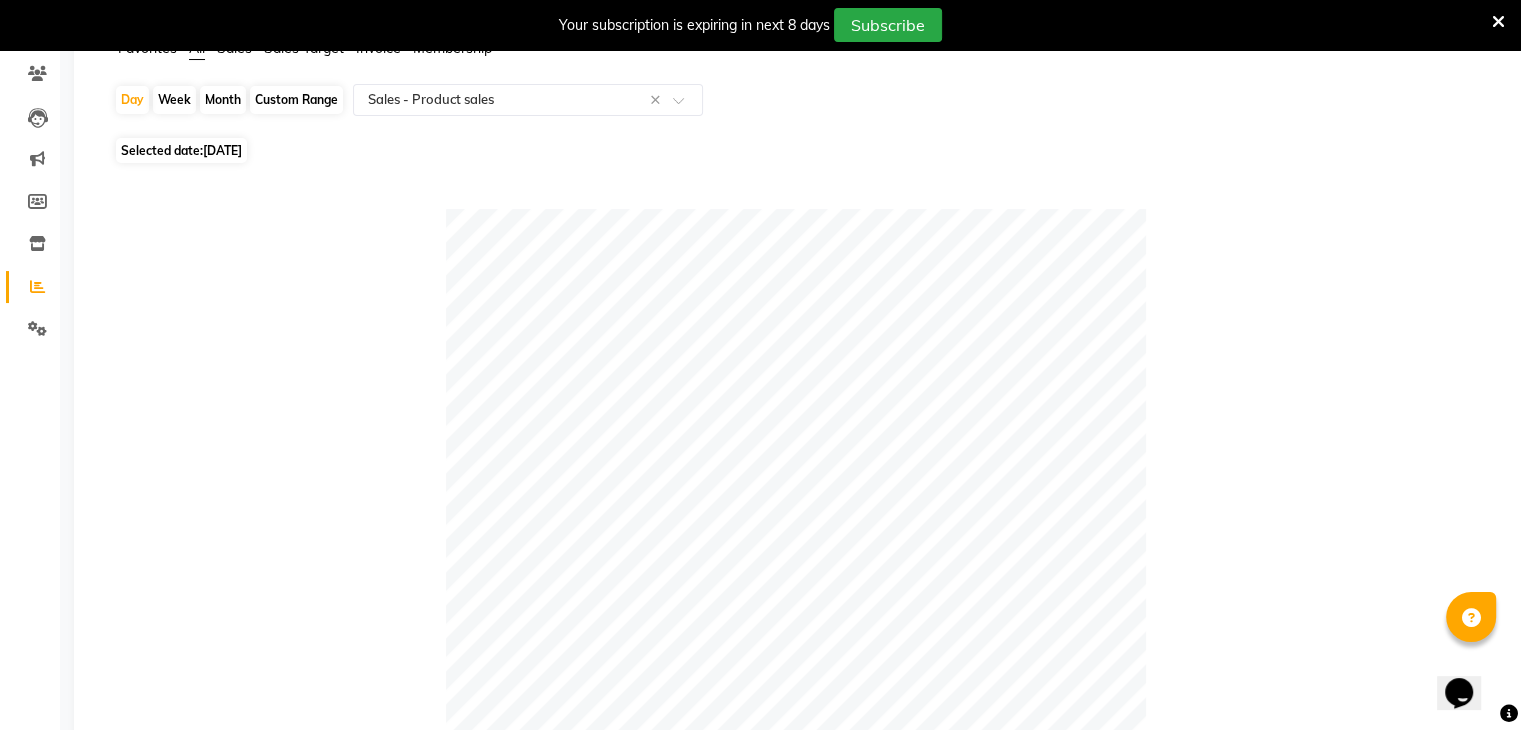 scroll, scrollTop: 0, scrollLeft: 0, axis: both 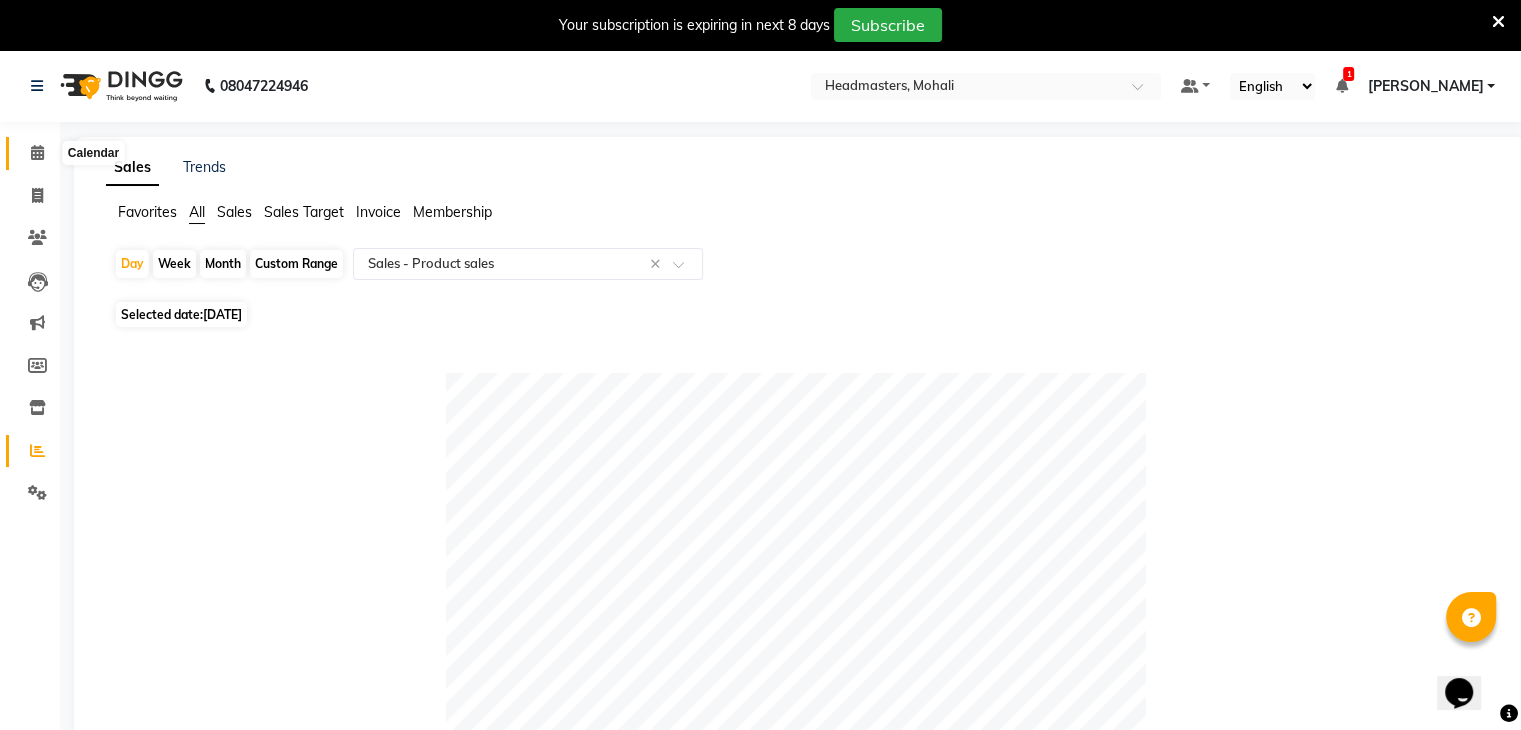 click 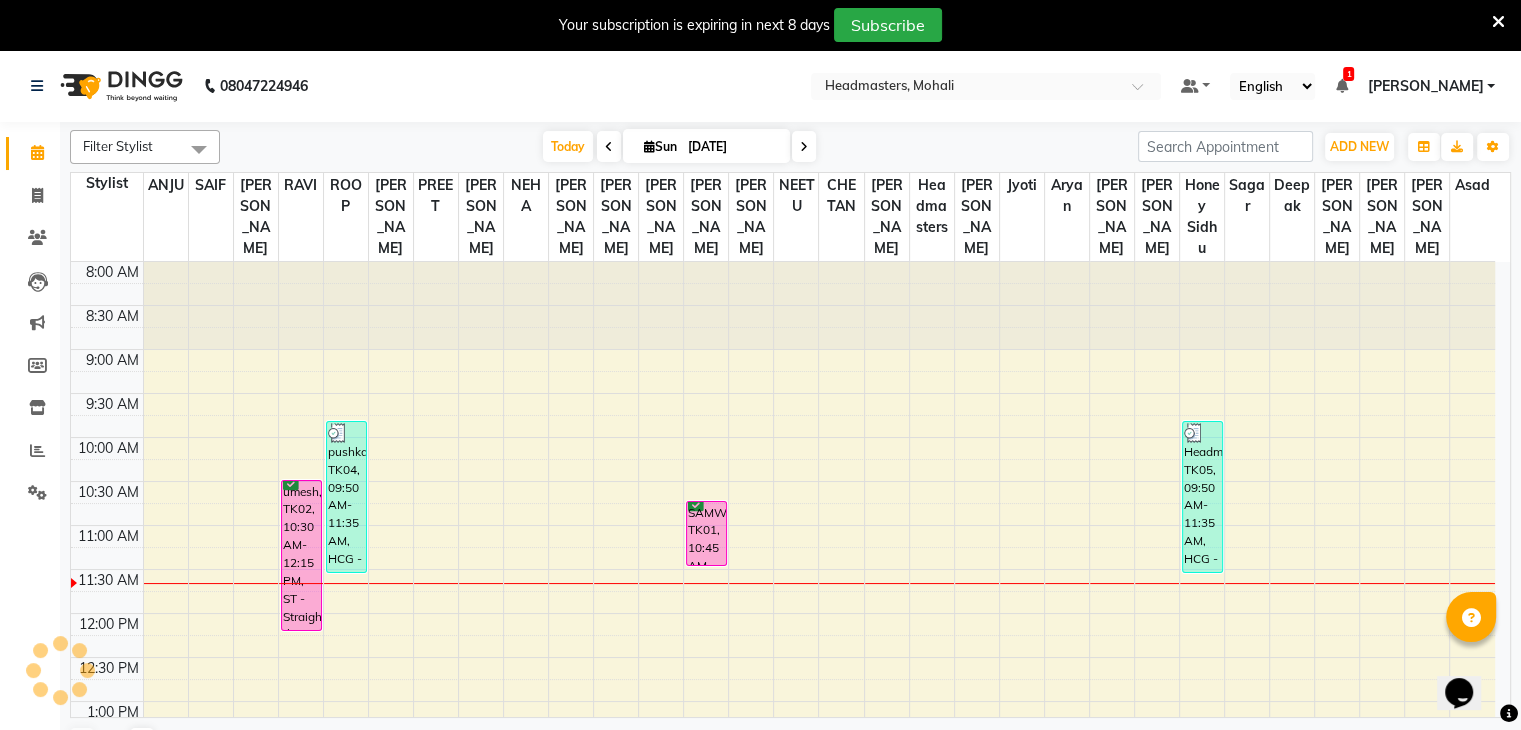 scroll, scrollTop: 0, scrollLeft: 0, axis: both 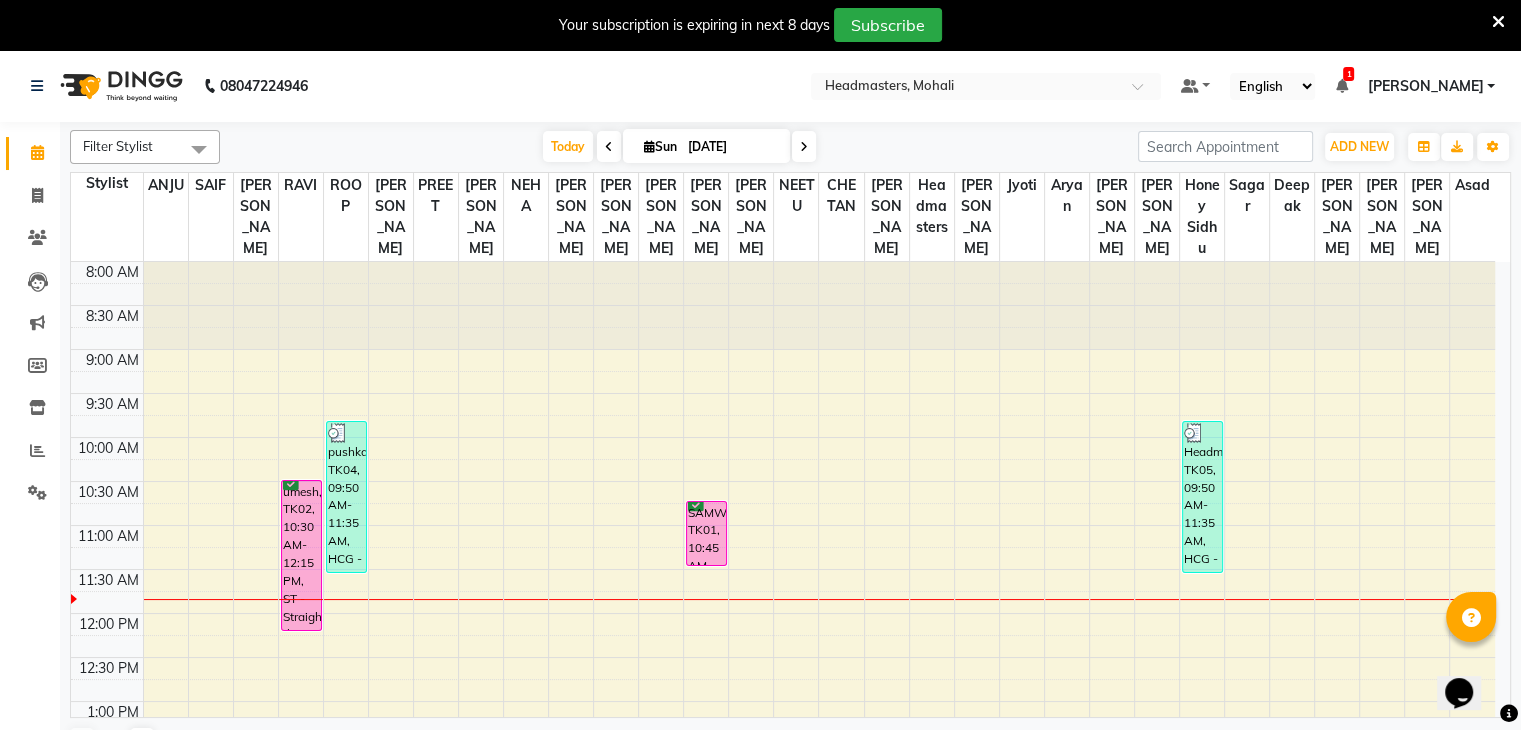 click at bounding box center (199, 149) 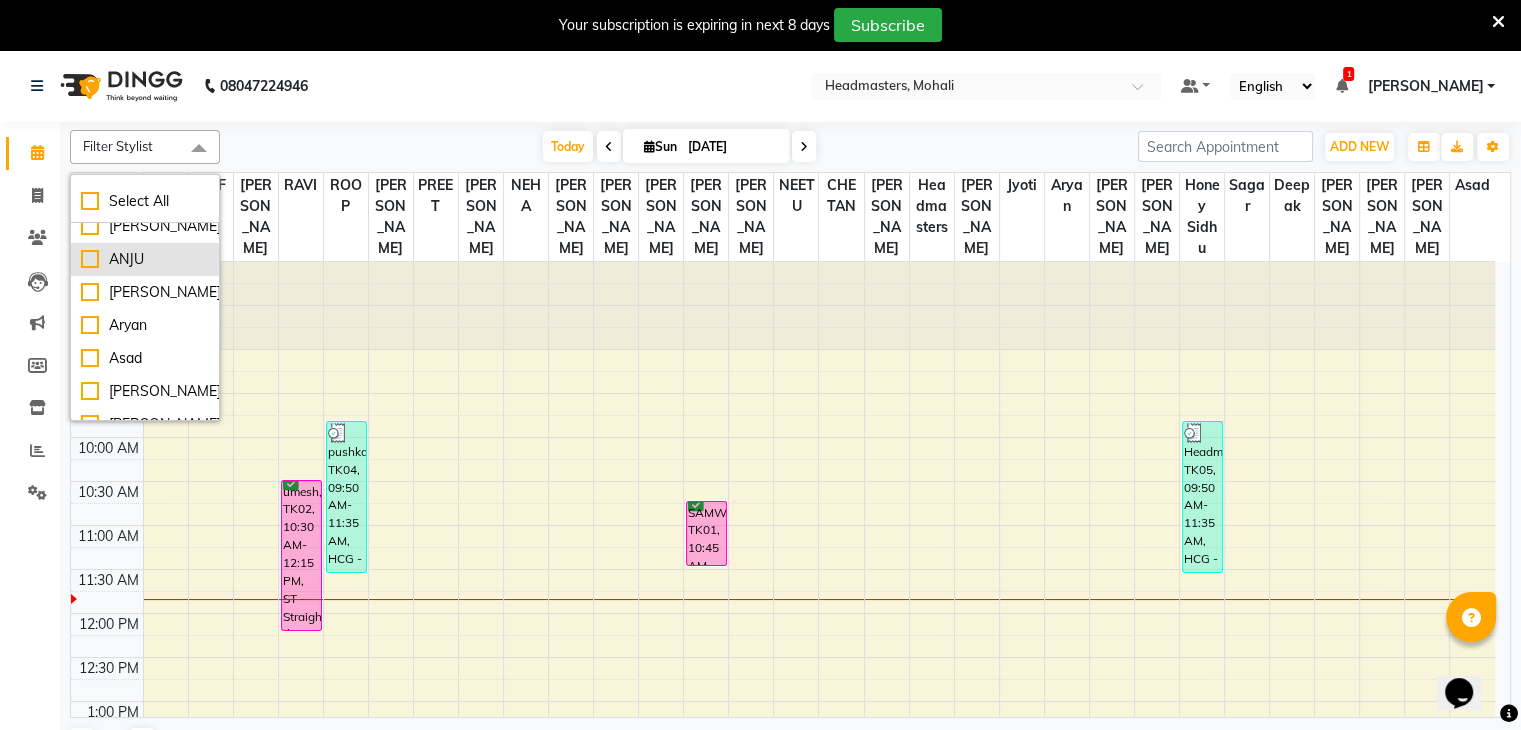 scroll, scrollTop: 114, scrollLeft: 0, axis: vertical 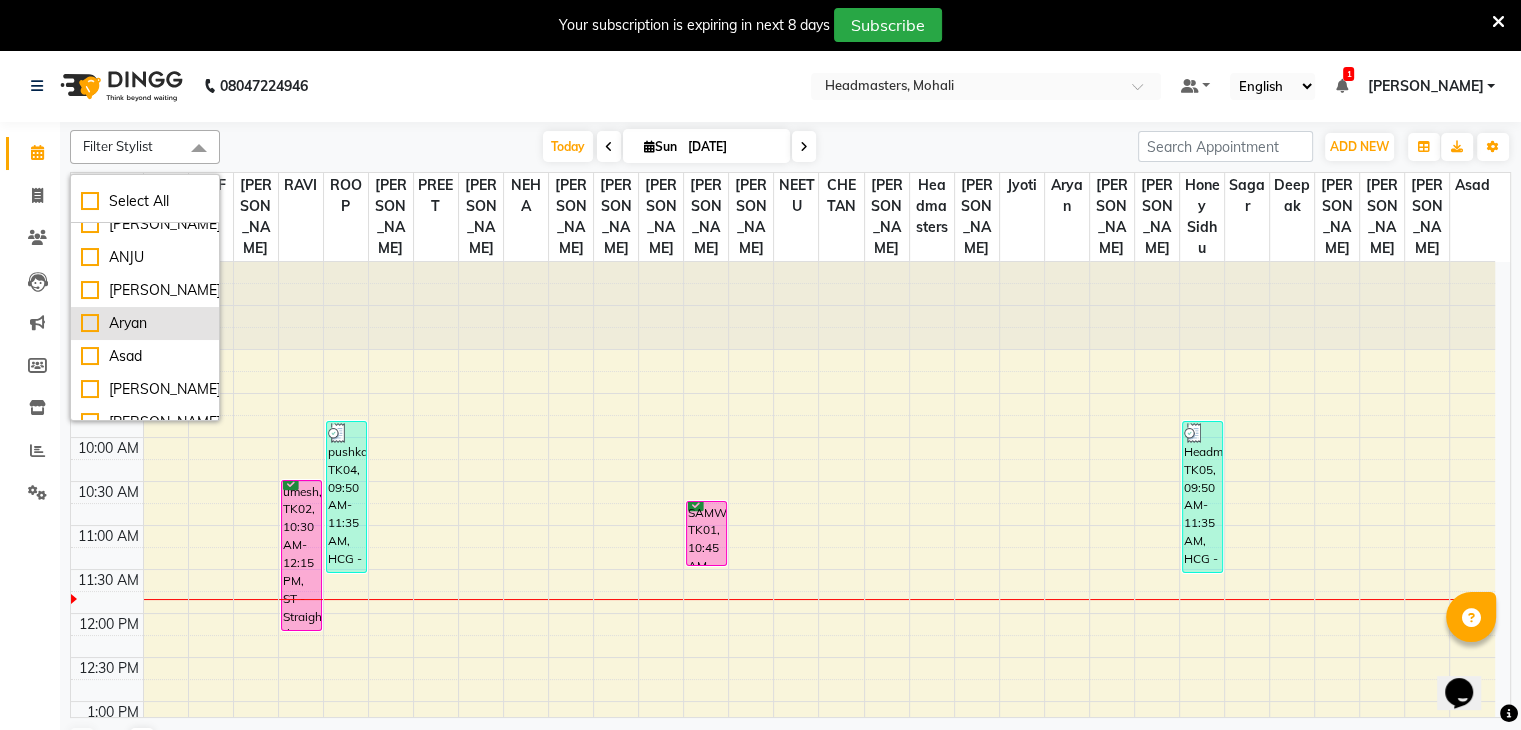 click on "Aryan" at bounding box center (145, 323) 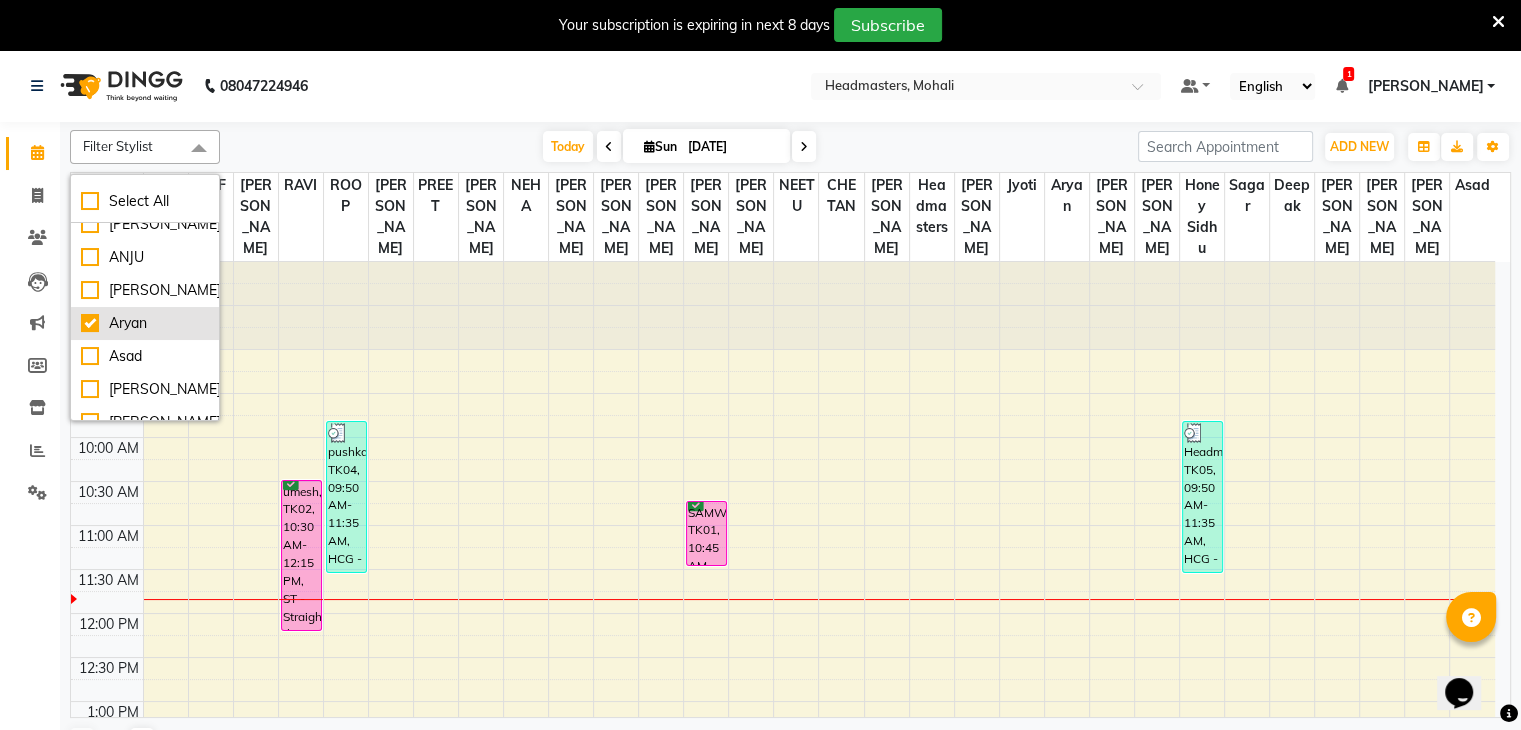 checkbox on "true" 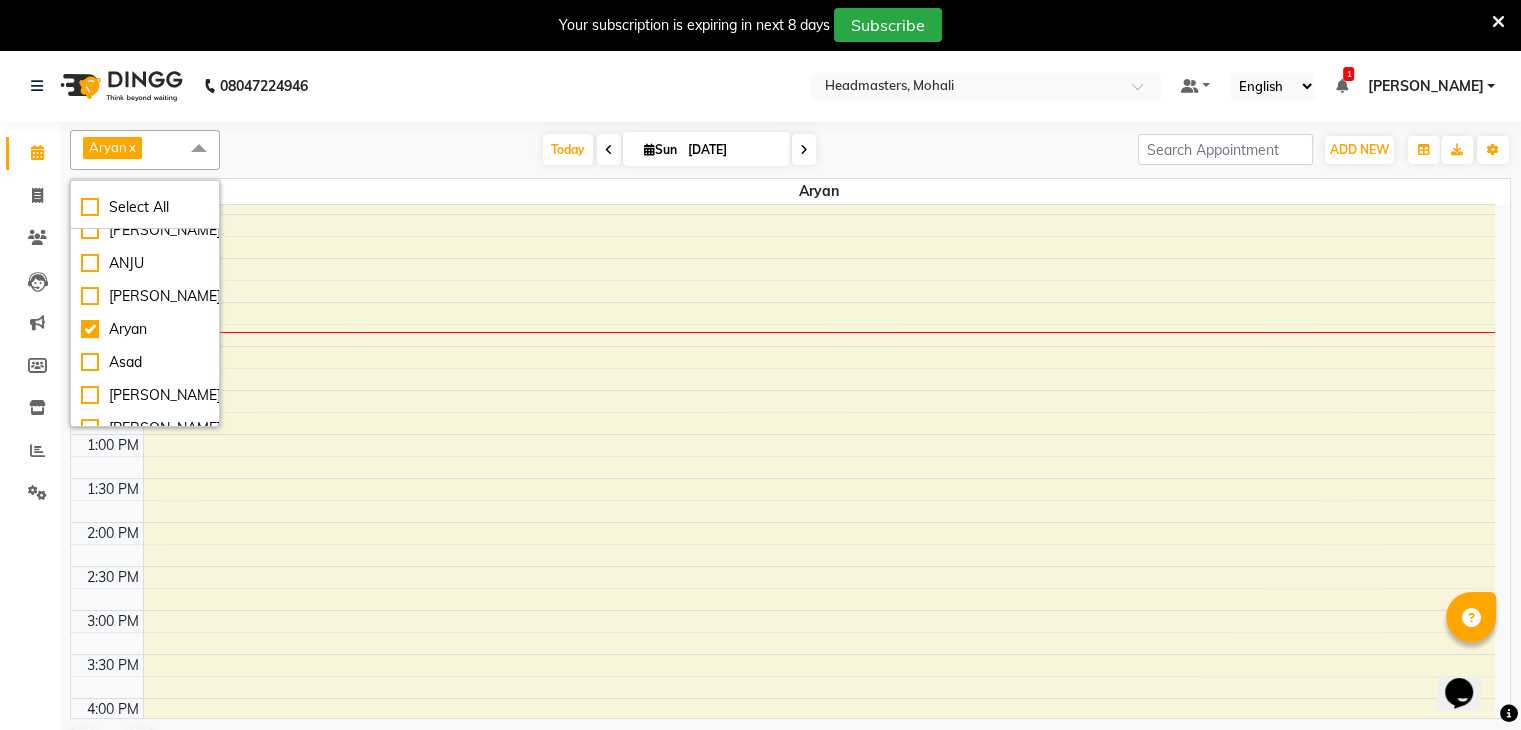 scroll, scrollTop: 0, scrollLeft: 0, axis: both 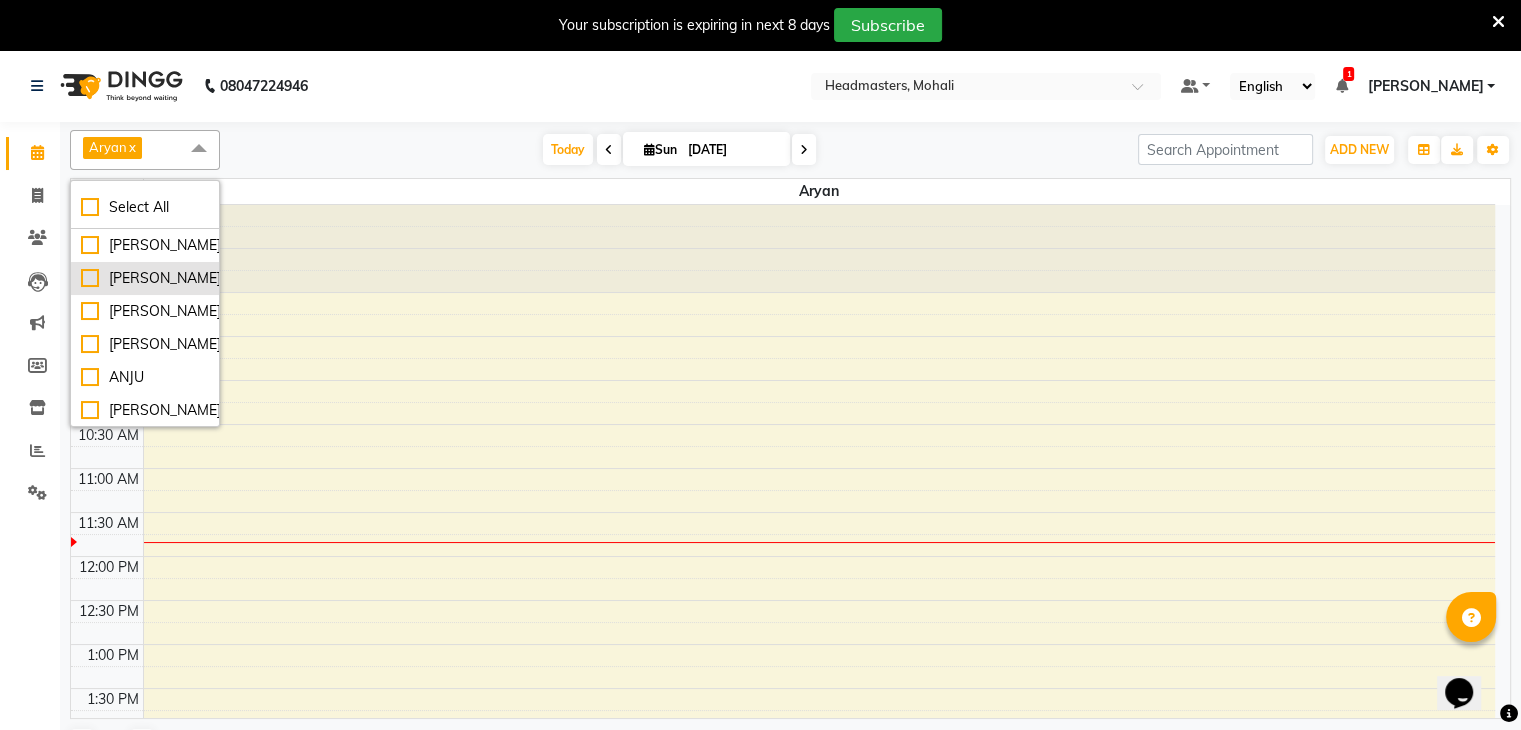 click on "[PERSON_NAME]" at bounding box center [145, 278] 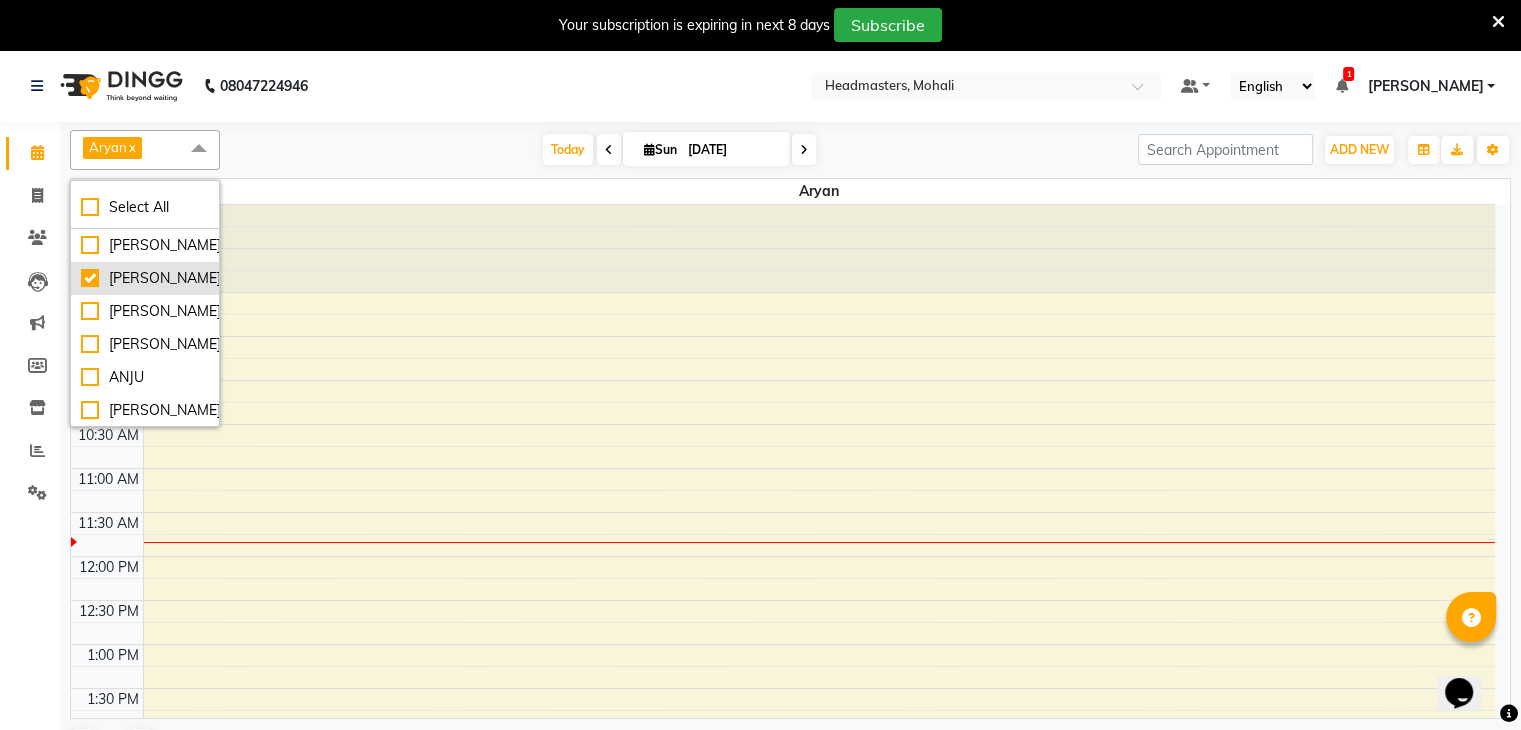 checkbox on "true" 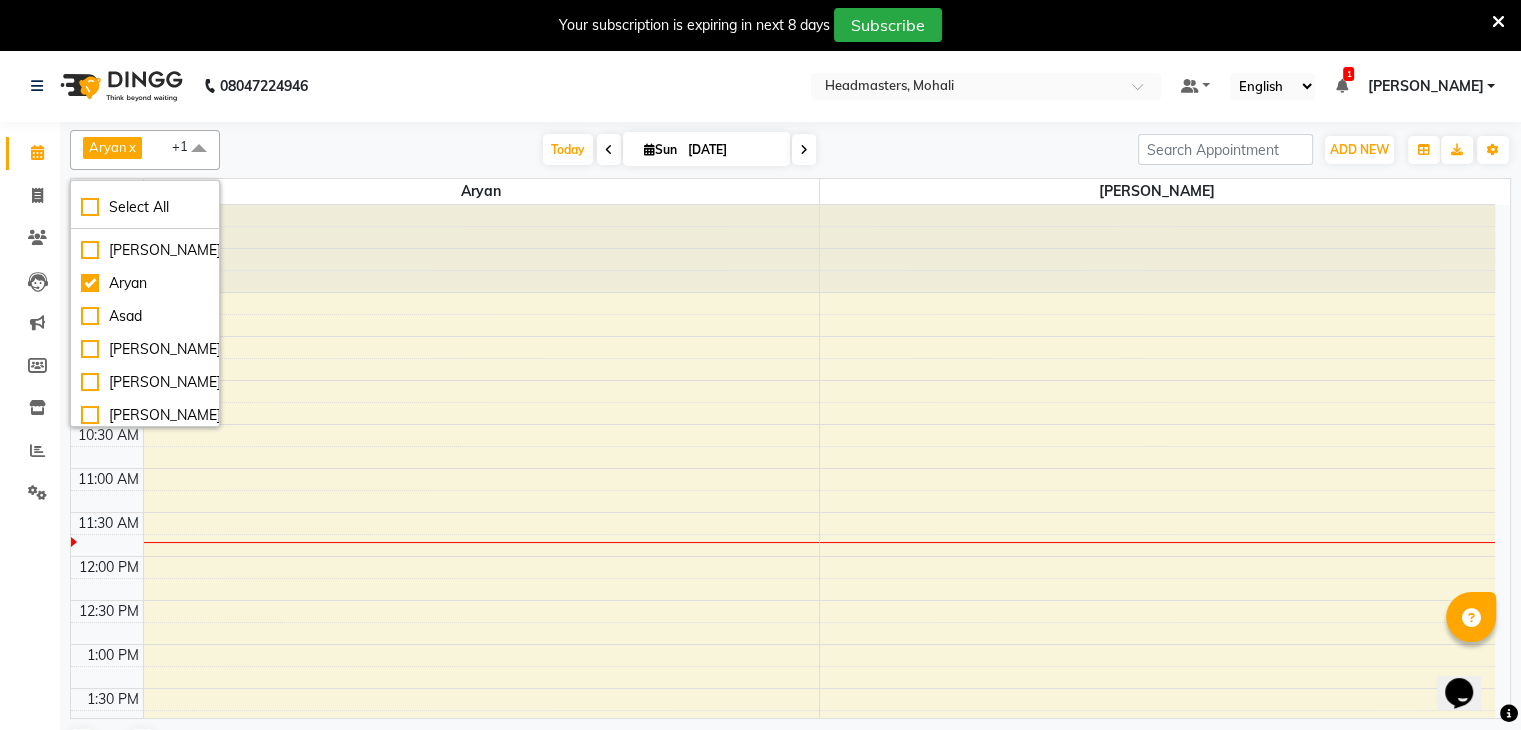 scroll, scrollTop: 214, scrollLeft: 0, axis: vertical 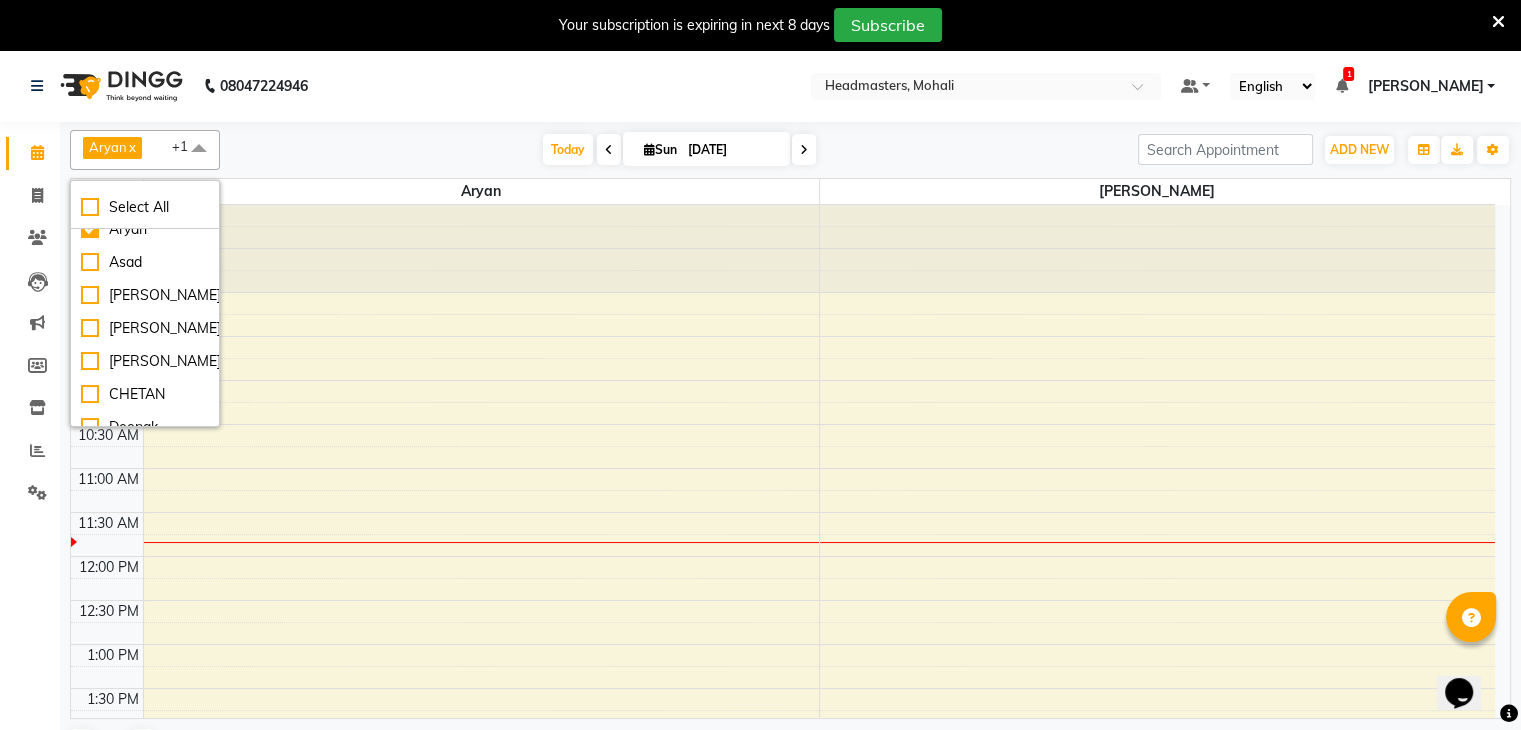 click on "x" at bounding box center (131, 147) 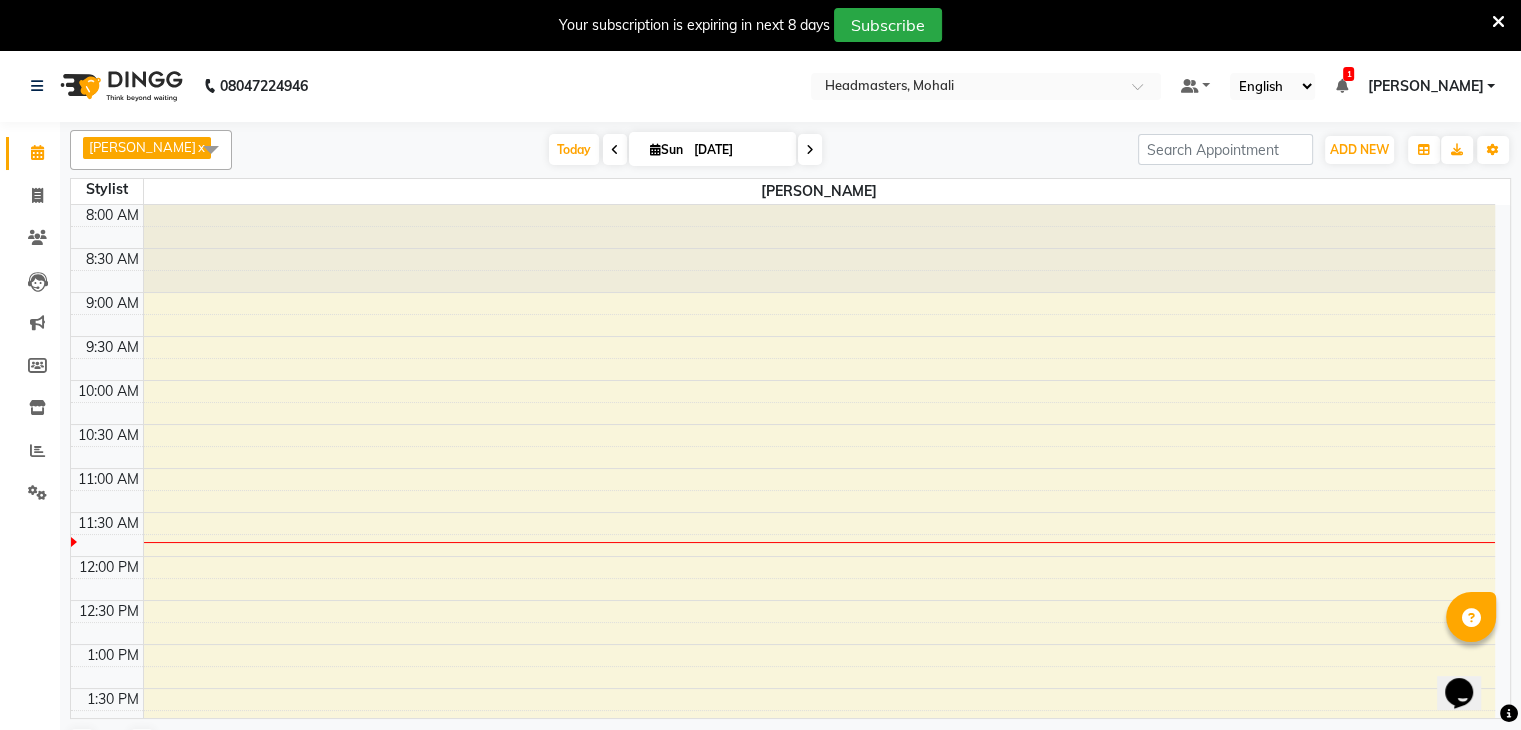 click on "x" at bounding box center [200, 147] 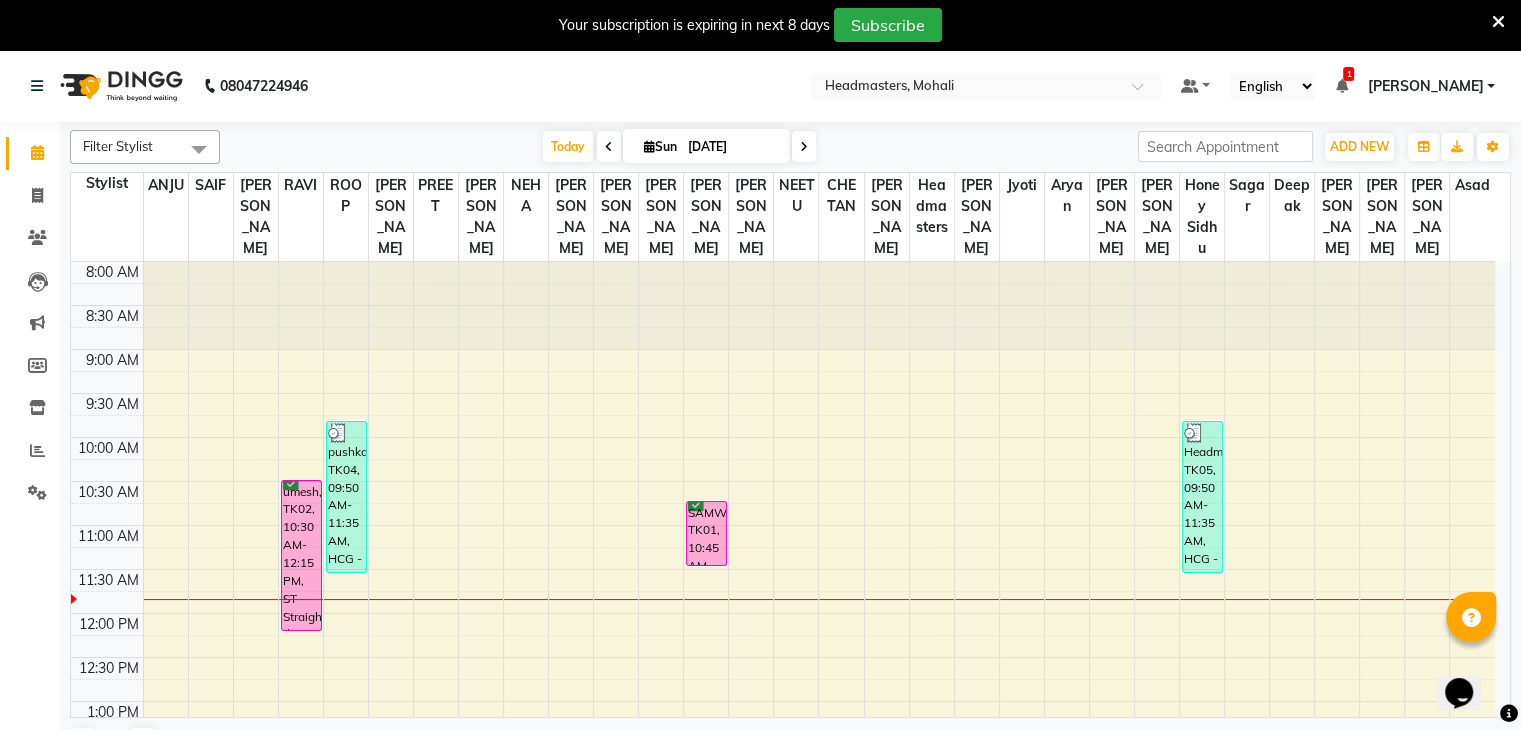 click at bounding box center (199, 149) 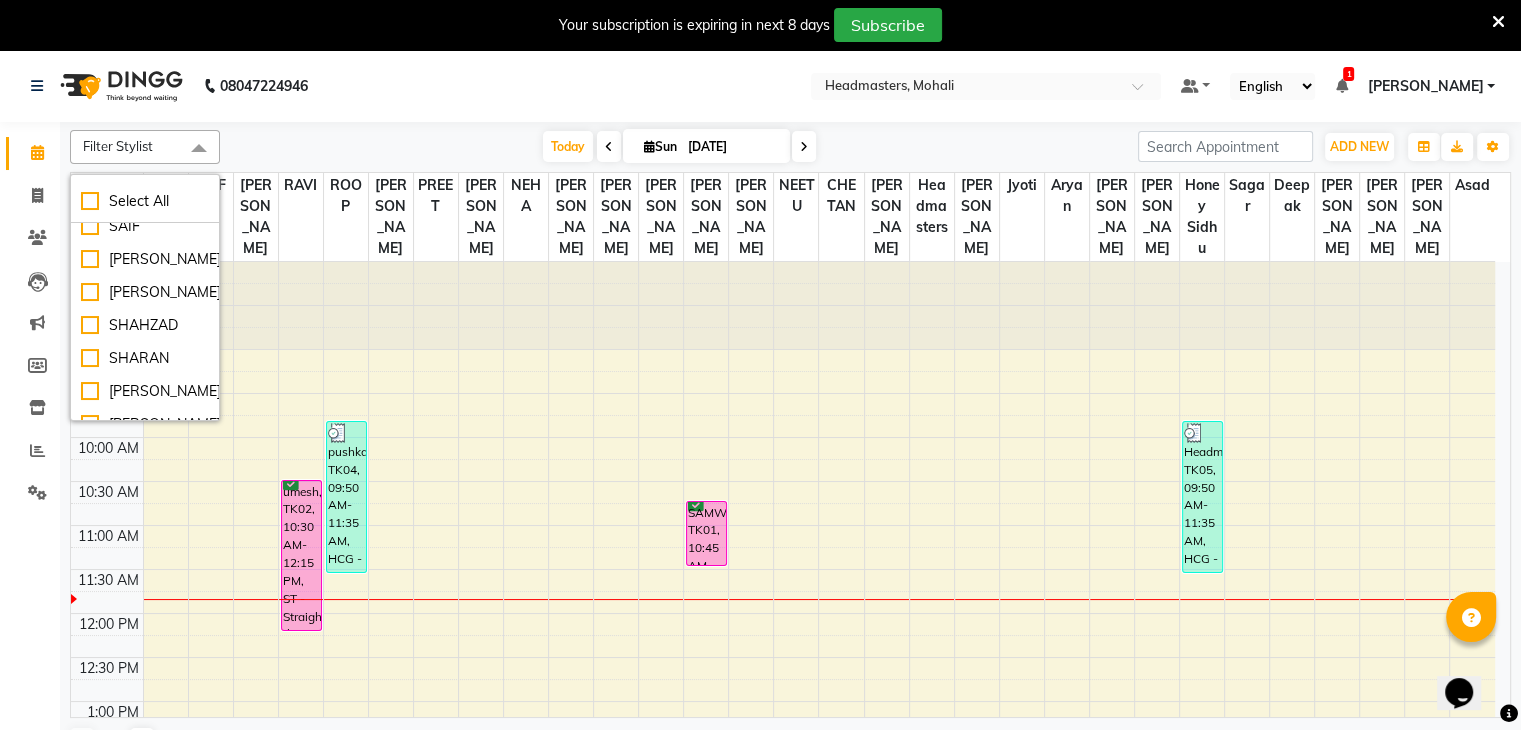 scroll, scrollTop: 946, scrollLeft: 0, axis: vertical 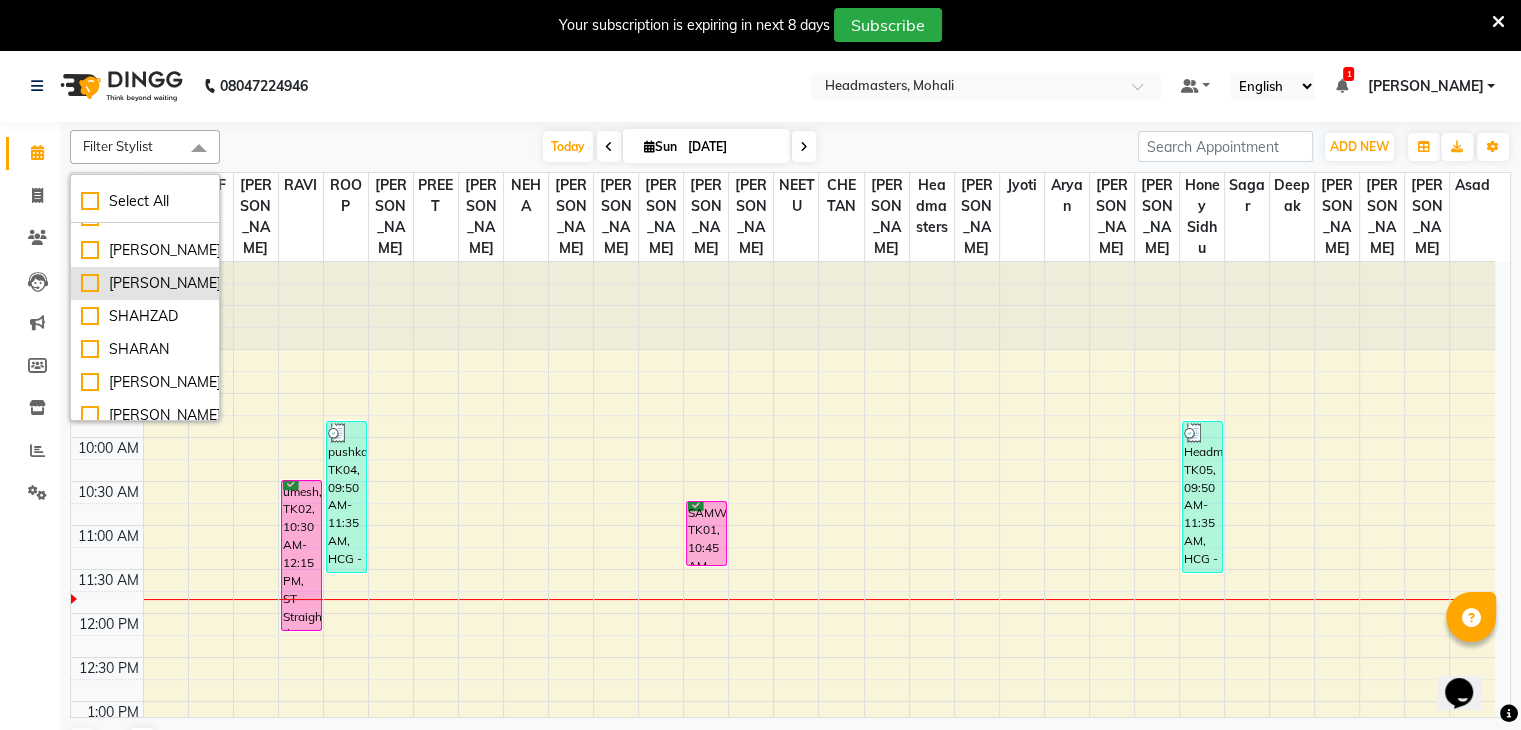 click on "[PERSON_NAME]" at bounding box center [145, 283] 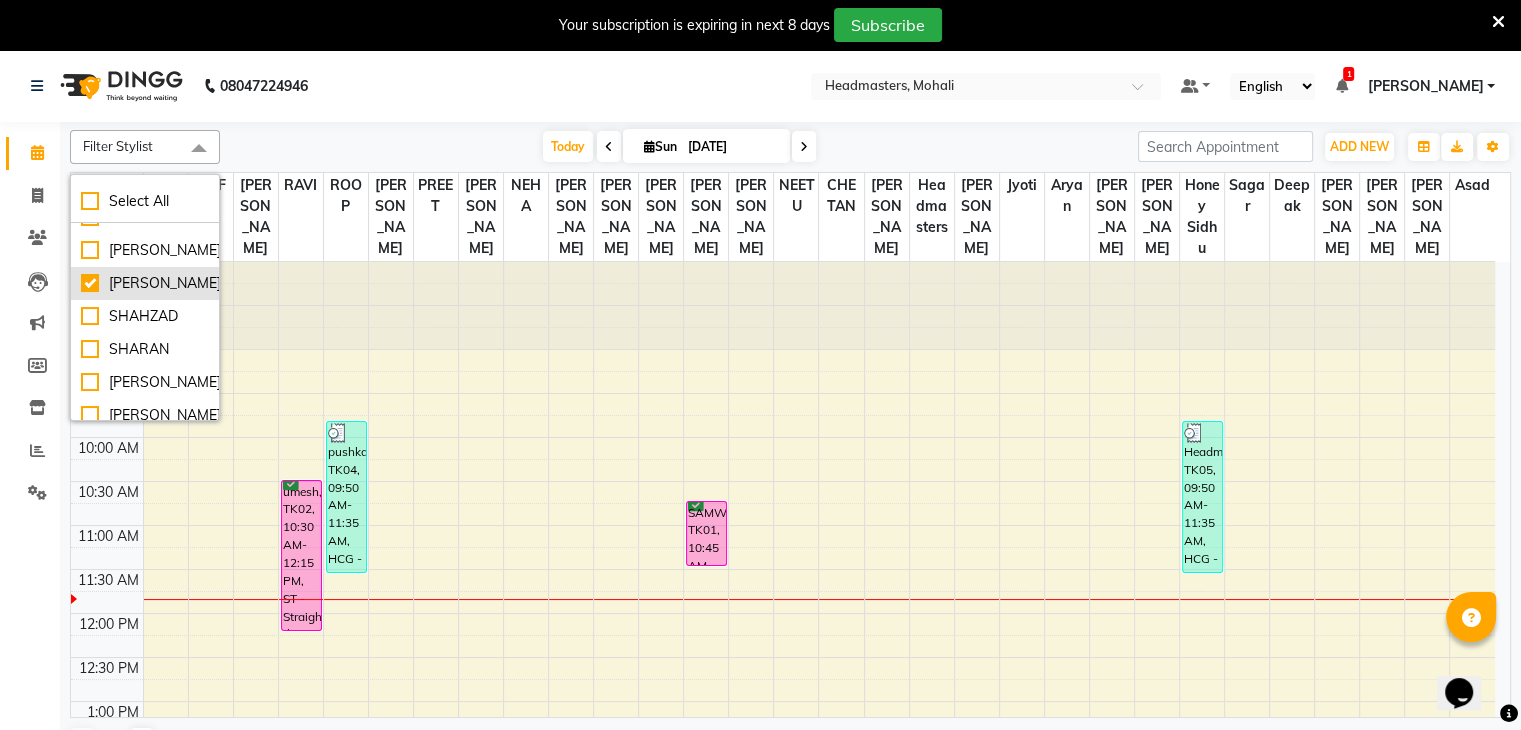 checkbox on "true" 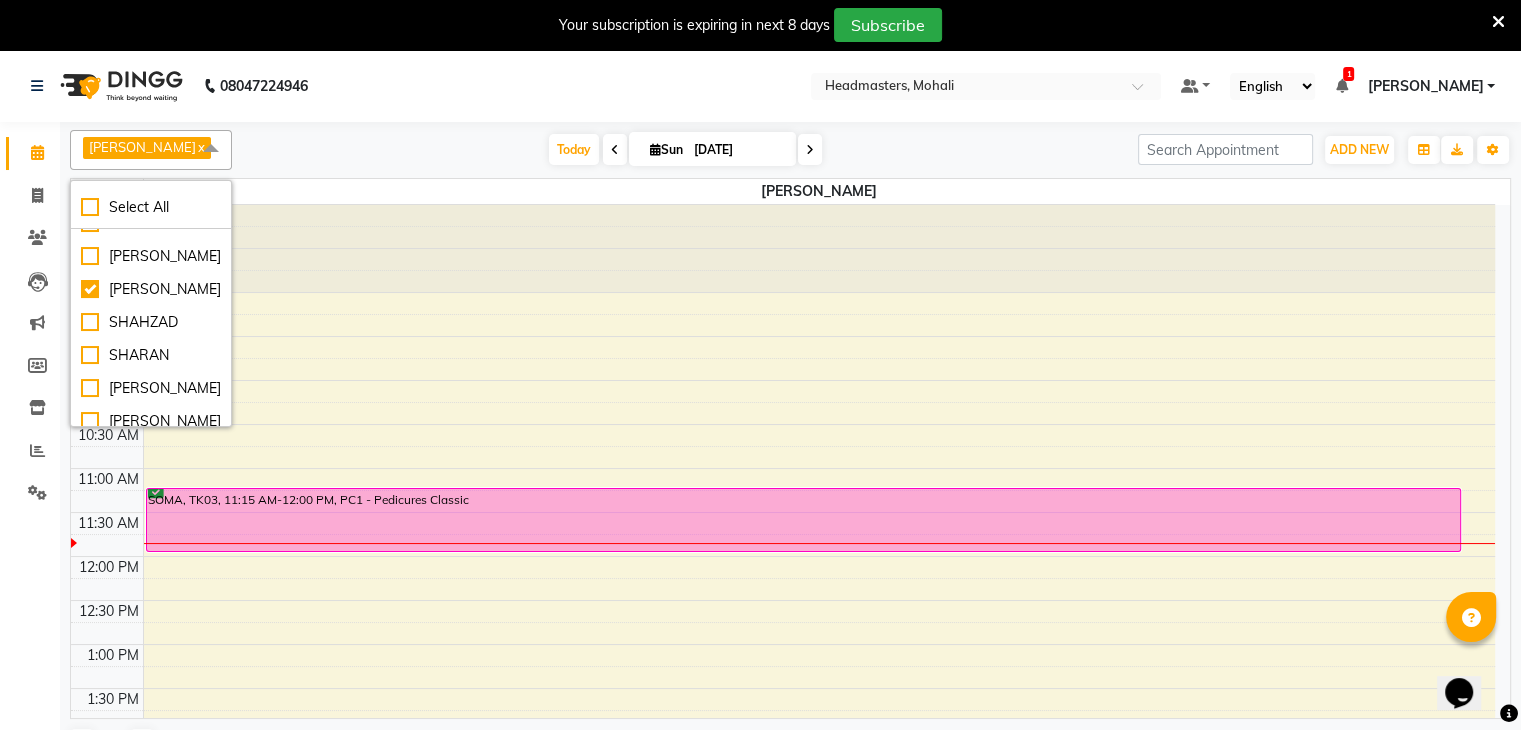 click on "[PERSON_NAME]  x" at bounding box center [147, 148] 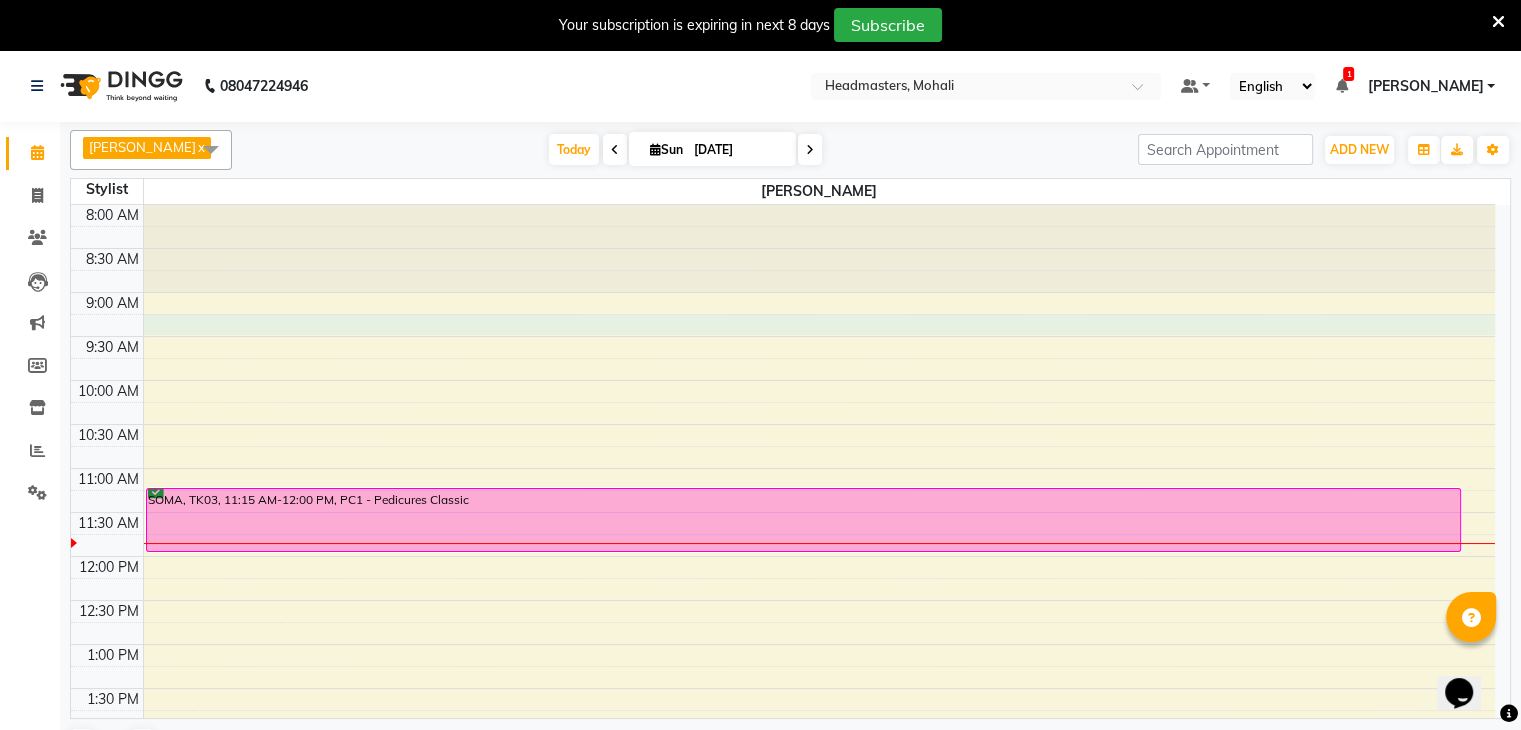 click on "8:00 AM 8:30 AM 9:00 AM 9:30 AM 10:00 AM 10:30 AM 11:00 AM 11:30 AM 12:00 PM 12:30 PM 1:00 PM 1:30 PM 2:00 PM 2:30 PM 3:00 PM 3:30 PM 4:00 PM 4:30 PM 5:00 PM 5:30 PM 6:00 PM 6:30 PM 7:00 PM 7:30 PM 8:00 PM 8:30 PM 9:00 PM 9:30 PM     SOMA, TK03, 11:15 AM-12:00 PM, PC1 - Pedicures Classic" at bounding box center [783, 820] 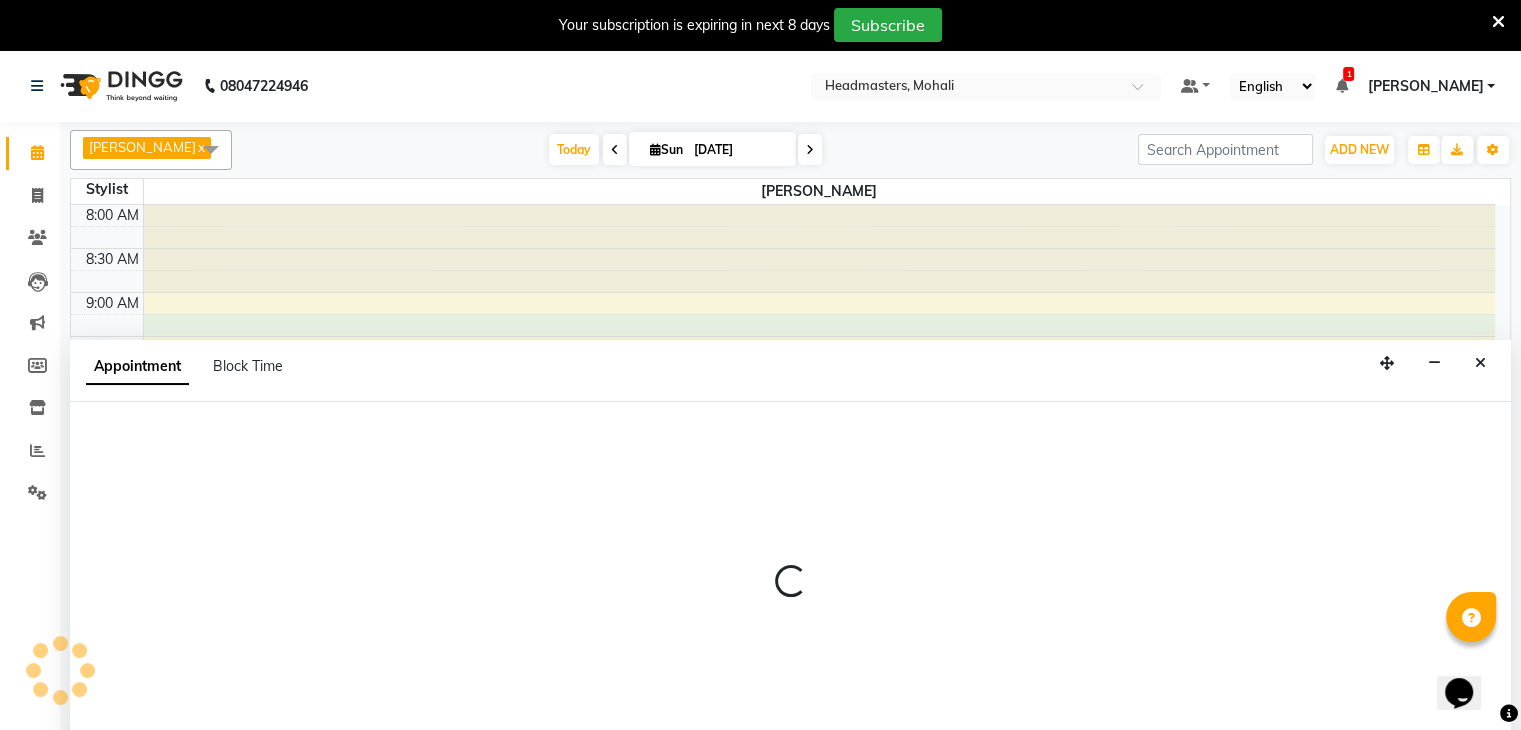 scroll, scrollTop: 50, scrollLeft: 0, axis: vertical 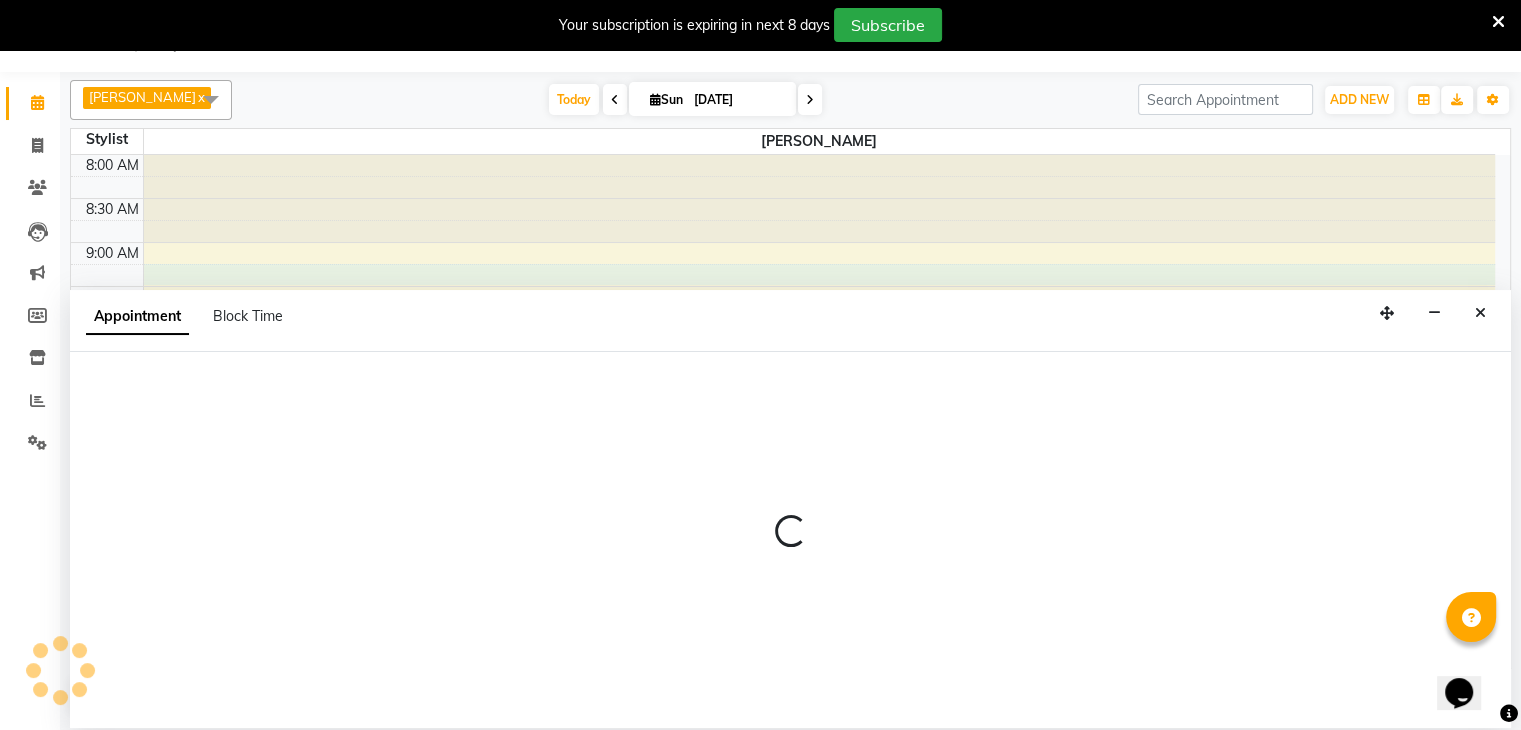 select on "51134" 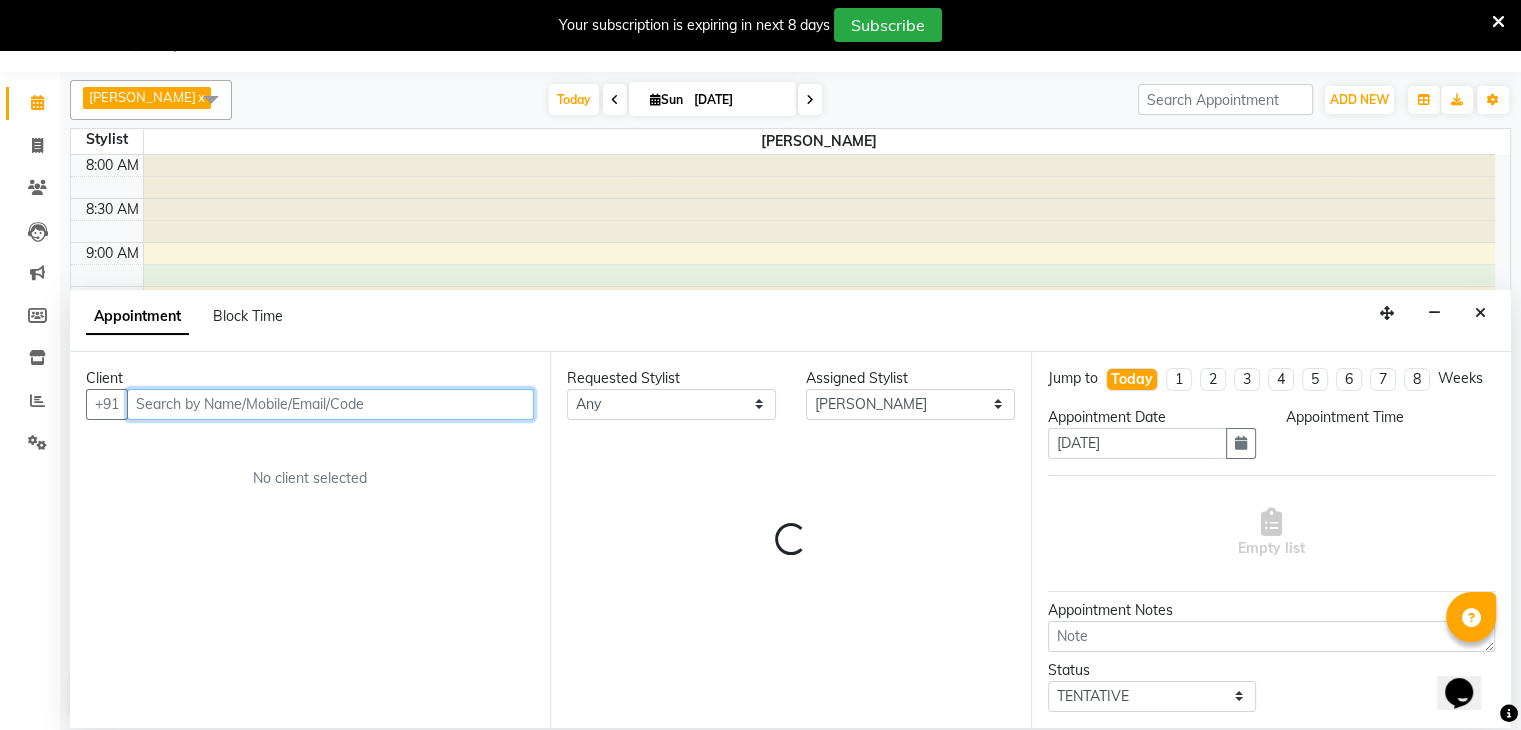 select on "555" 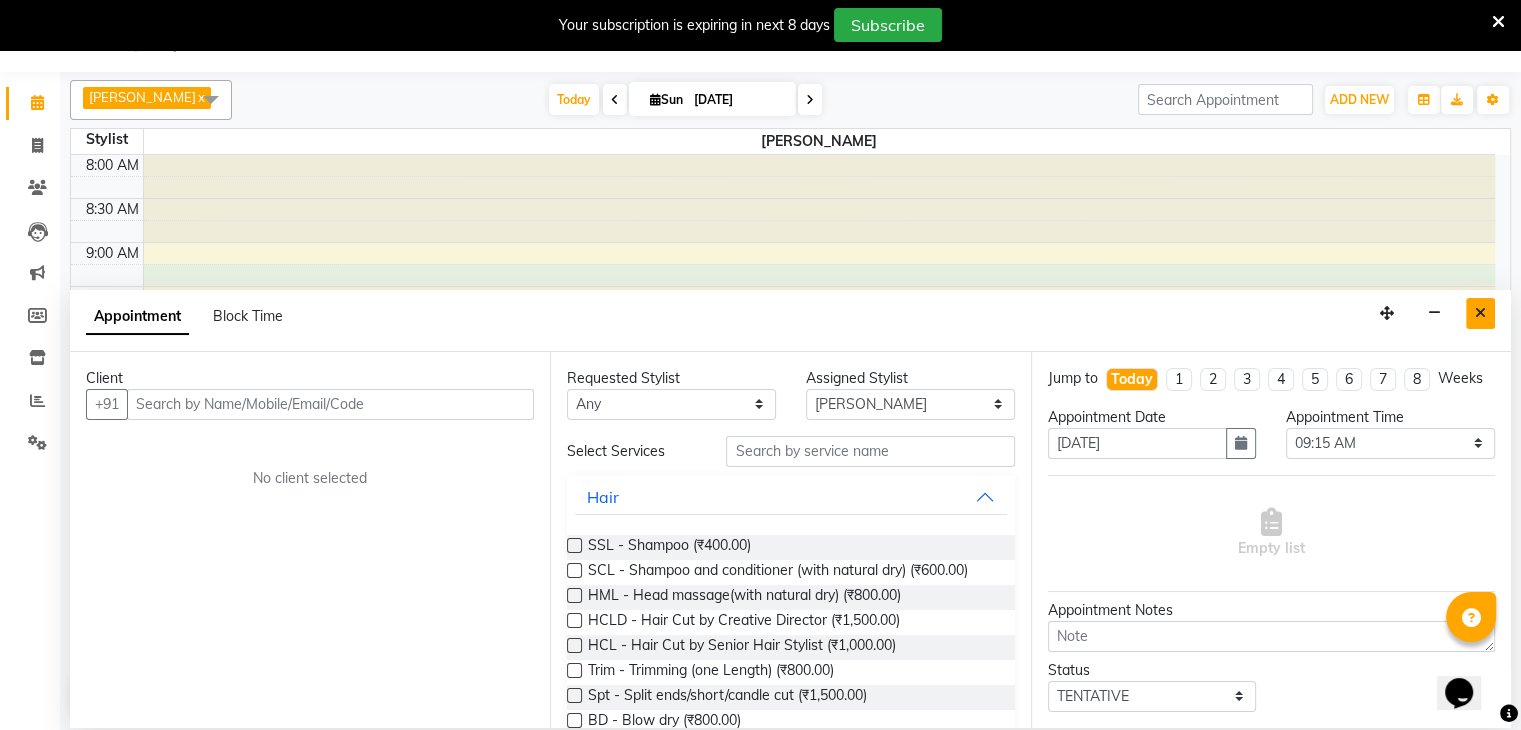 click at bounding box center (1480, 313) 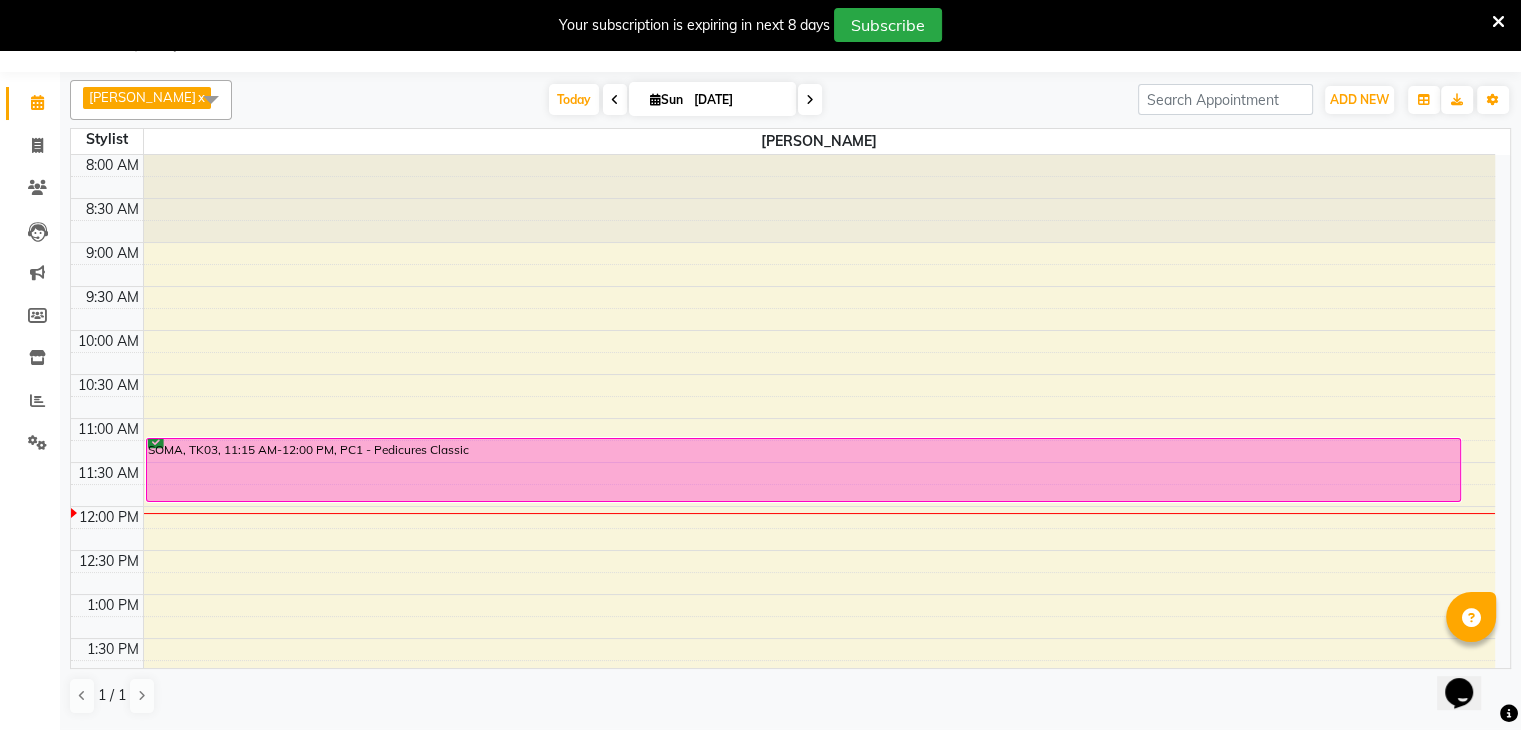 click on "8:00 AM 8:30 AM 9:00 AM 9:30 AM 10:00 AM 10:30 AM 11:00 AM 11:30 AM 12:00 PM 12:30 PM 1:00 PM 1:30 PM 2:00 PM 2:30 PM 3:00 PM 3:30 PM 4:00 PM 4:30 PM 5:00 PM 5:30 PM 6:00 PM 6:30 PM 7:00 PM 7:30 PM 8:00 PM 8:30 PM 9:00 PM 9:30 PM     SOMA, TK03, 11:15 AM-12:00 PM, PC1 - Pedicures Classic" at bounding box center [783, 770] 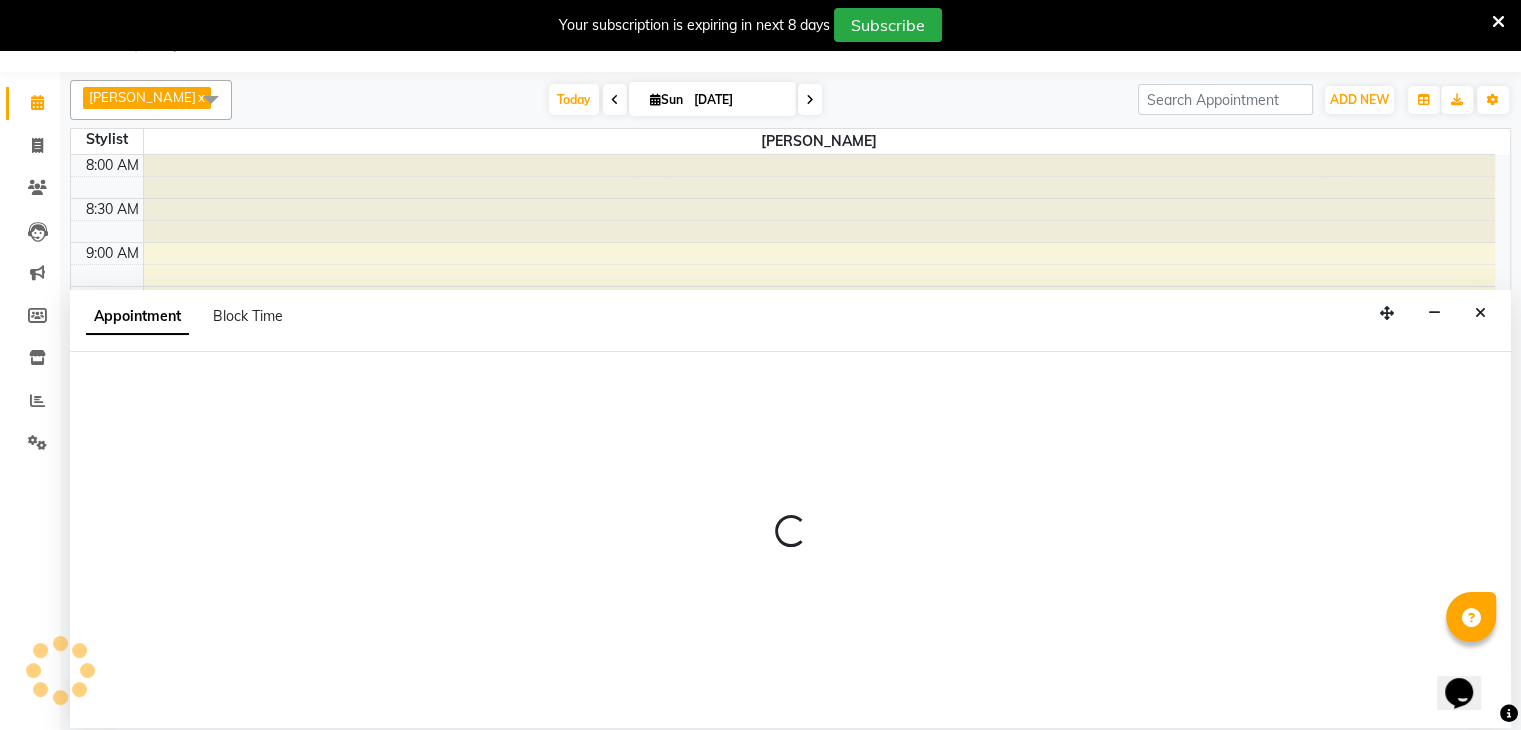 select on "51134" 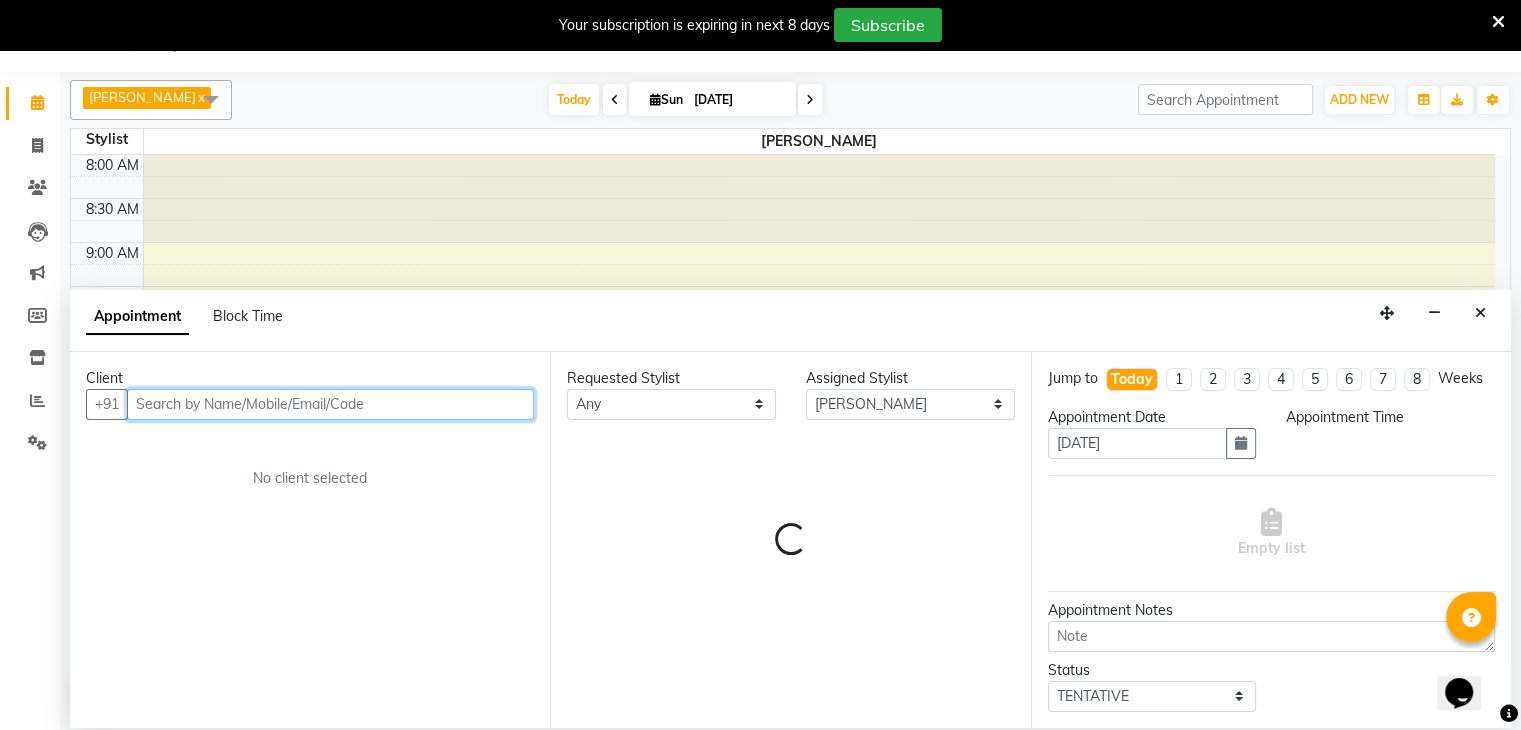 select on "615" 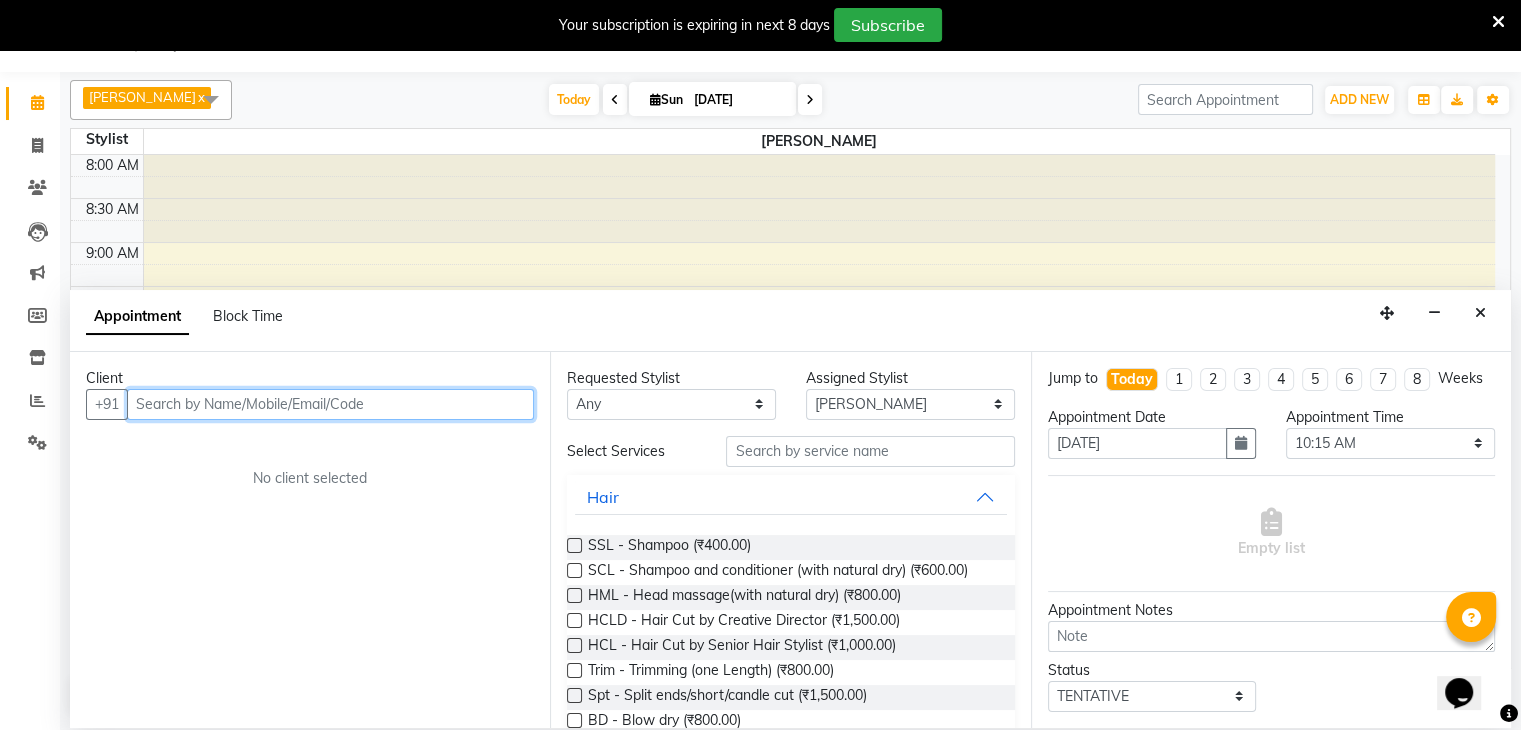 click at bounding box center [820, 198] 